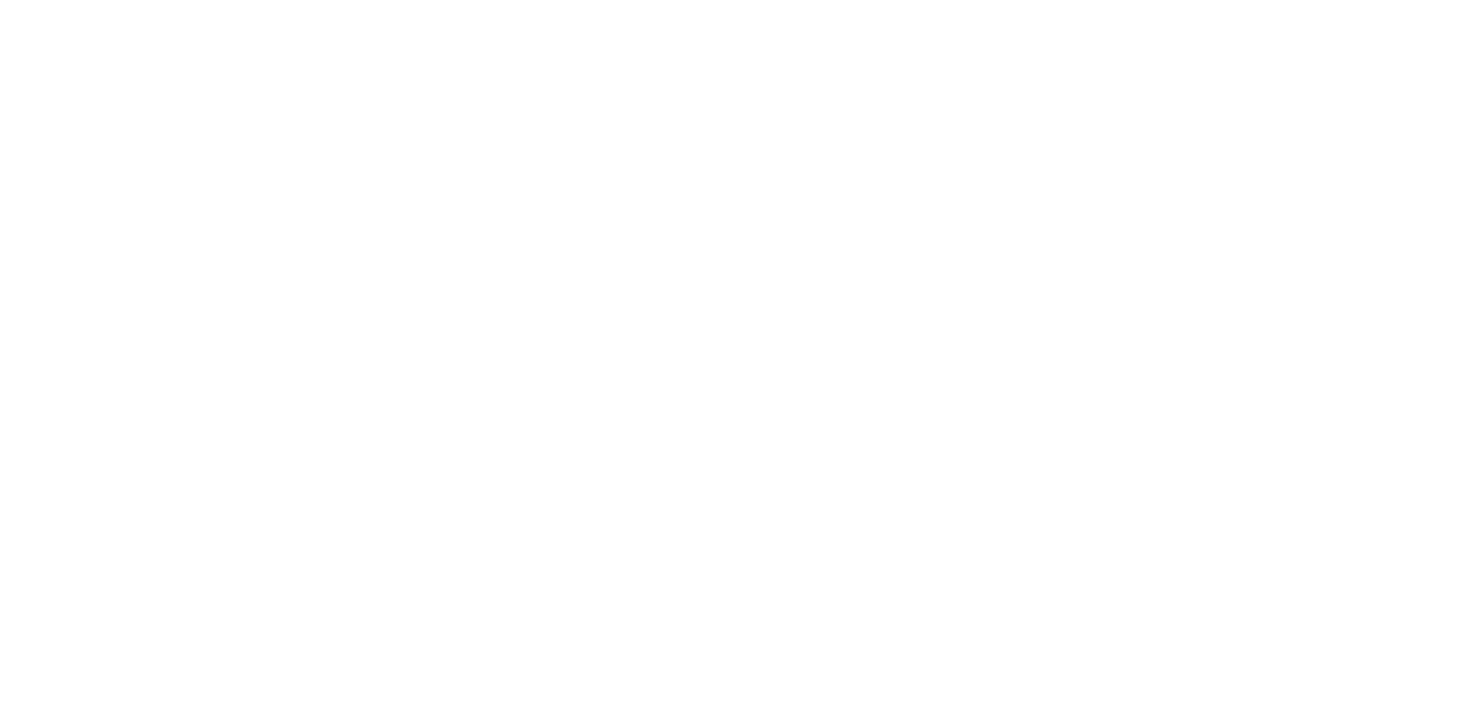 scroll, scrollTop: 0, scrollLeft: 0, axis: both 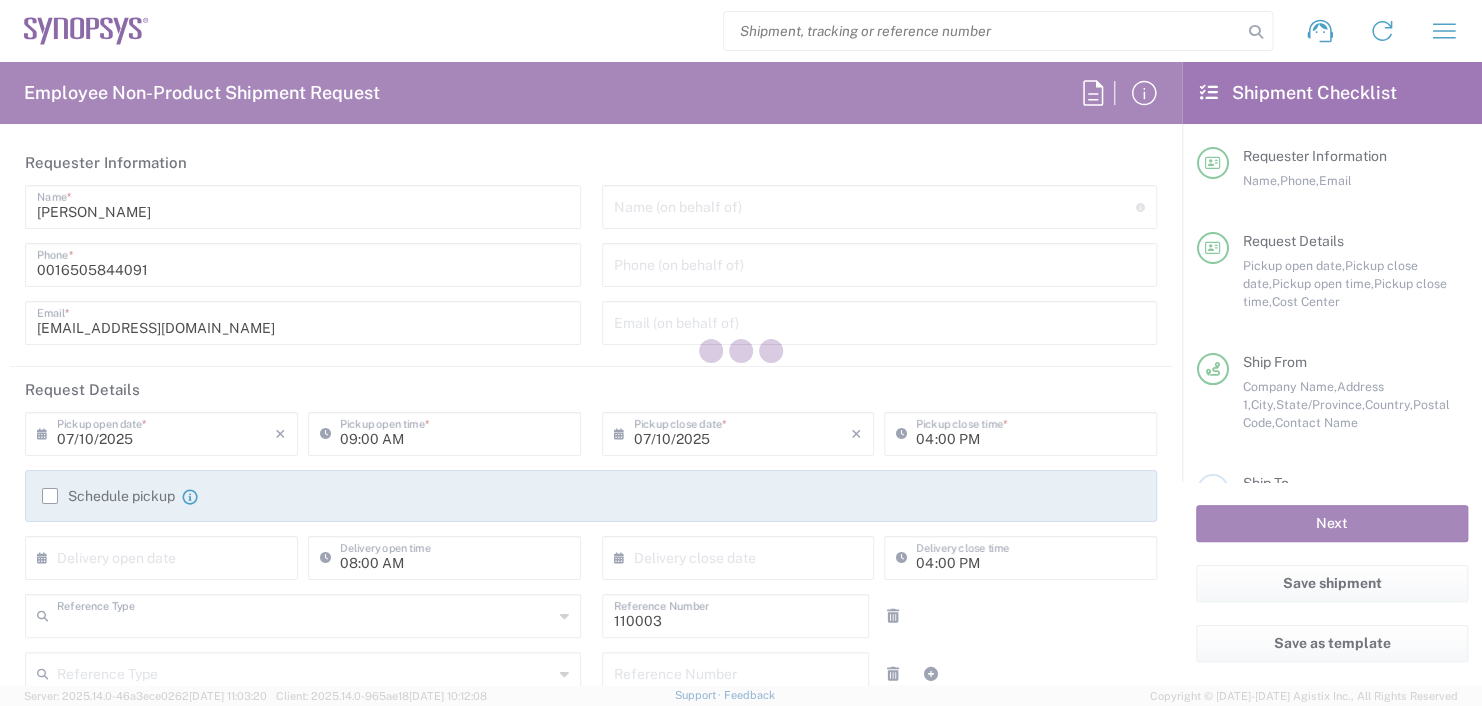 type on "Department" 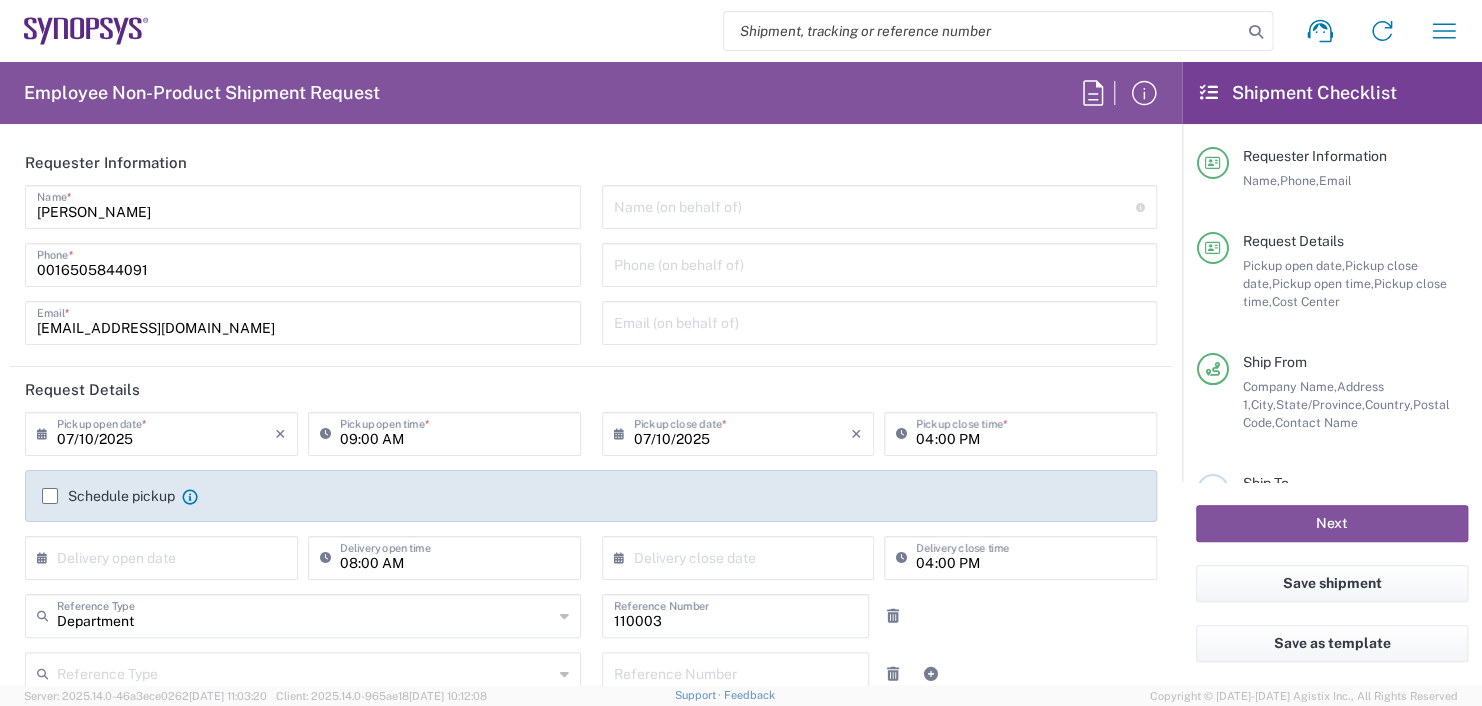 type on "Headquarters USSV" 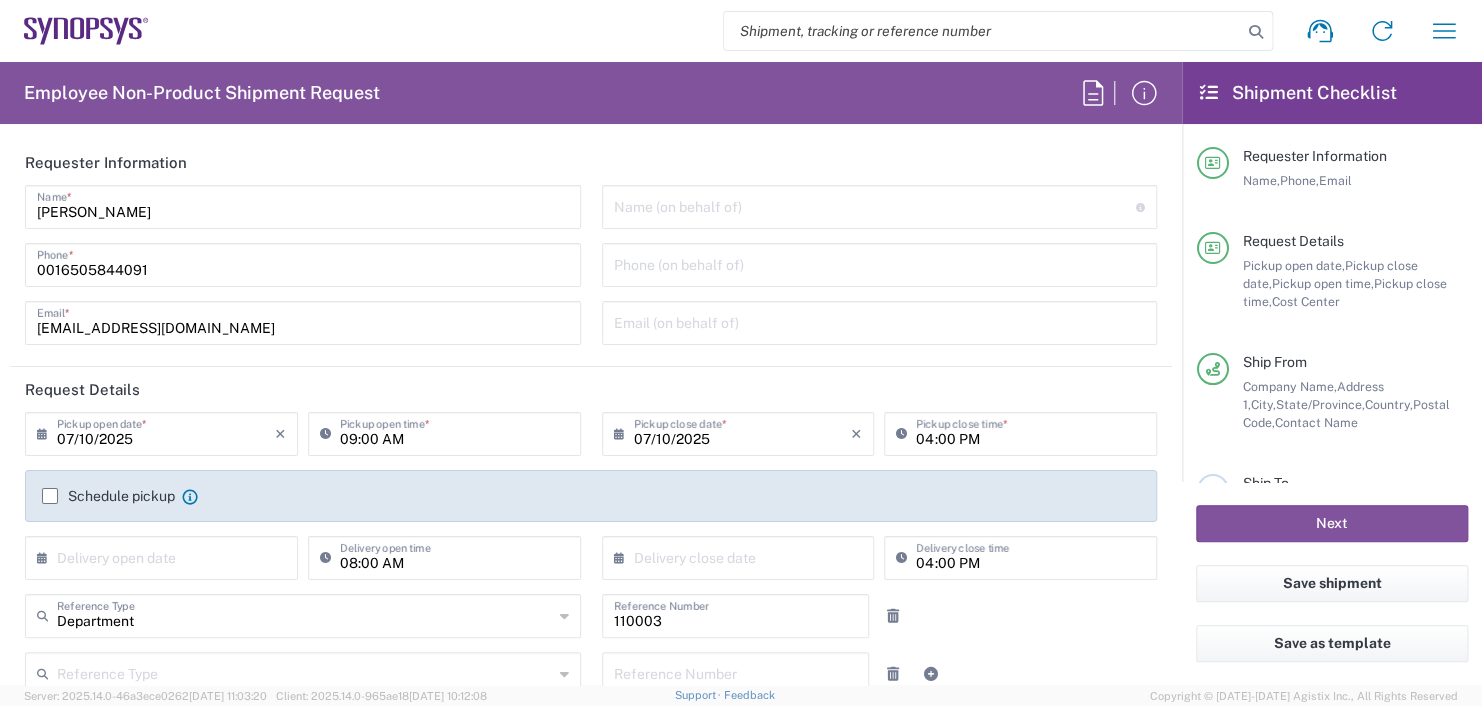 click at bounding box center (875, 205) 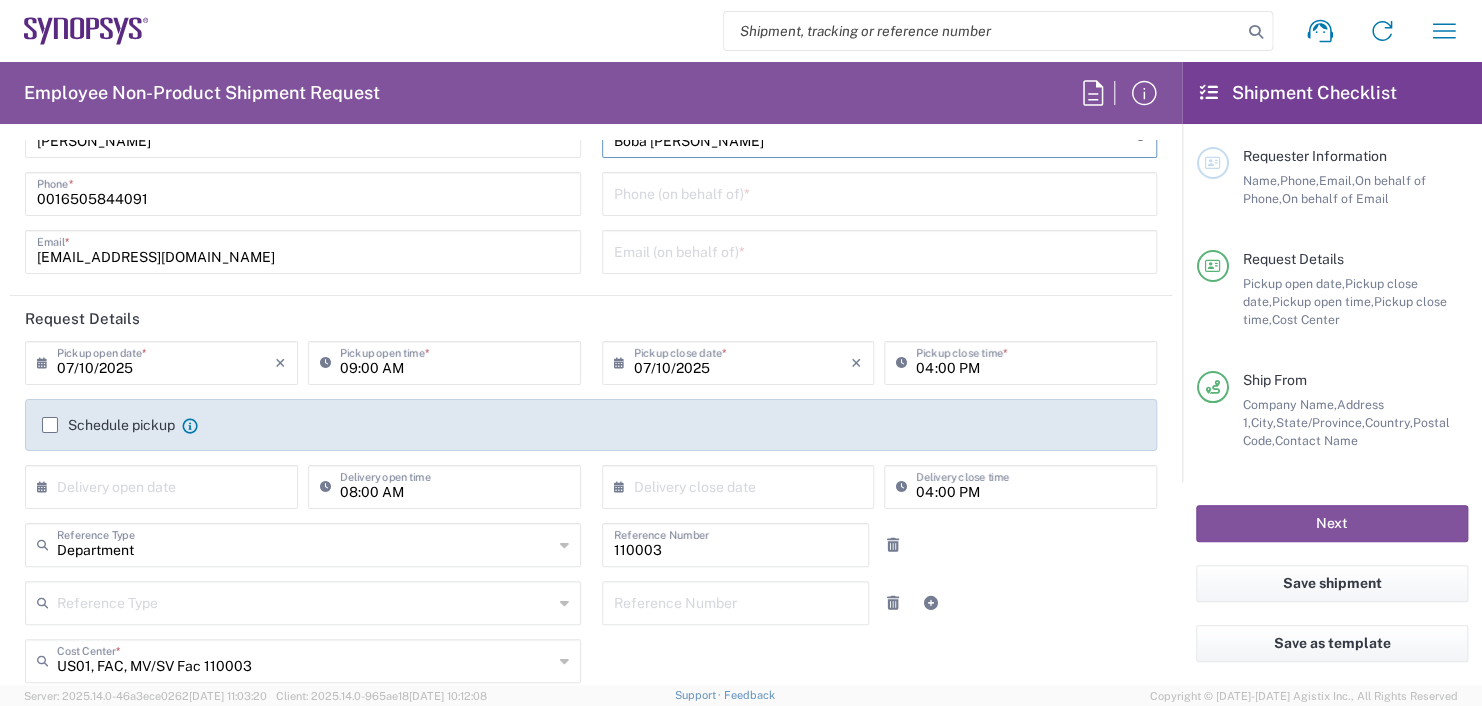 scroll, scrollTop: 200, scrollLeft: 0, axis: vertical 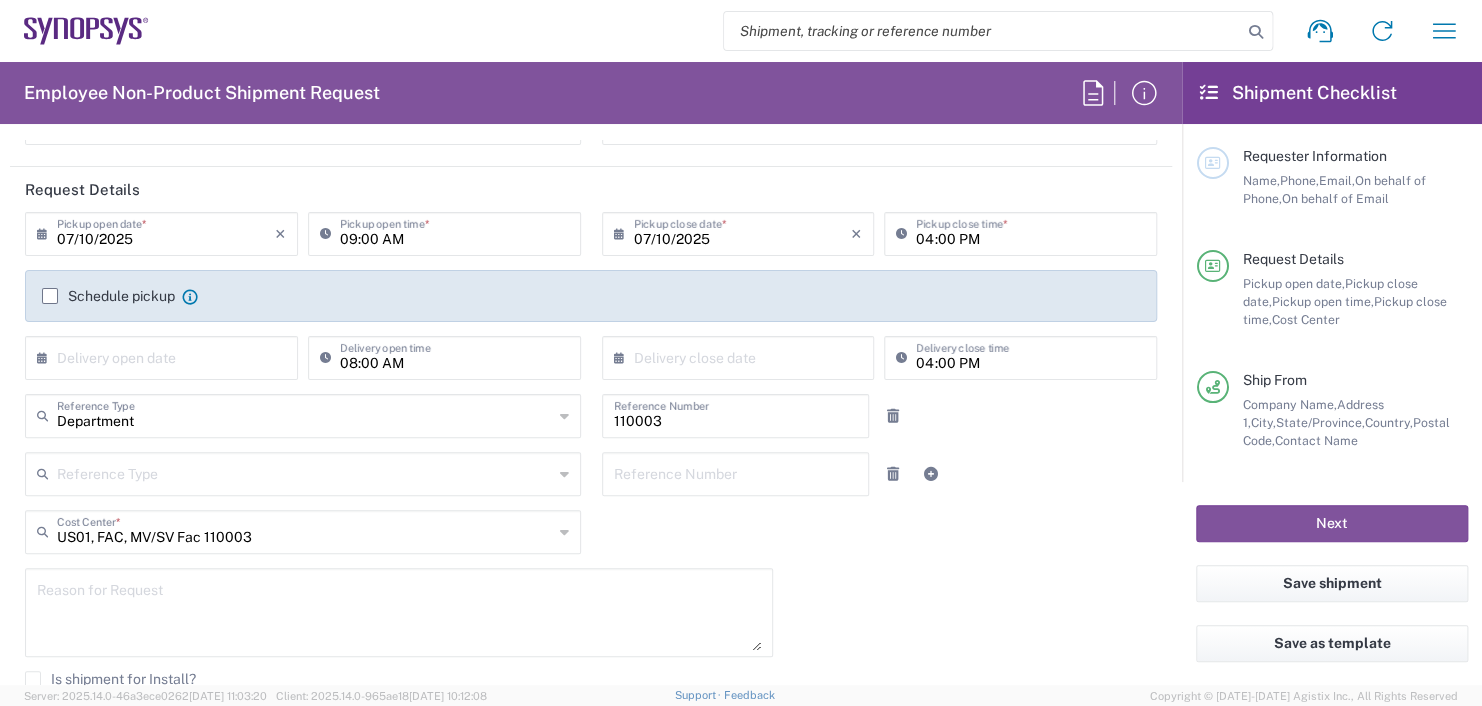 type on "Boba Mehic" 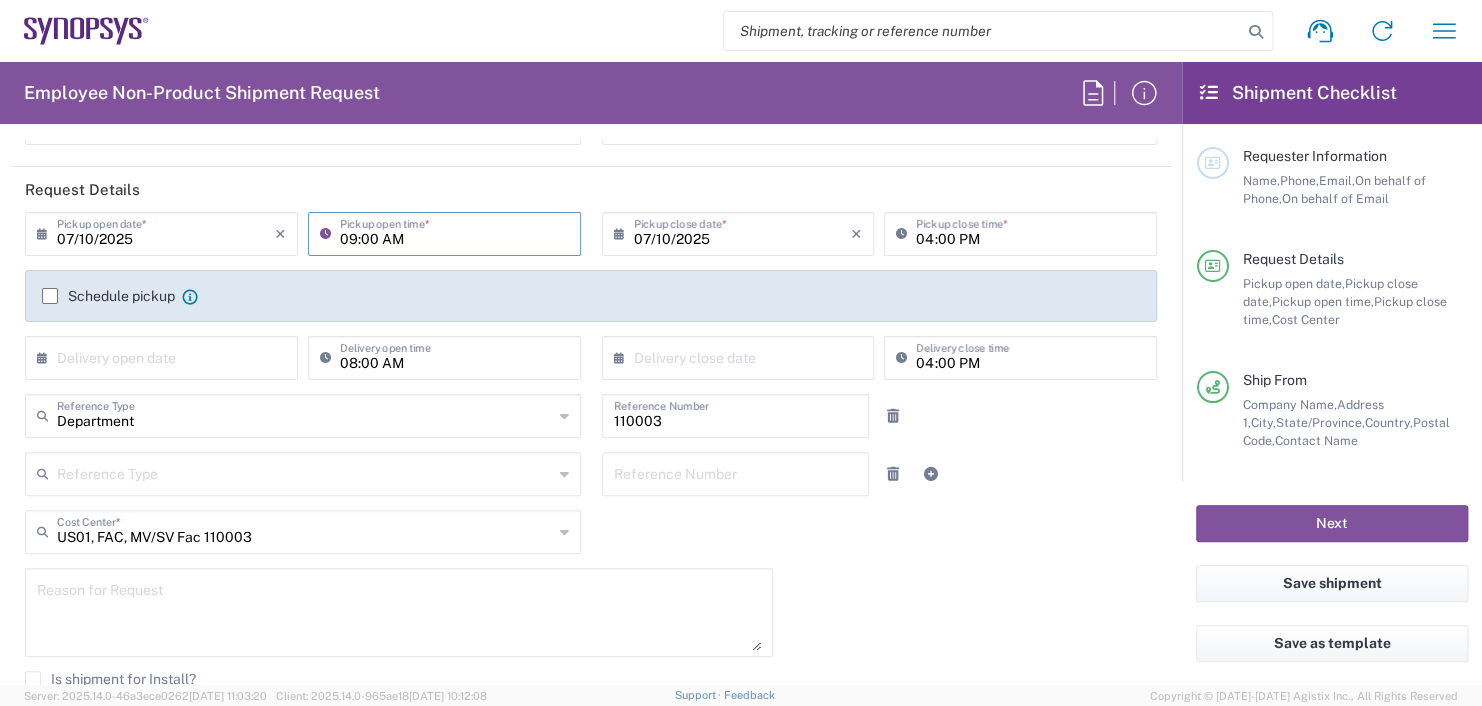 click on "09:00 AM" at bounding box center [454, 232] 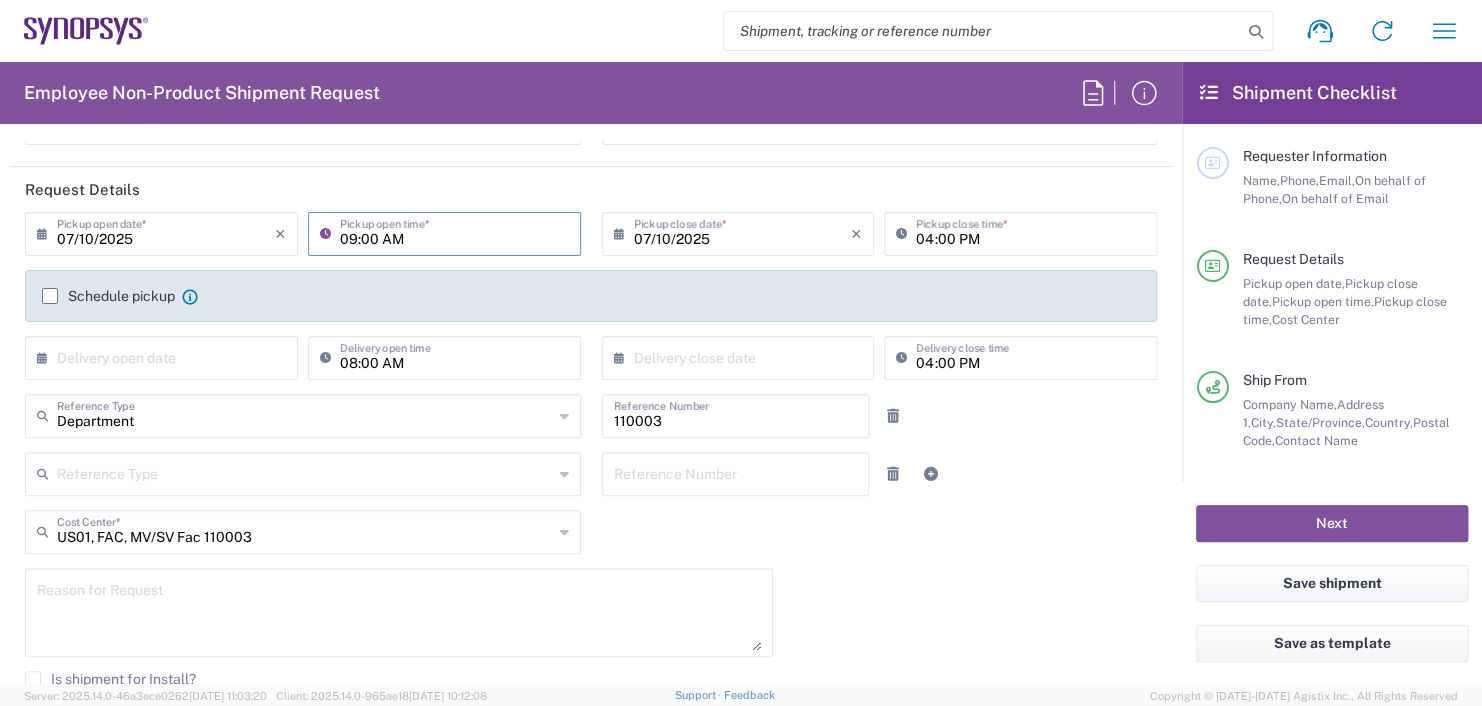 click on "09:00 AM" at bounding box center [454, 232] 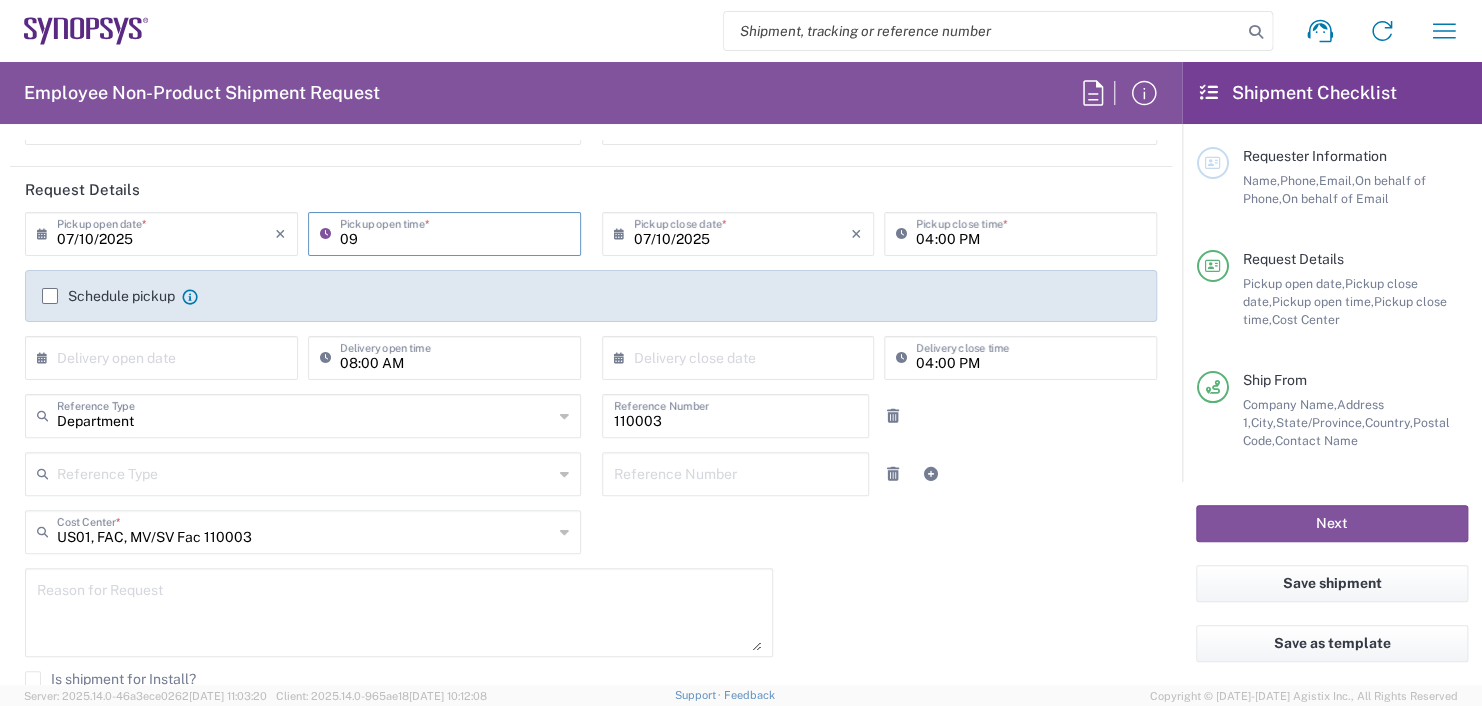 type on "0" 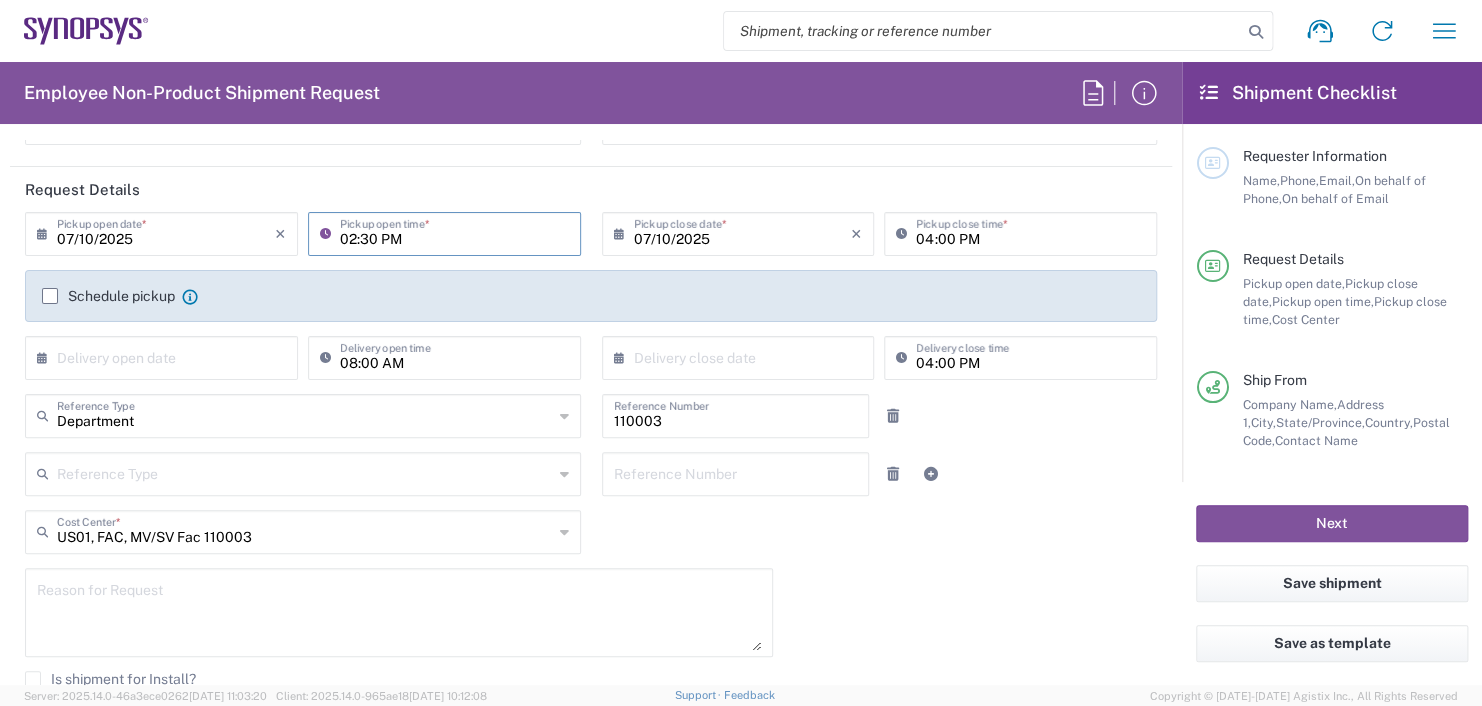type on "02:30 PM" 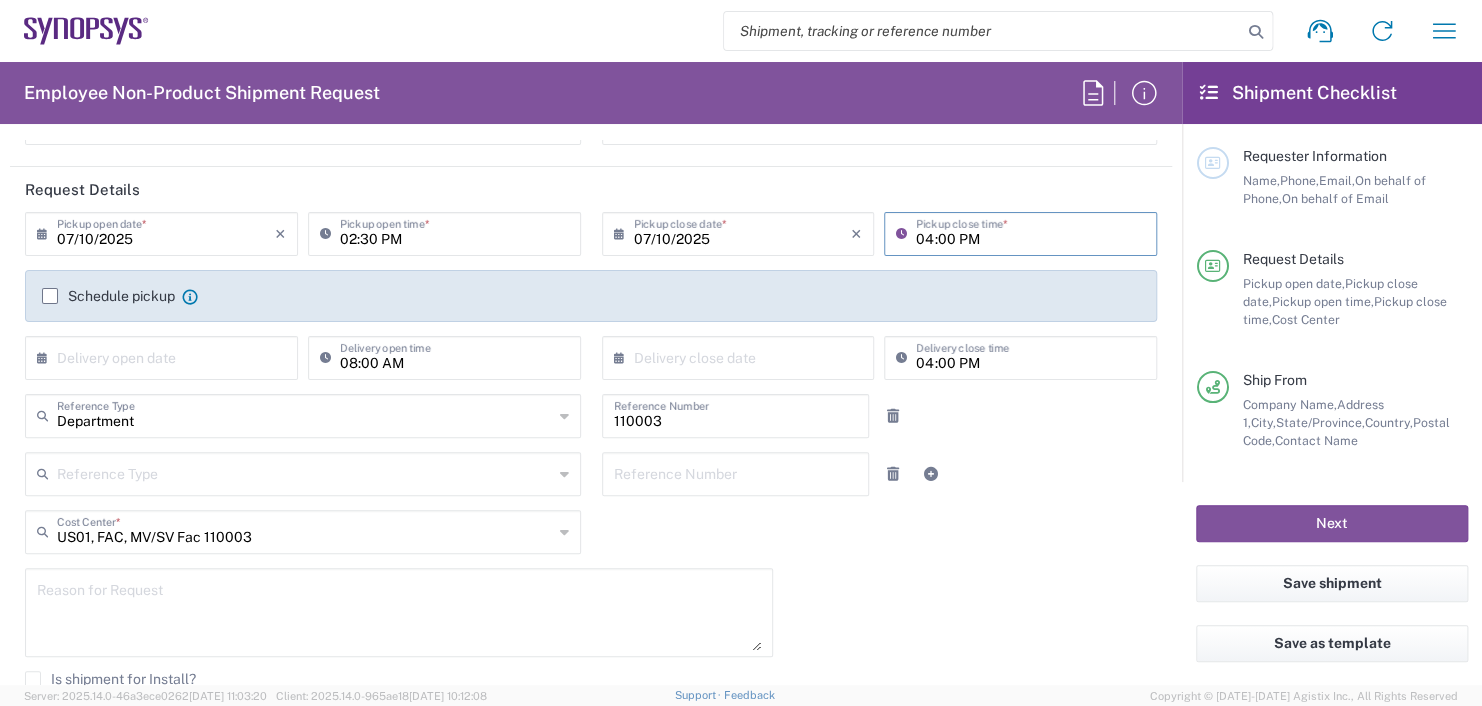 click on "04:00 PM" at bounding box center [1030, 232] 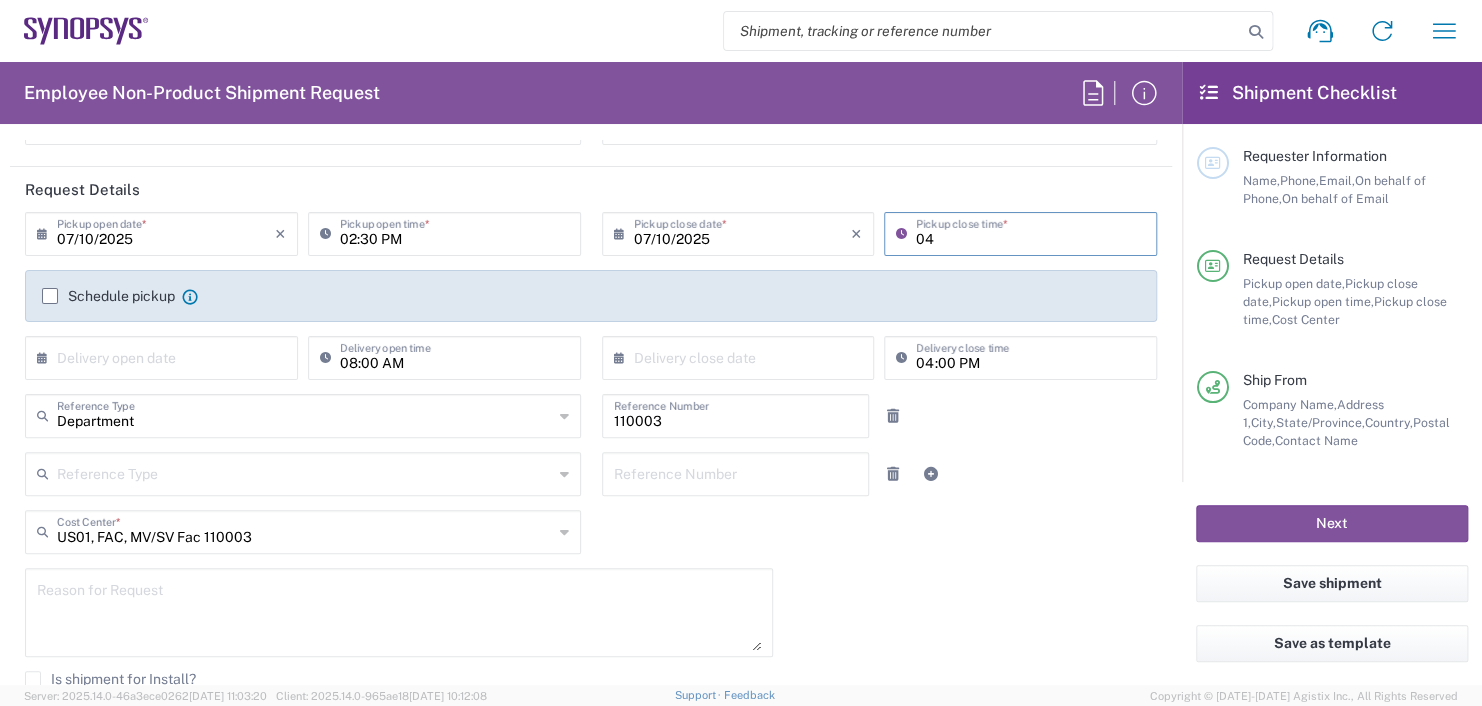 type on "0" 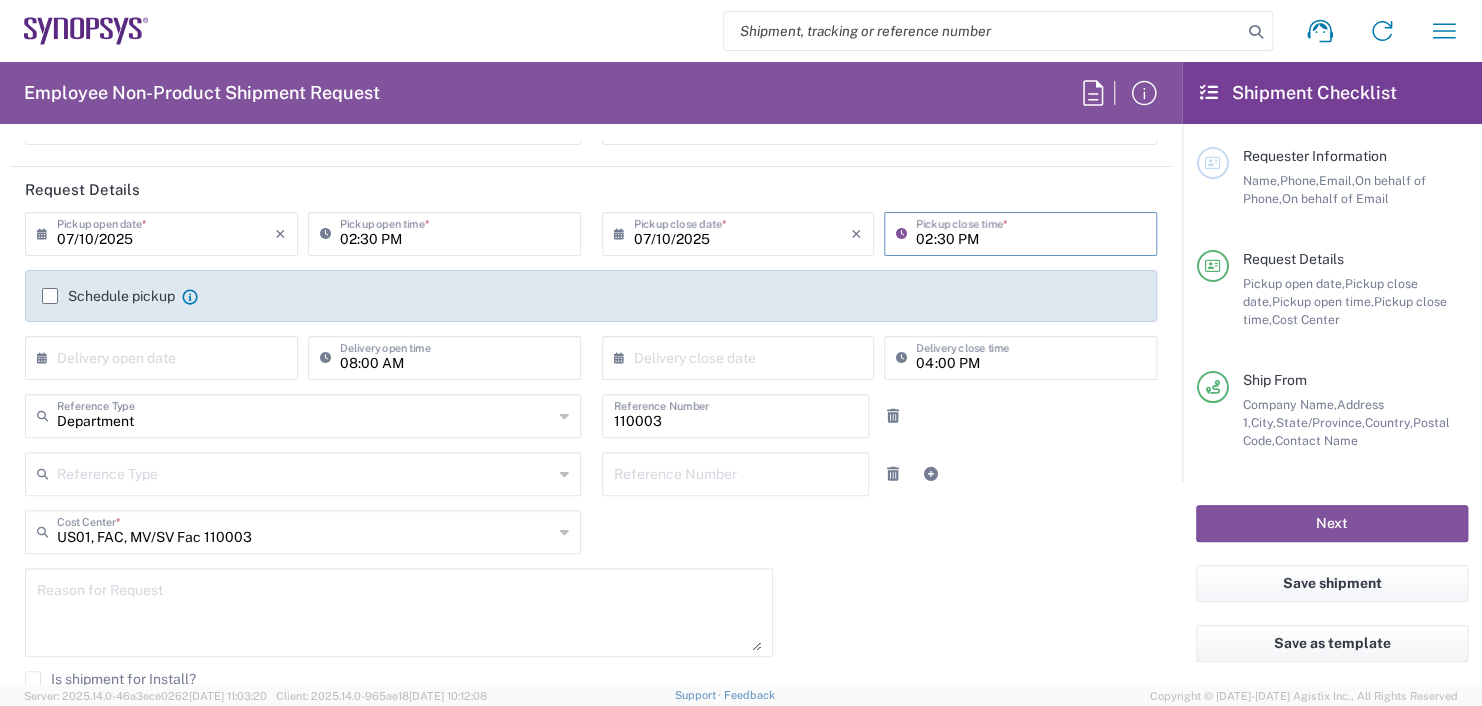 type on "02:30 PM" 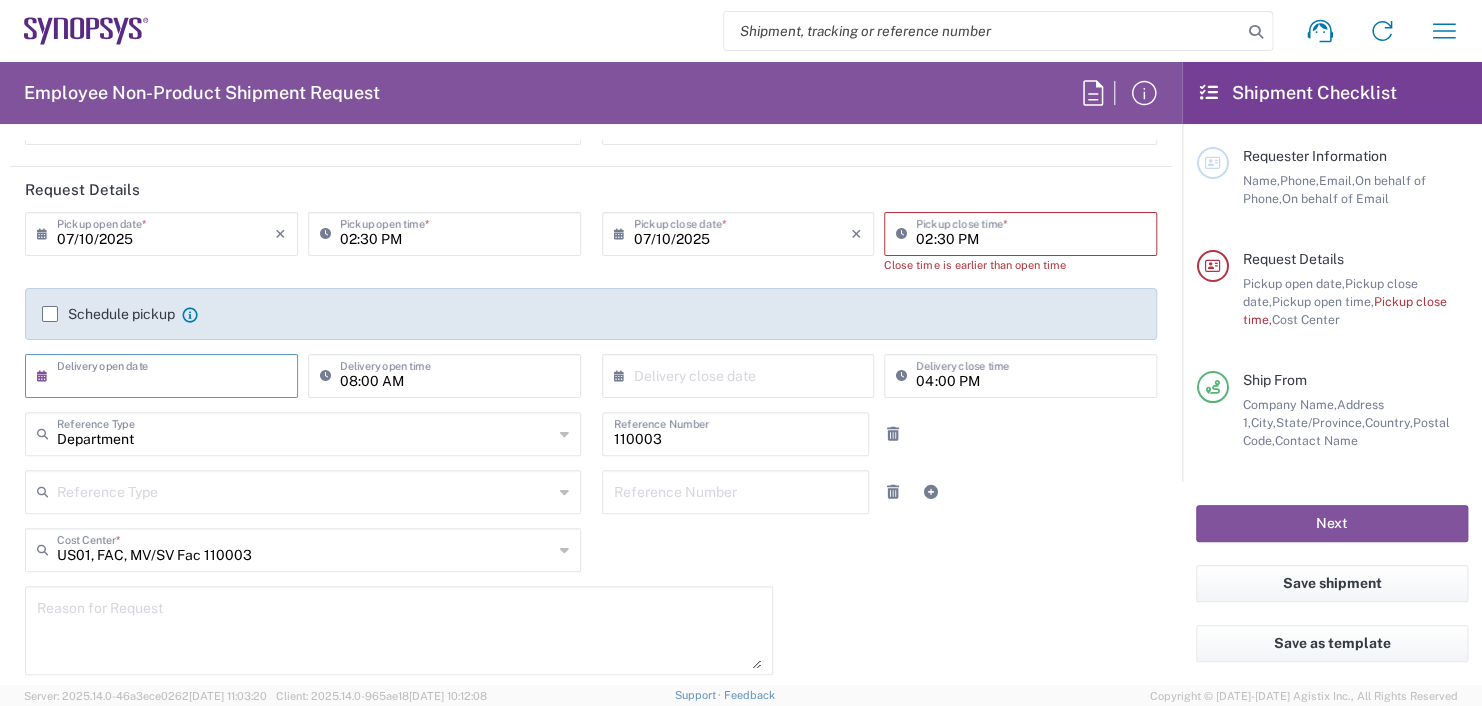 click at bounding box center (166, 374) 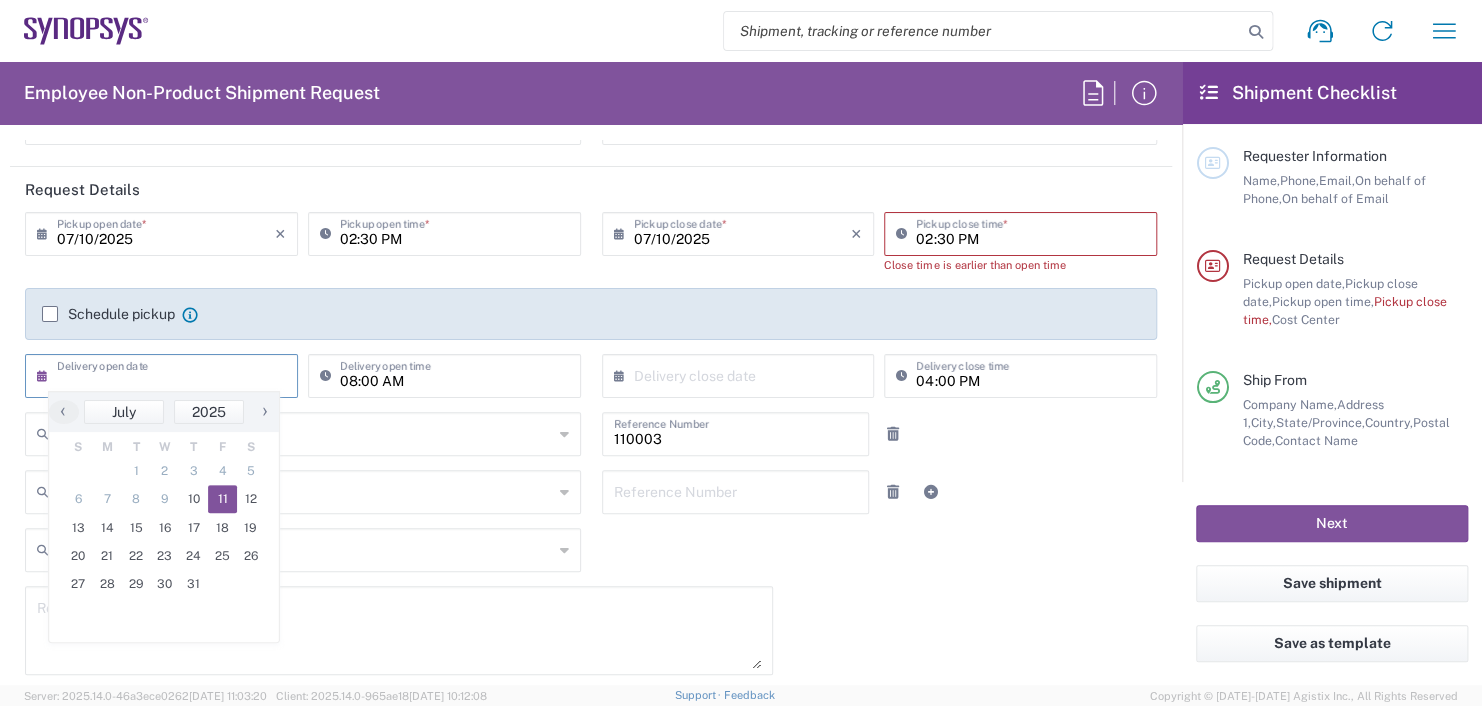 click on "11" 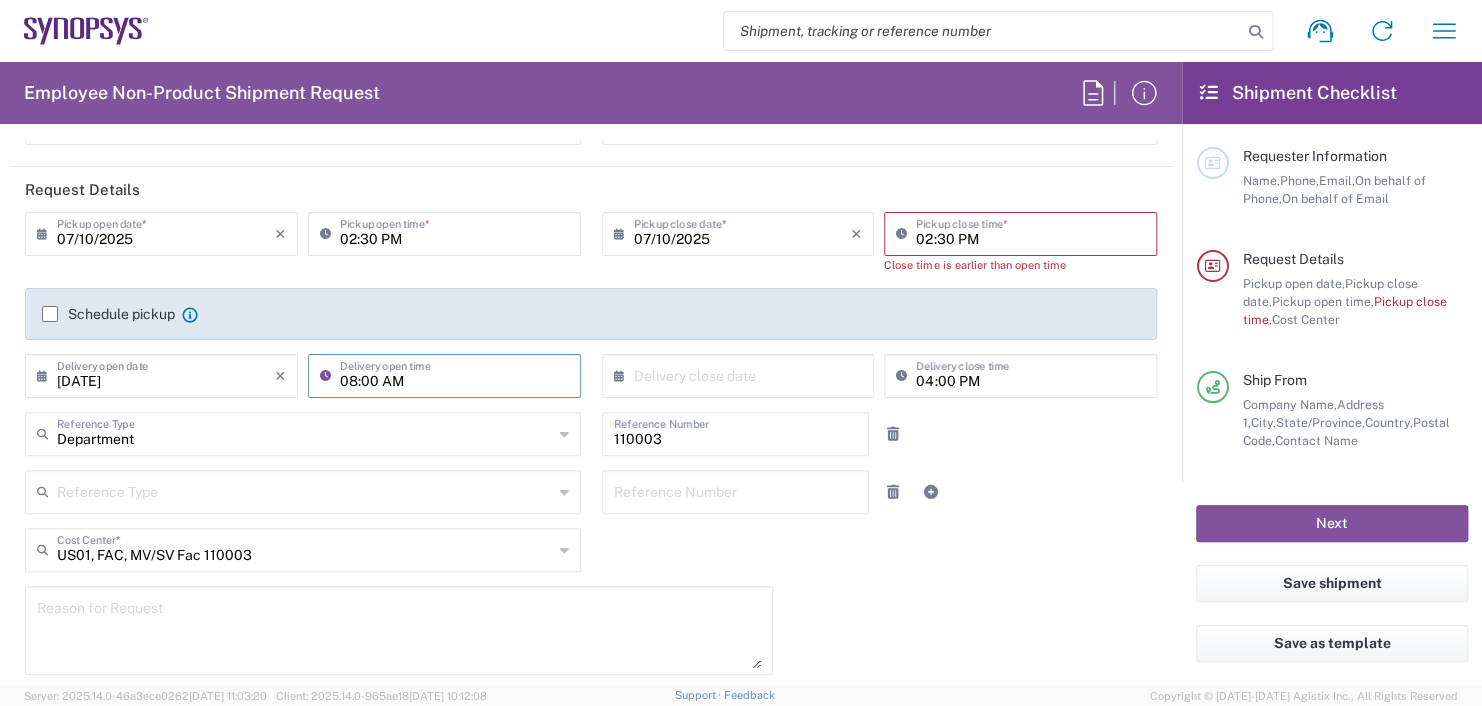 click on "08:00 AM" at bounding box center [454, 374] 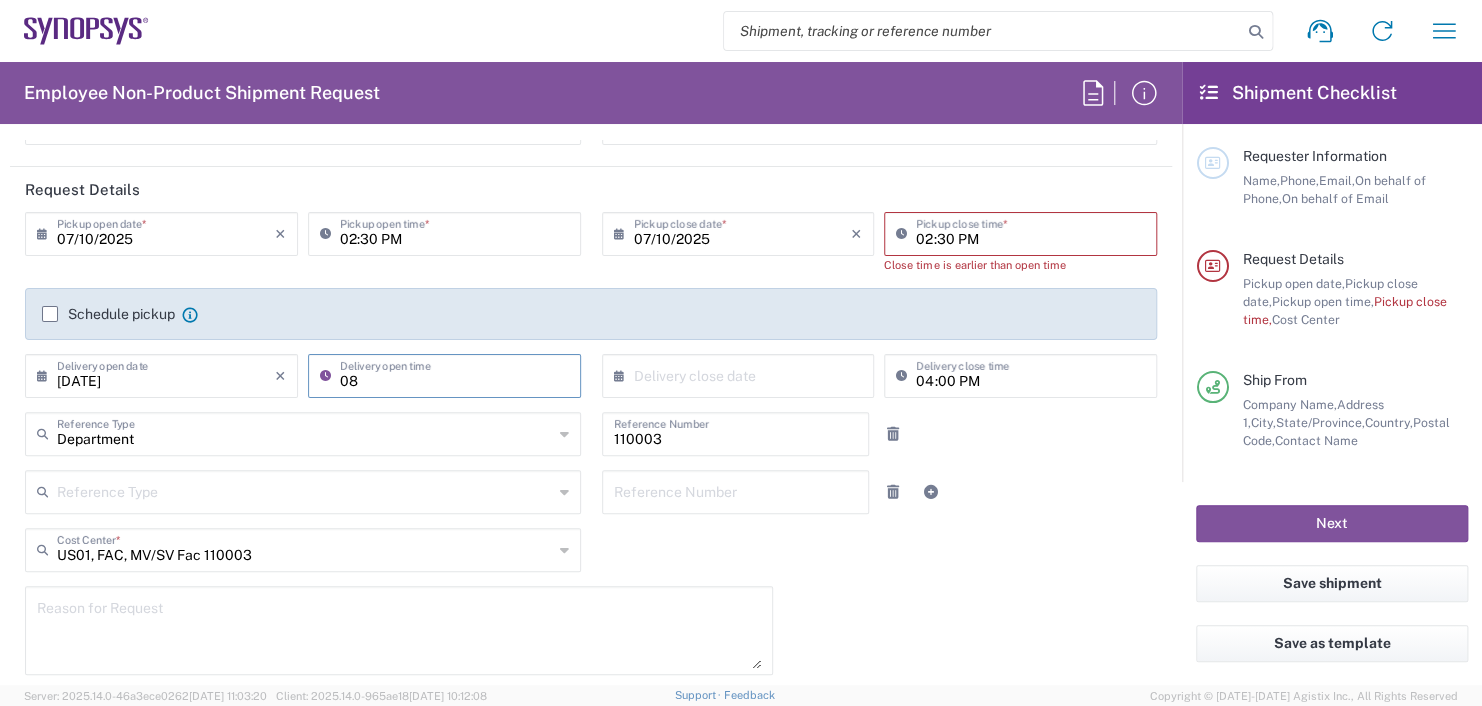 type on "0" 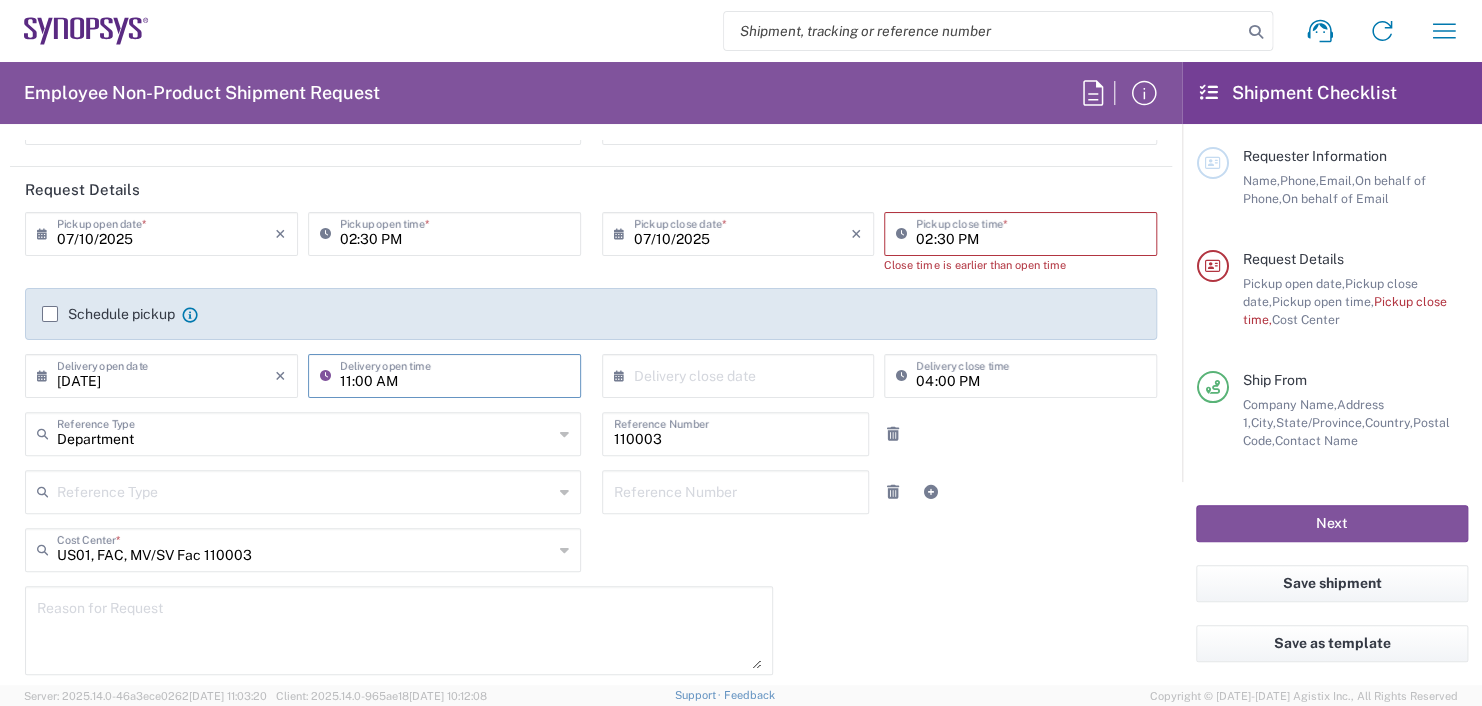 type on "11:00 AM" 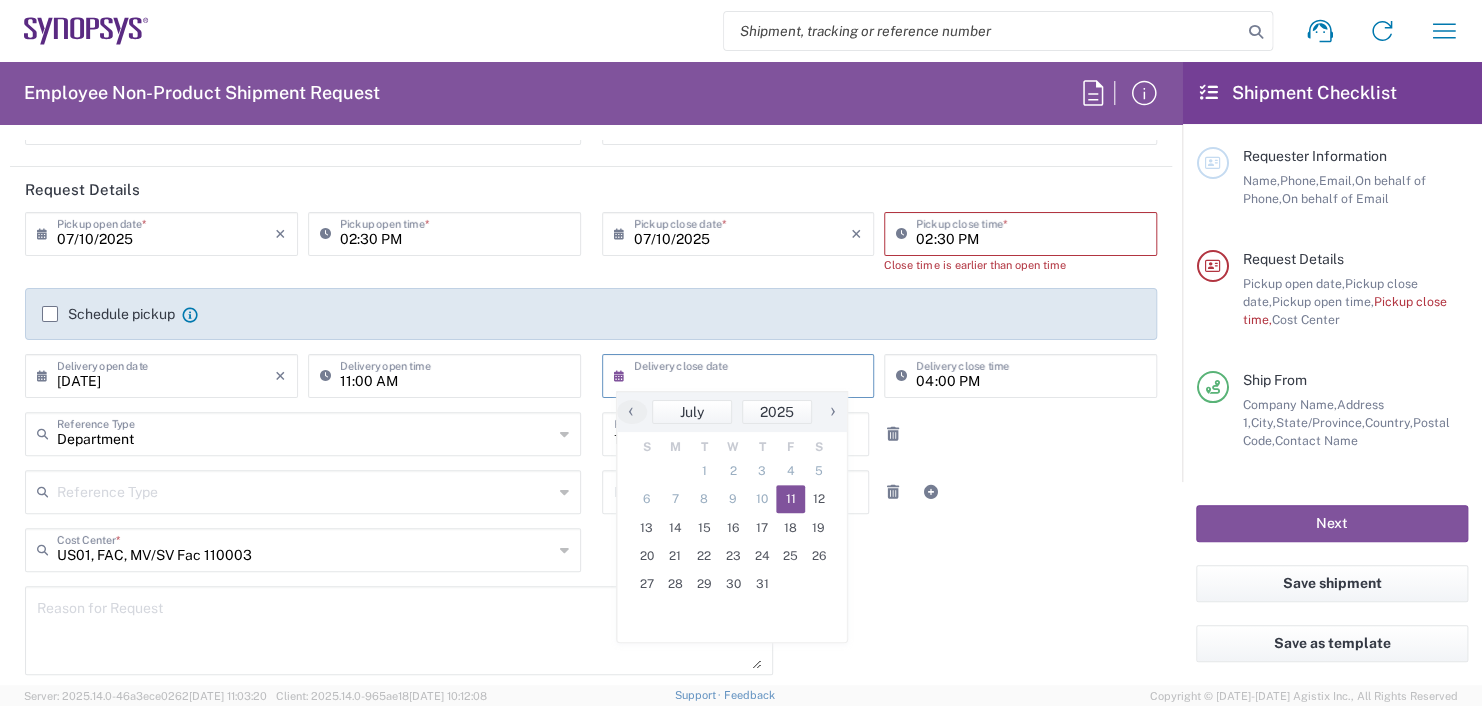 click on "11" 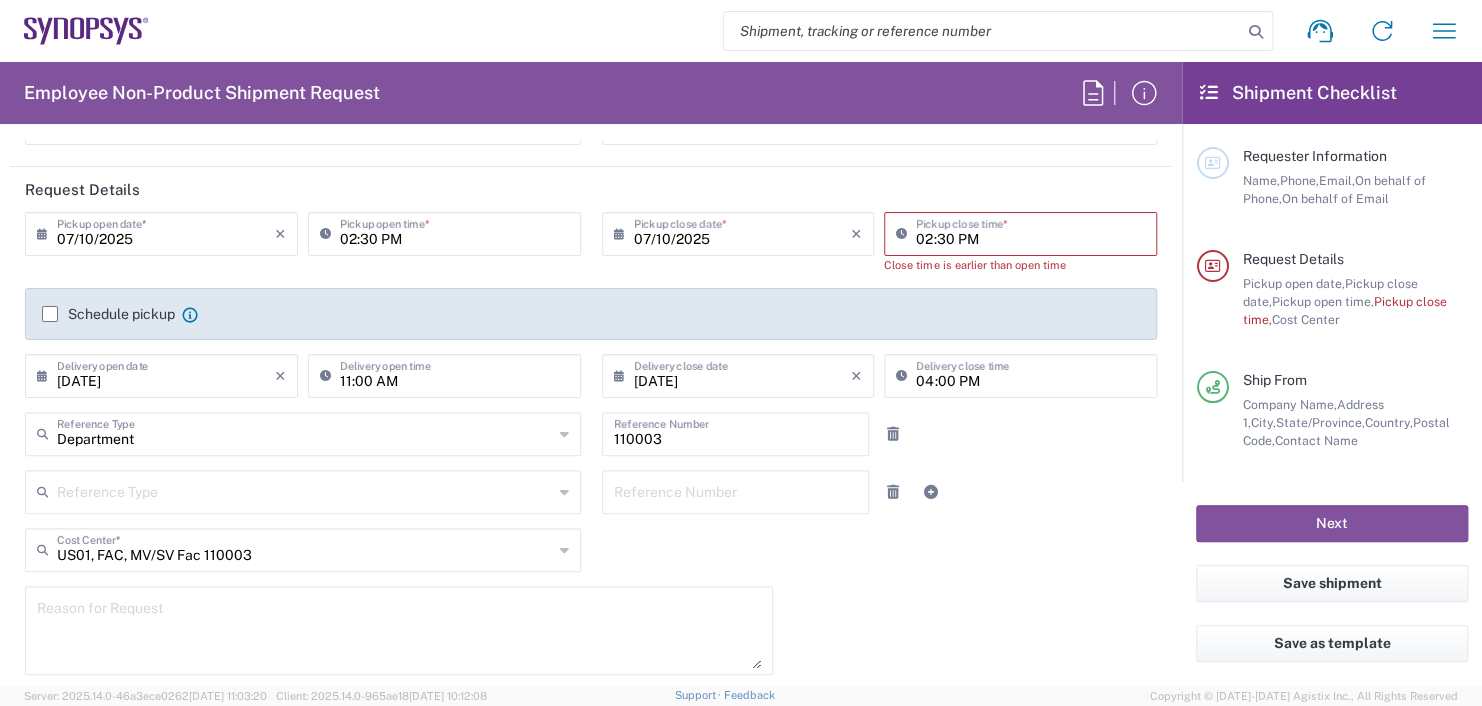 click on "04:00 PM" at bounding box center (1030, 374) 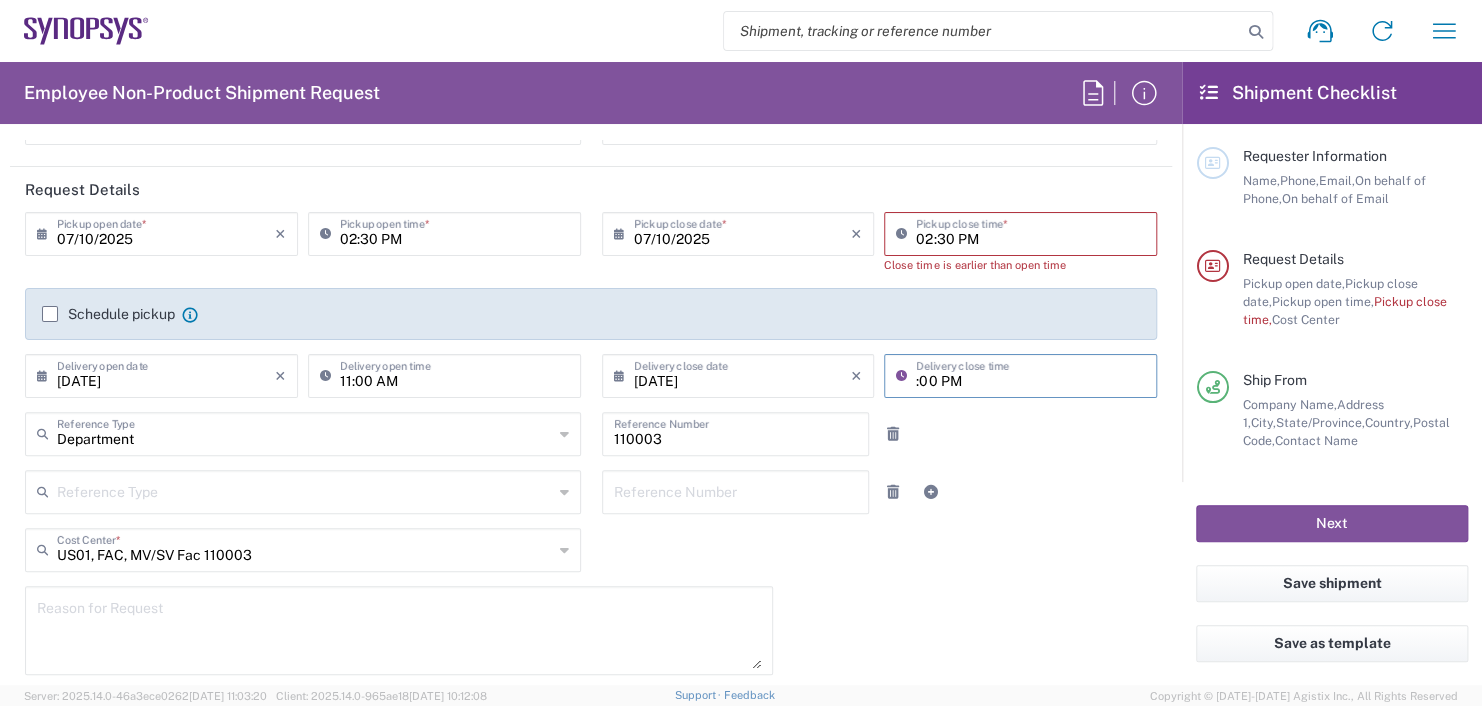 click on ":00 PM" at bounding box center [1030, 374] 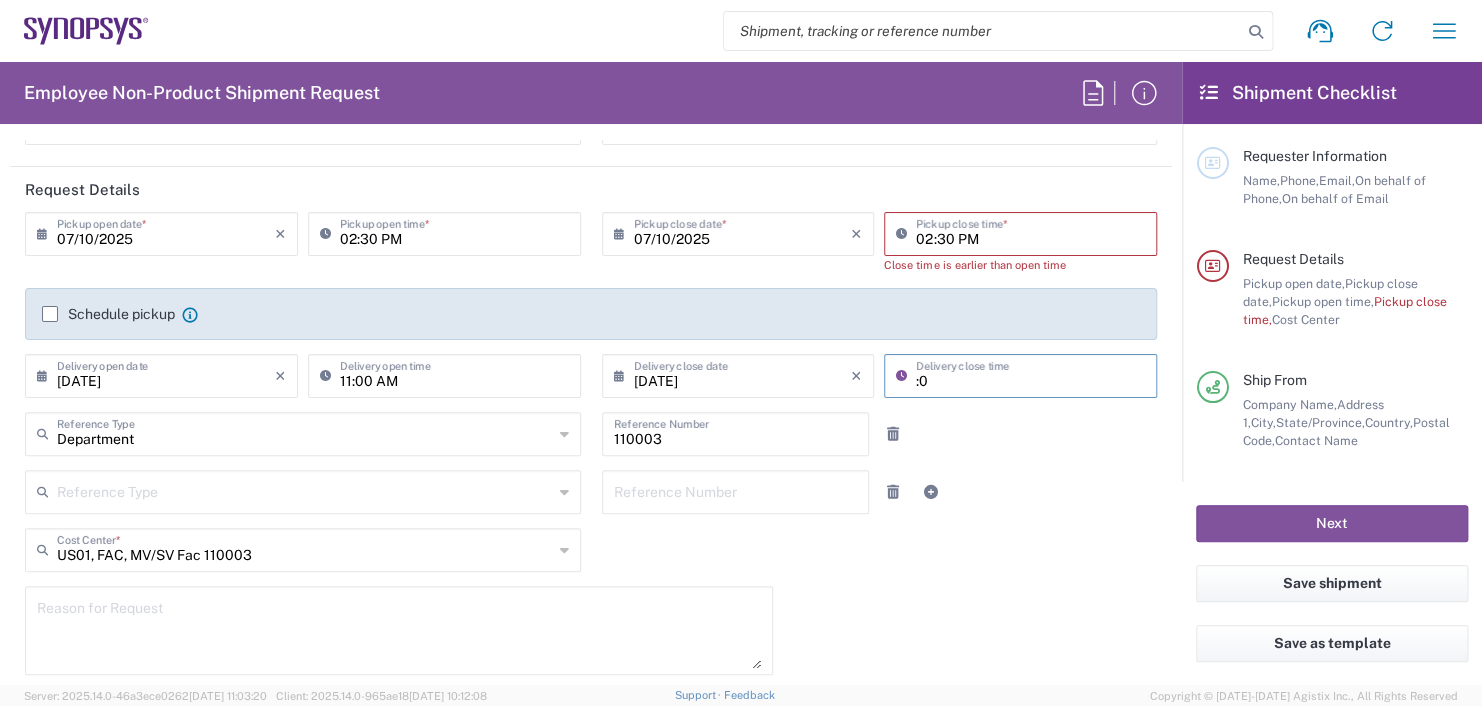 type on ":" 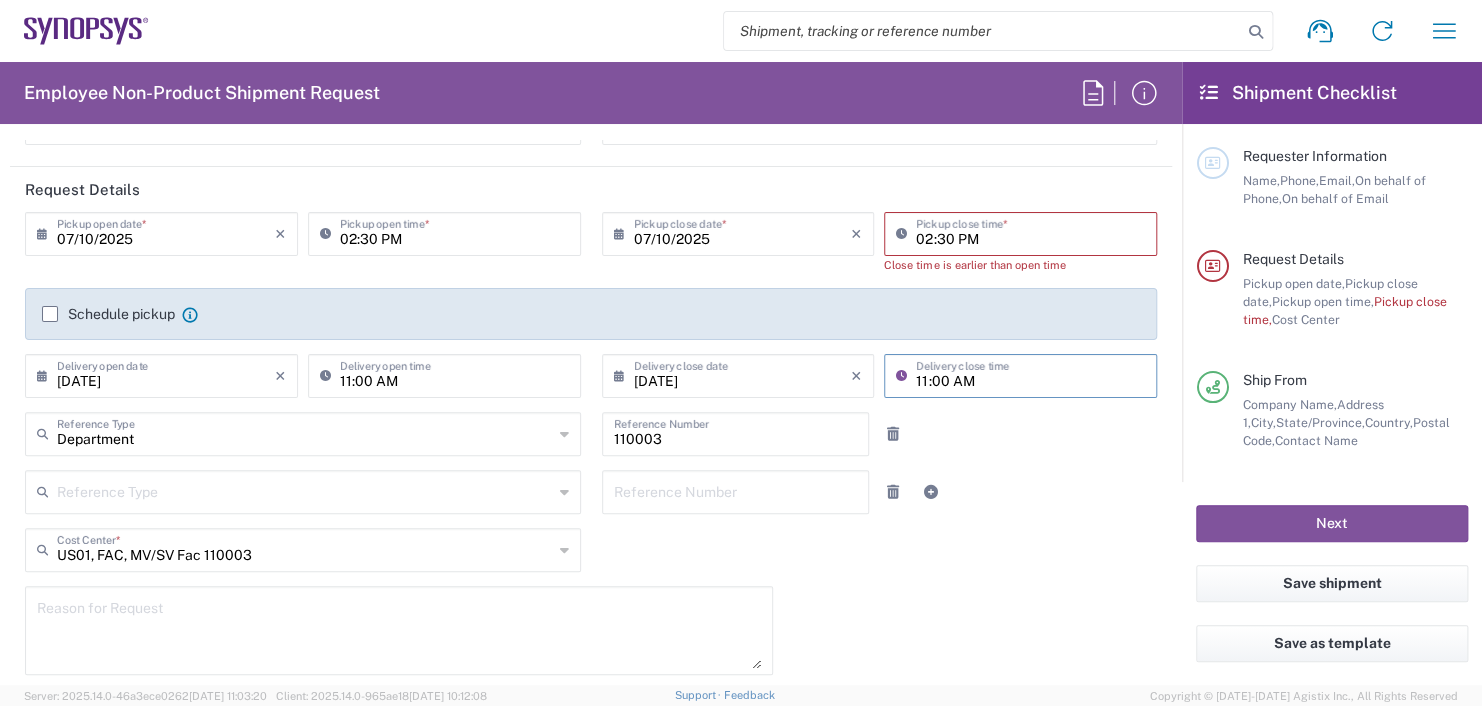 type on "11:00 AM" 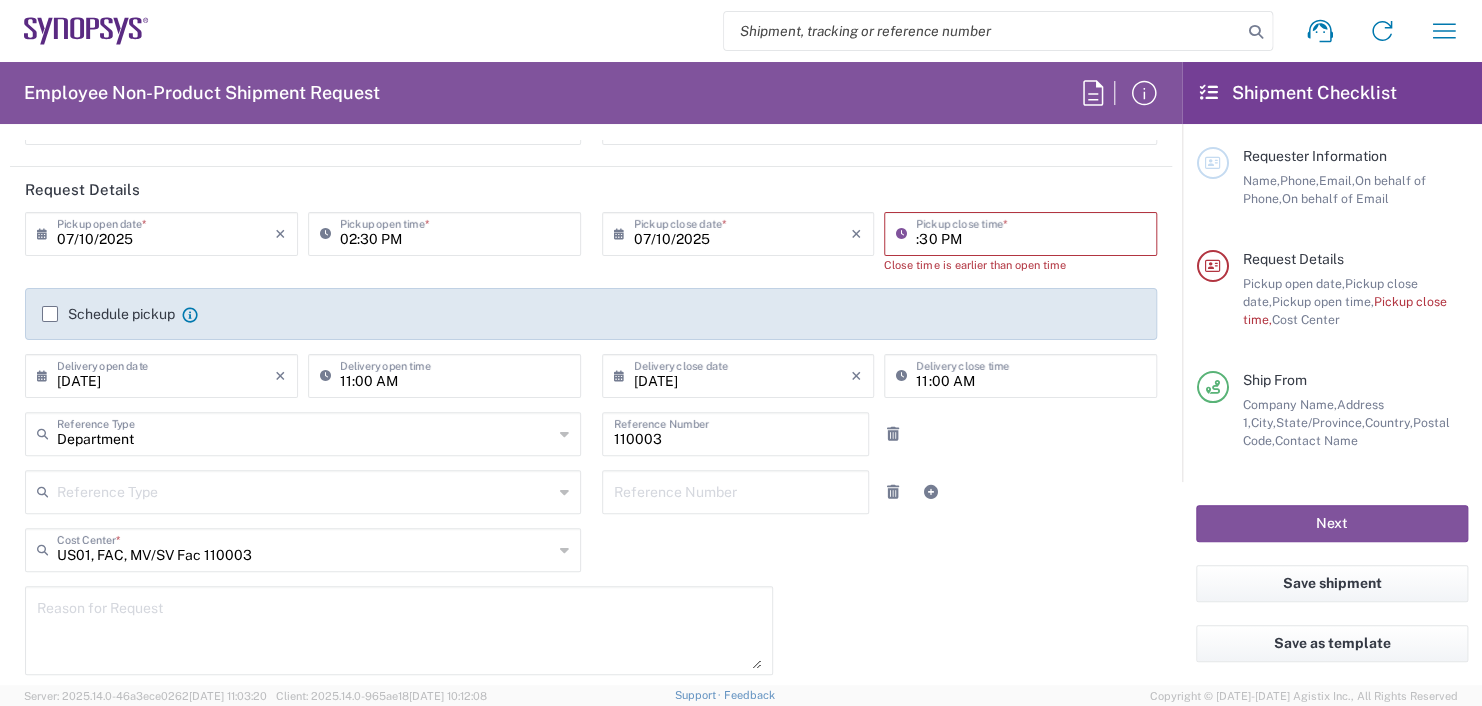 click on ":30 PM" at bounding box center (1030, 232) 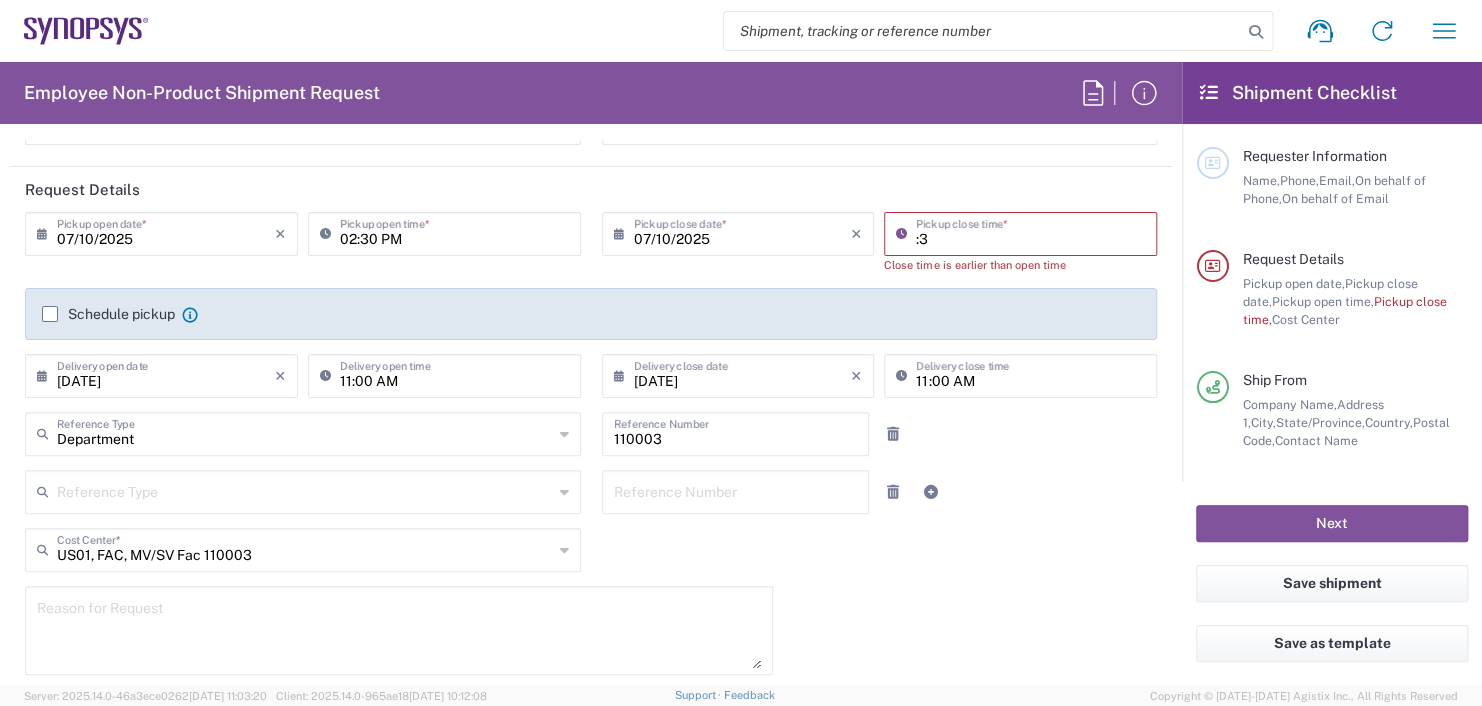 type on ":" 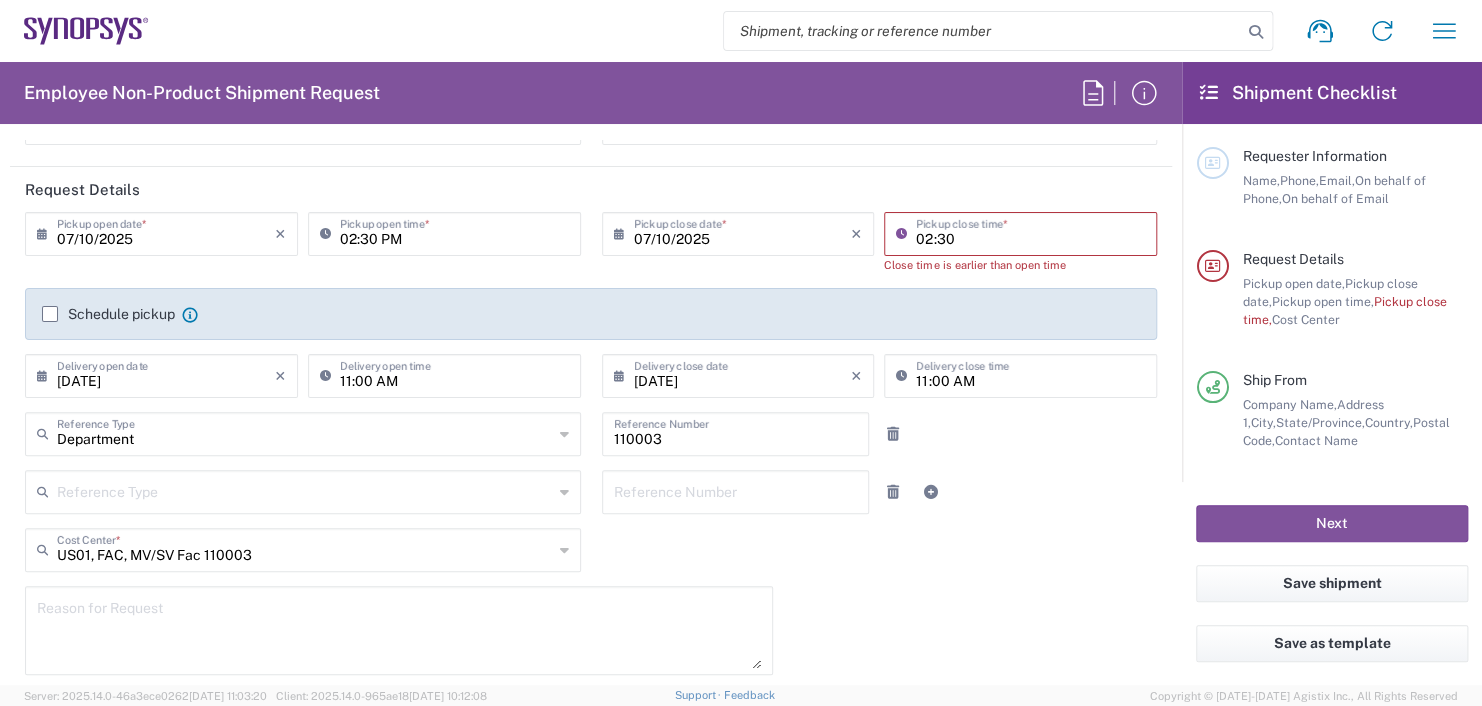 type on "02:30" 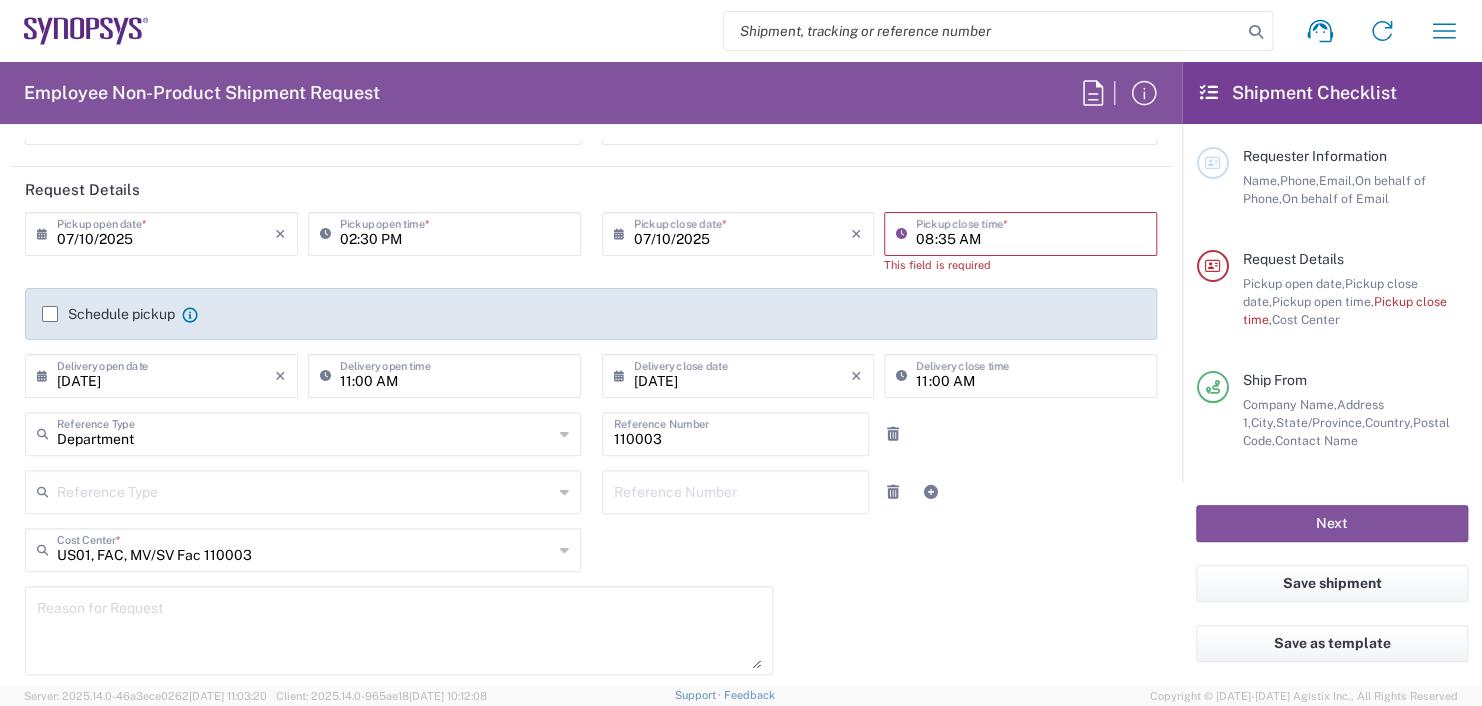 click on "08:35 AM" at bounding box center (1030, 232) 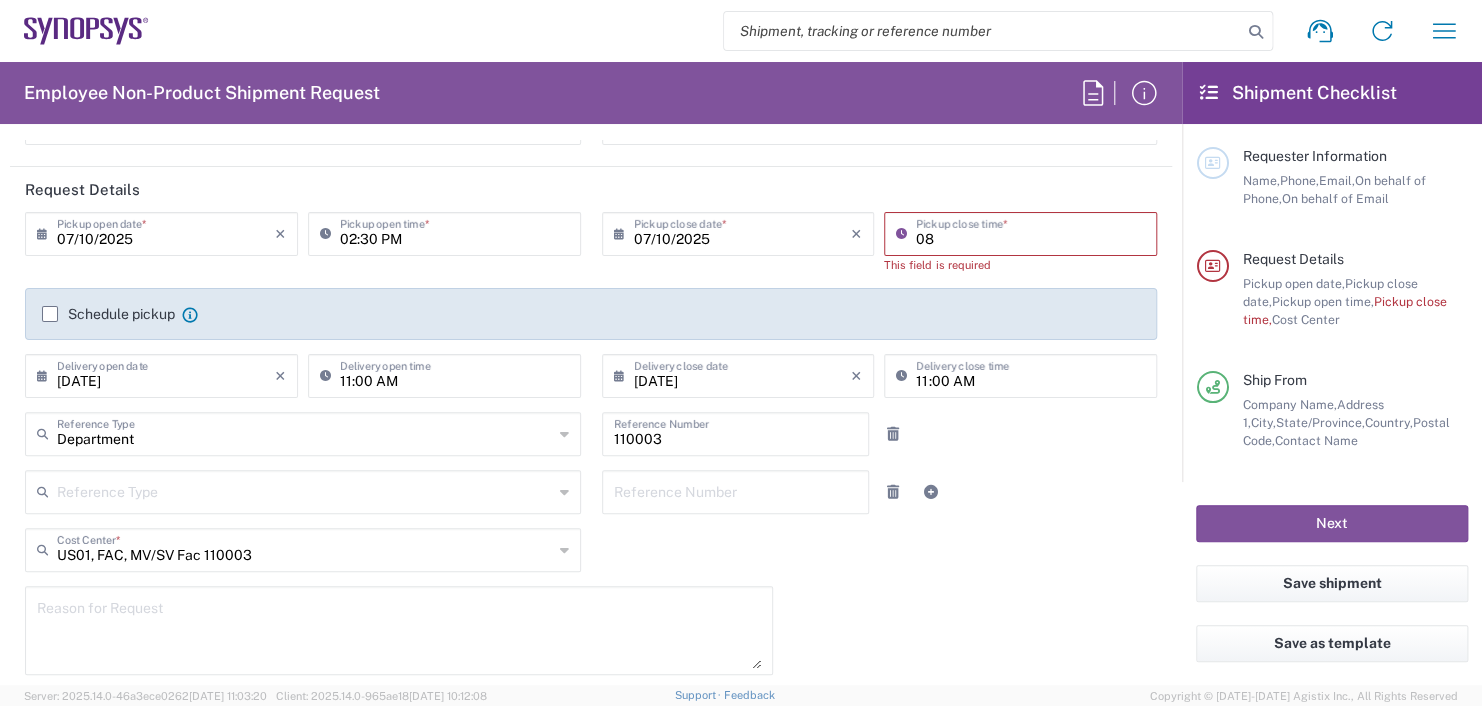 type on "0" 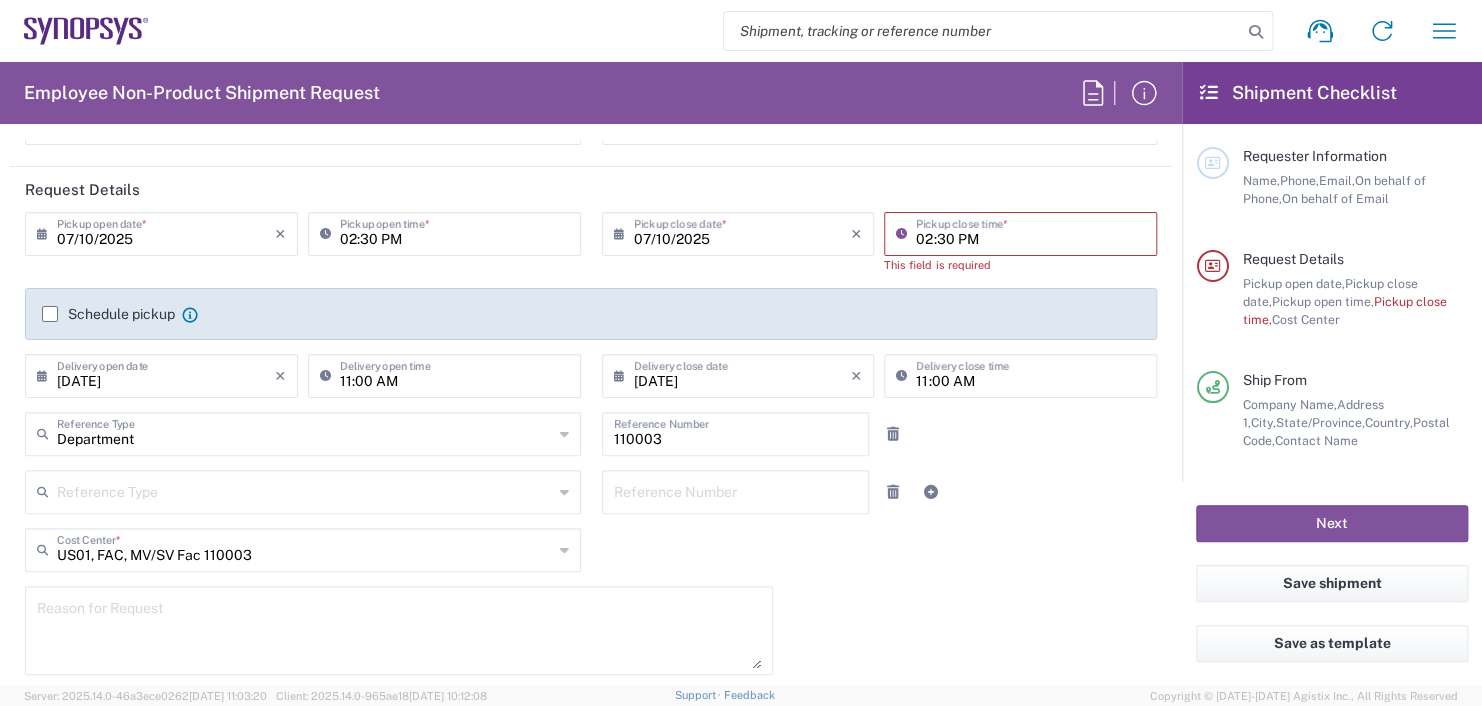 type on "02:30 PM" 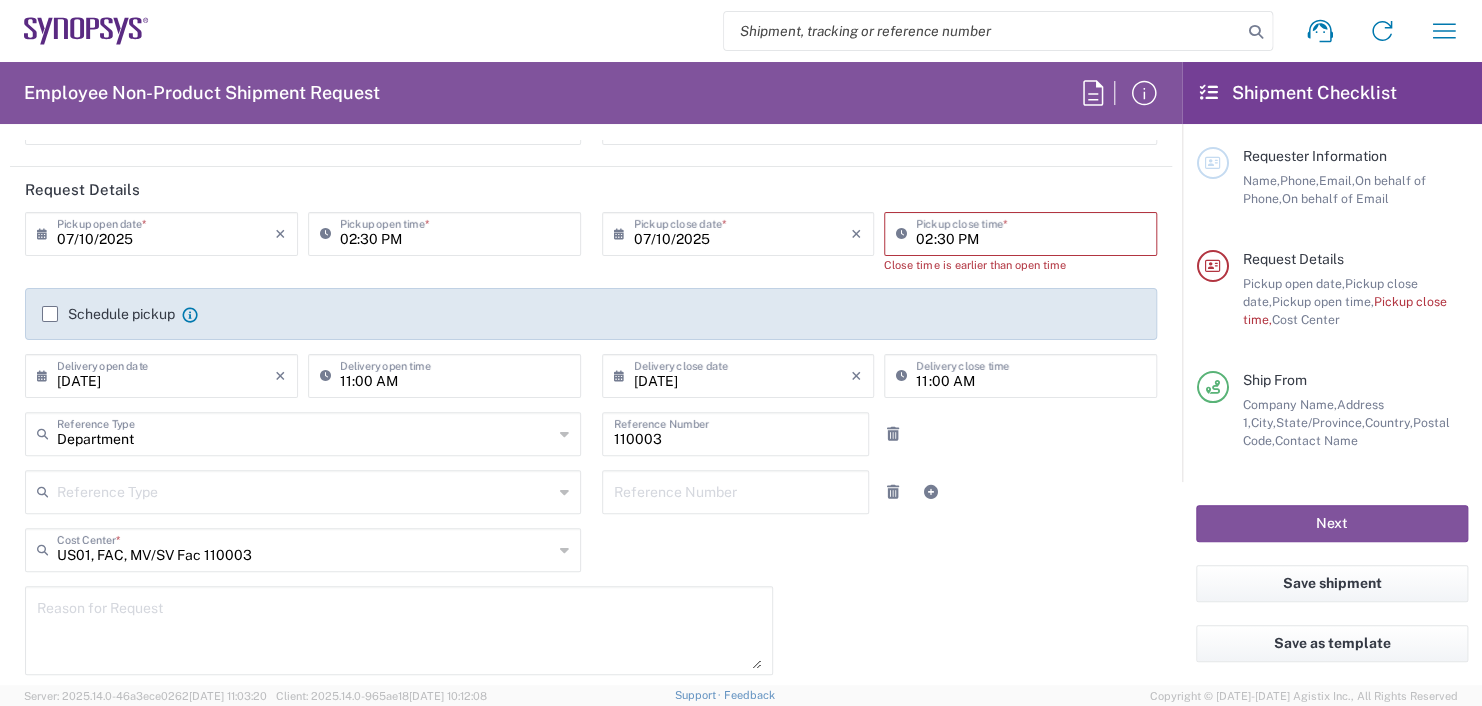 click on "07/10/2025 ×  Pickup open date  * Cancel Apply 02:30 PM  Pickup open time  * 07/10/2025 ×  Pickup close date  * Cancel Apply 02:30 PM  Pickup close time  * Close time is earlier than open time  Schedule pickup  When scheduling a pickup please be sure to meet the following criteria:
1. Pickup window should start at least 2 hours after current time.
2.Pickup window needs to be at least 2 hours.
3.Pickup close time should not exceed business hours.
07/11/2025 ×  Delivery open date  Cancel Apply 11:00 AM  Delivery open time  07/11/2025 ×  Delivery close date  Cancel Apply 11:00 AM  Delivery close time  Department  Reference Type  Department Customer Ref Invoice Number Purchase Order RMA 110003  Reference Number   Reference Type  Customer Ref Department Invoice Number Purchase Order RMA  Reference Number  US01, FAC, MV/SV Fac 110003  Cost Center  * US01, FAC, MV/SV Fac 110003 AM01, AMSG, Monteray 460541 AM01, Biz Apps, Webapps Intgr & DataSvcs 111638 AM01, CDMG, PS, RD 511294 AM01, CSG, Flex 211262" 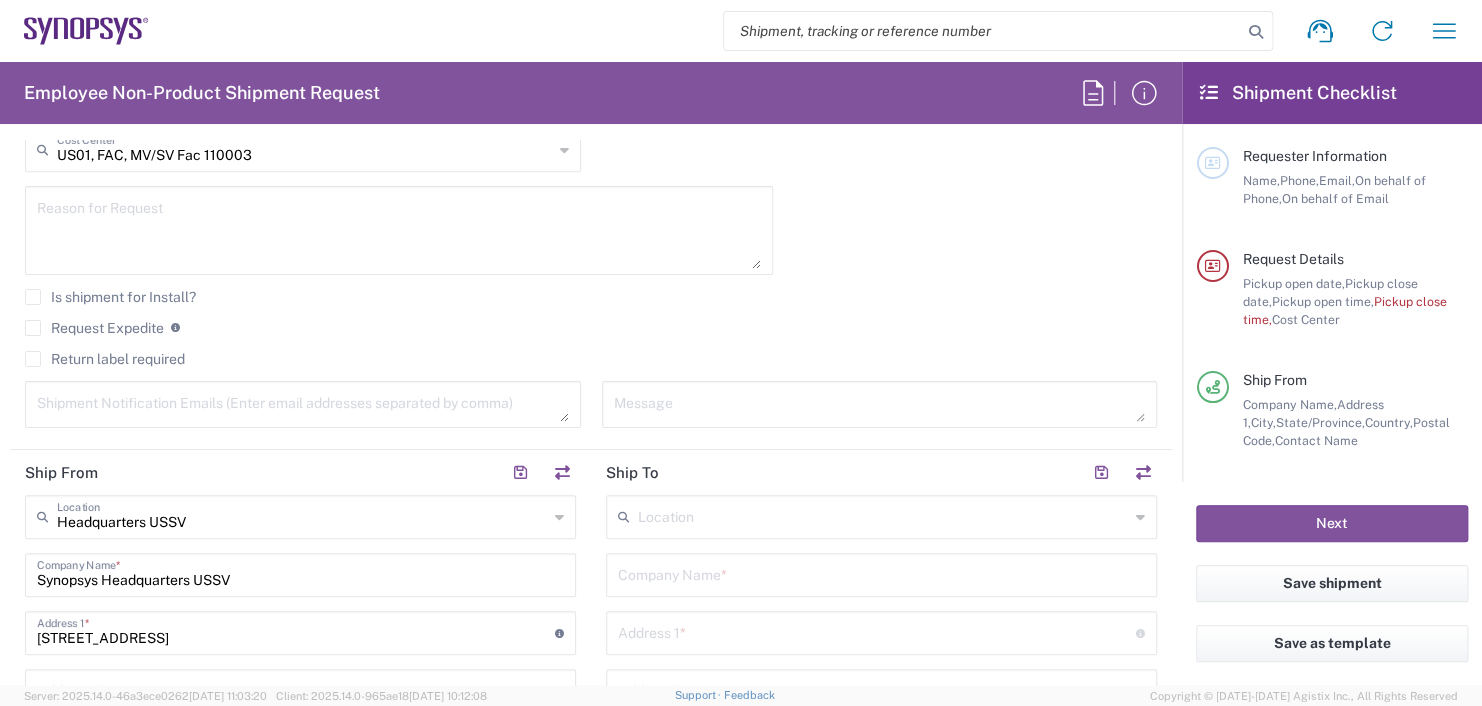 scroll, scrollTop: 800, scrollLeft: 0, axis: vertical 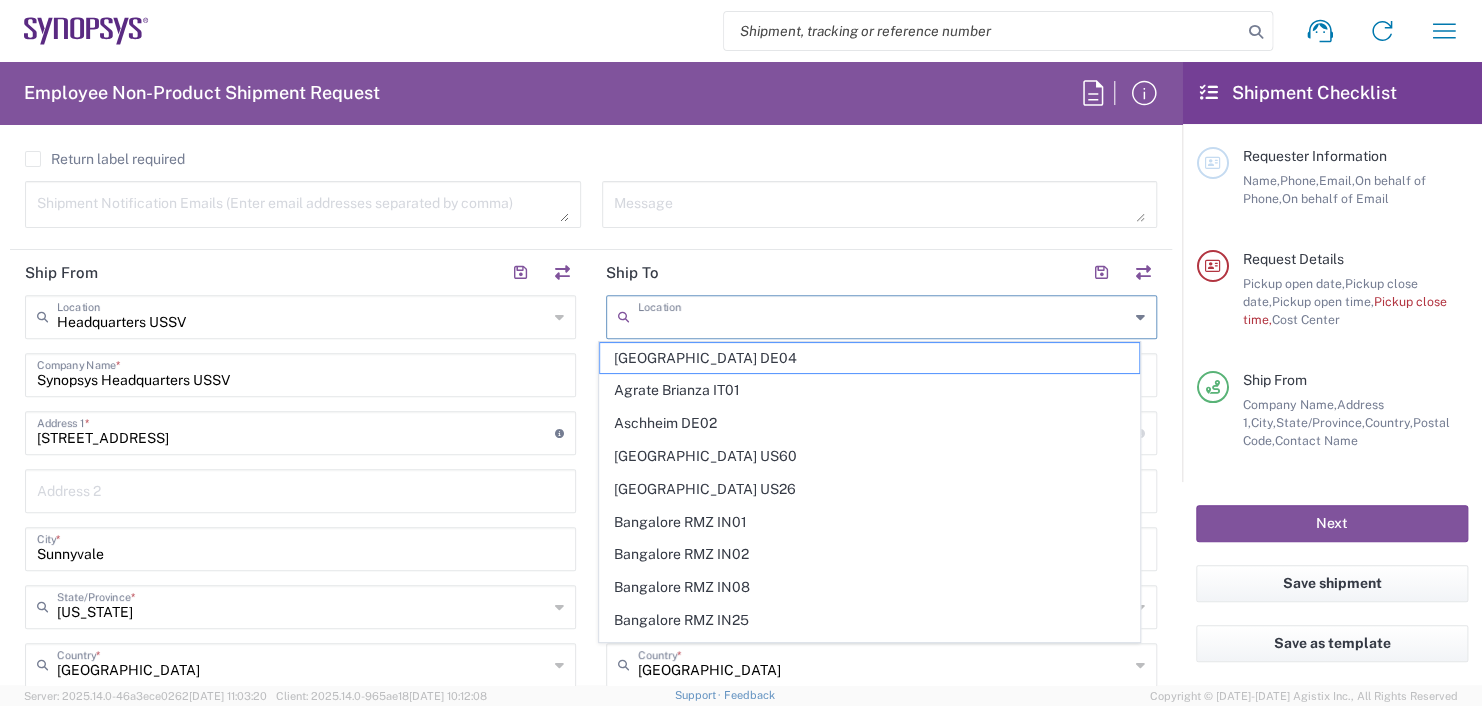 click at bounding box center [883, 315] 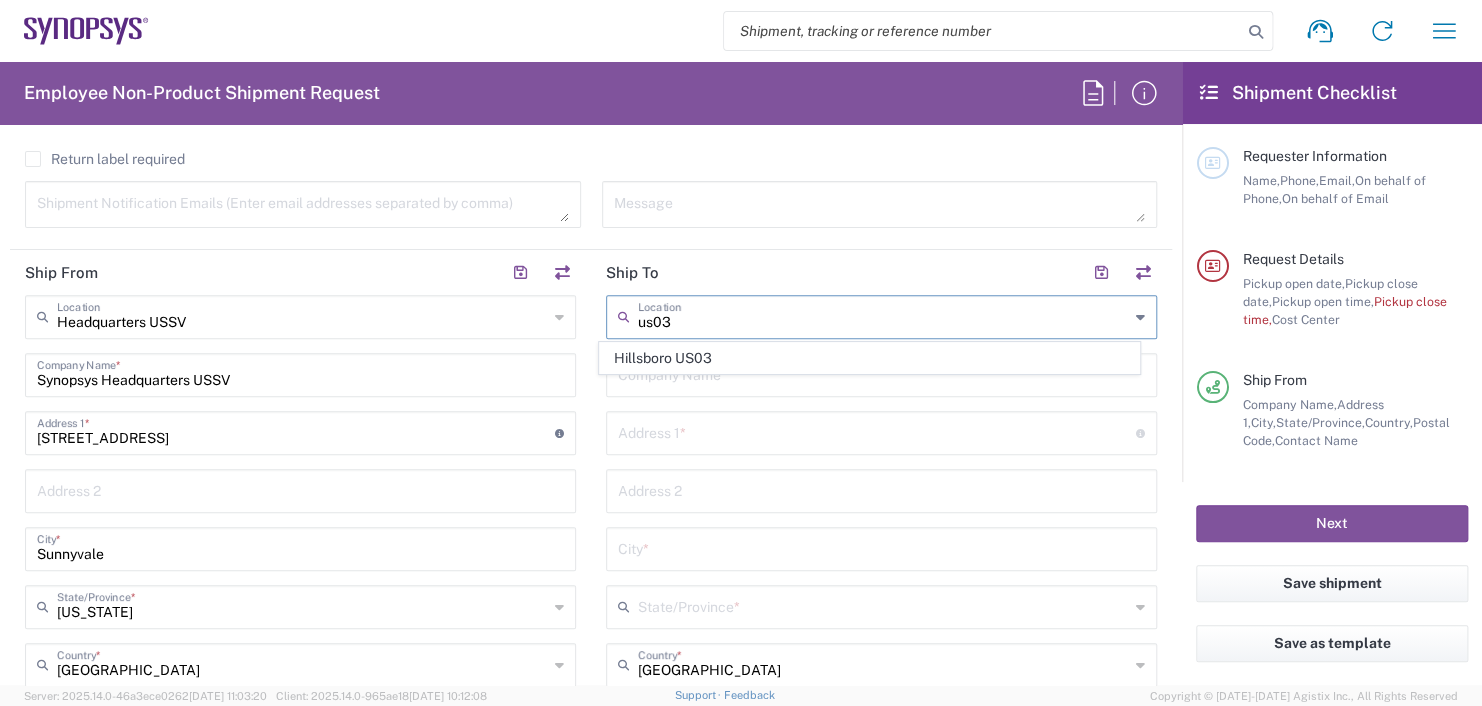 type on "us03" 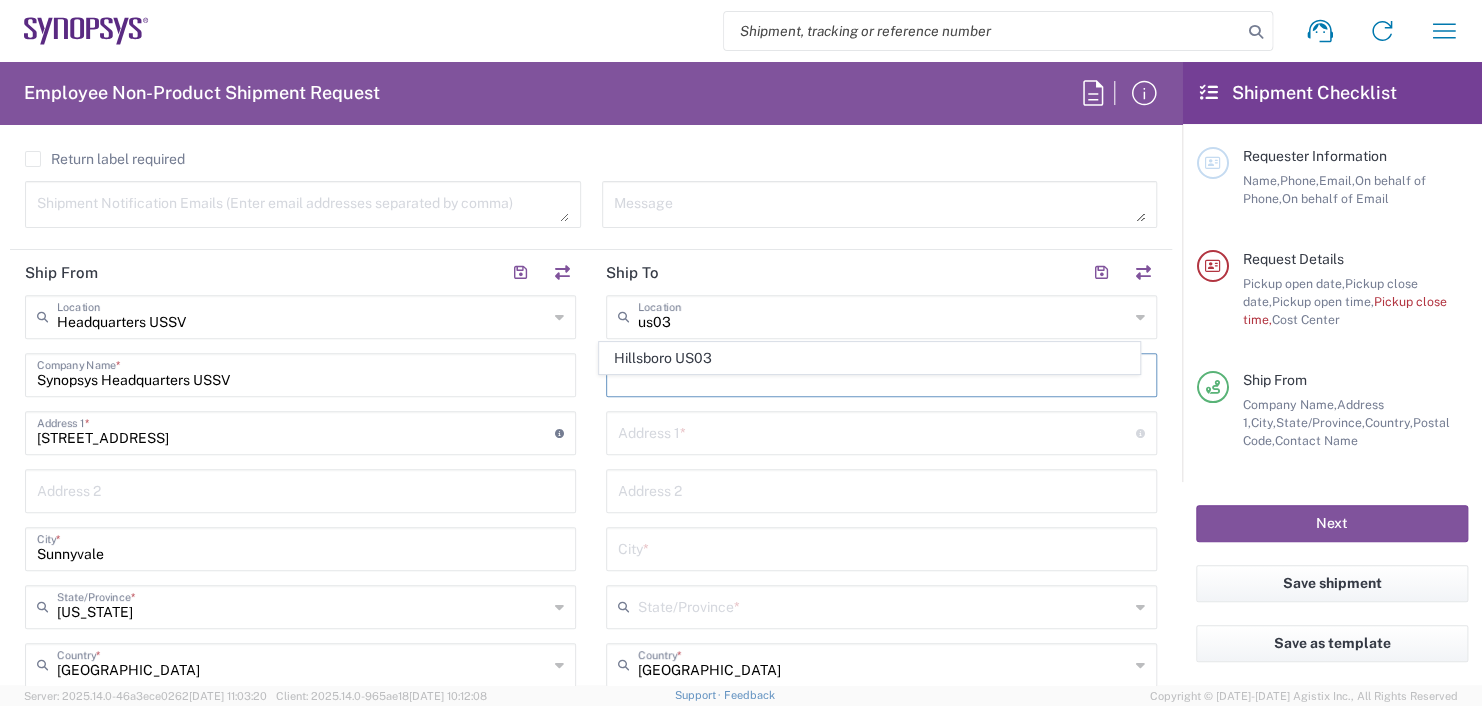 click at bounding box center [881, 373] 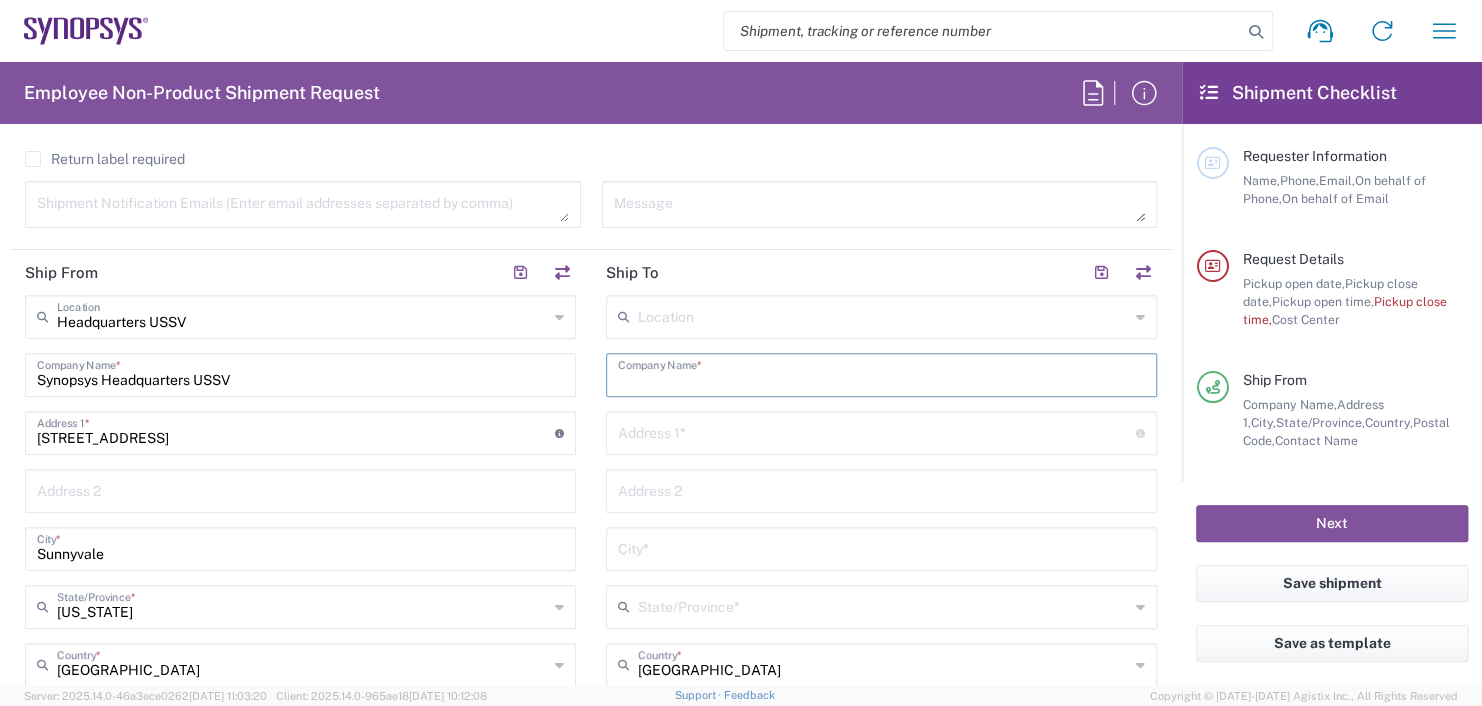 click at bounding box center [881, 373] 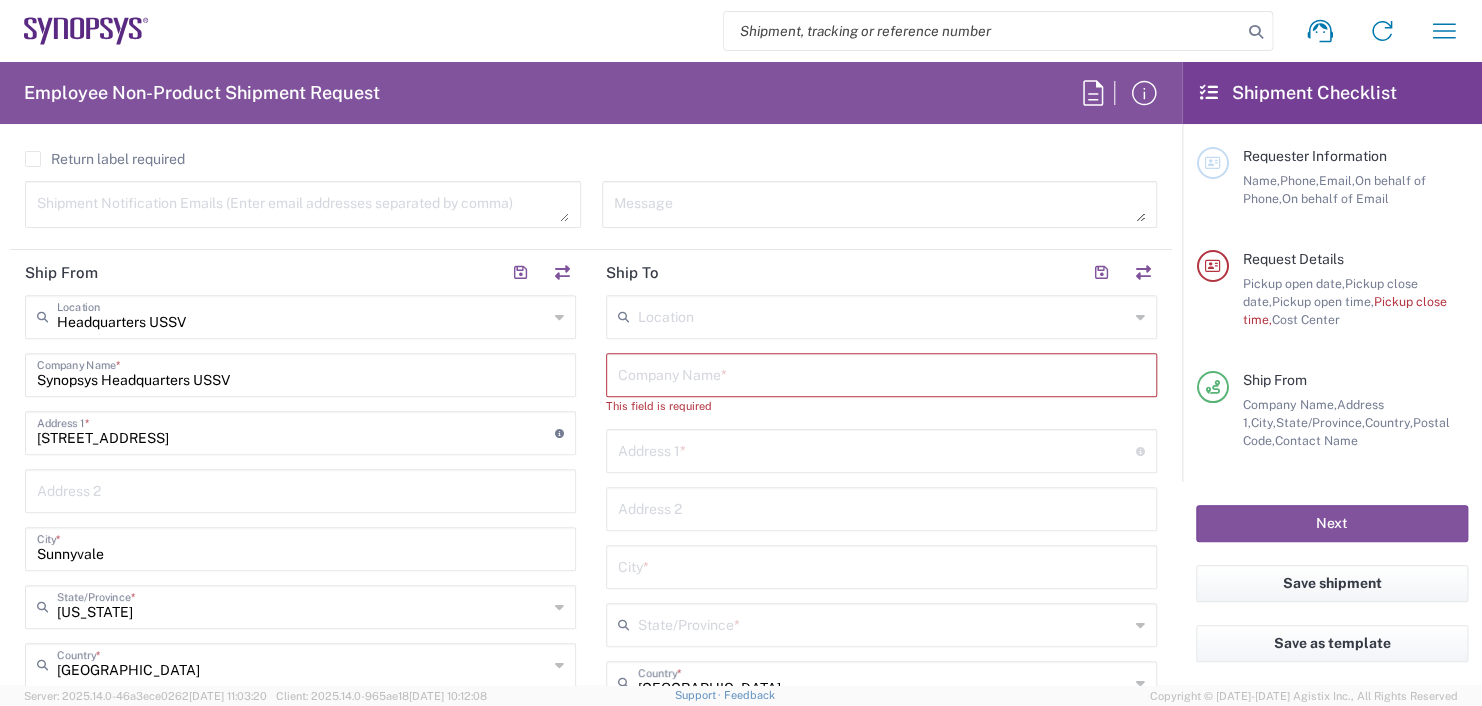 click on "Location" 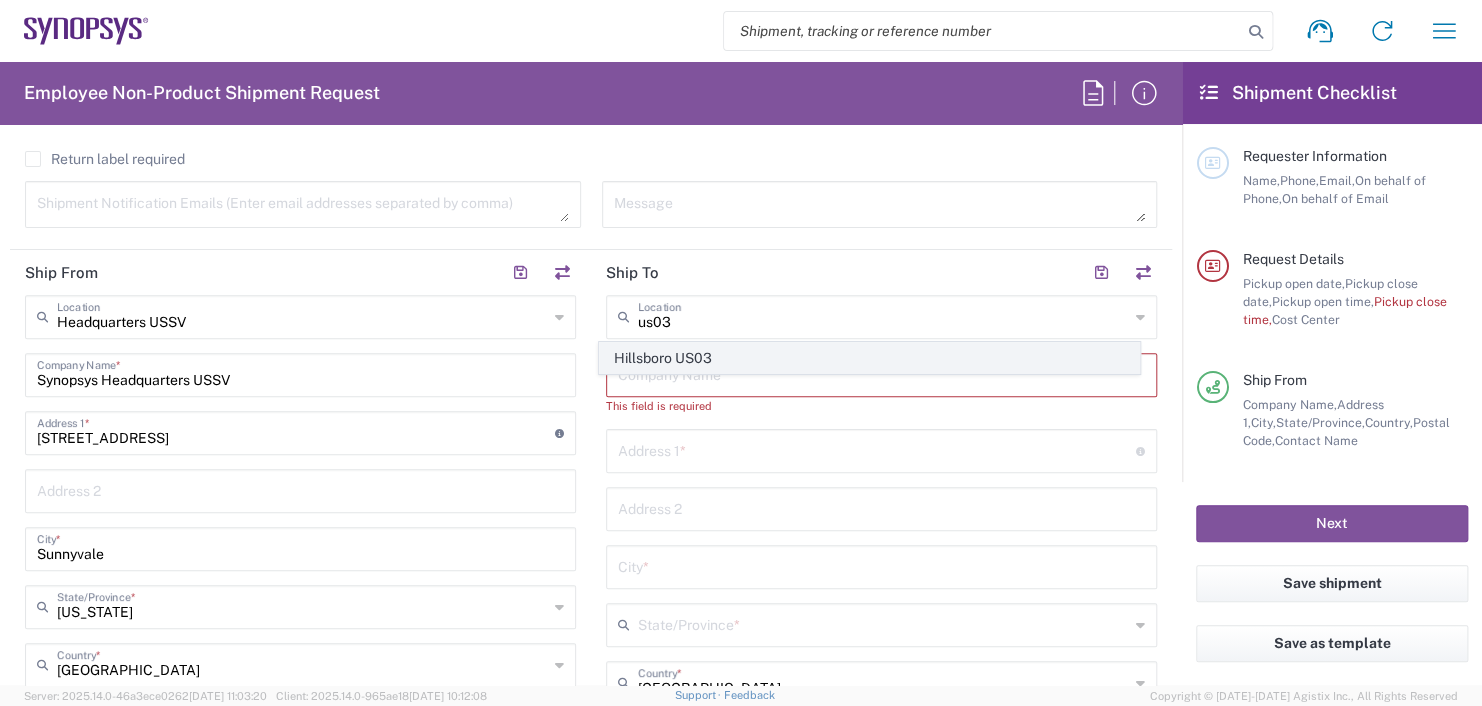 click on "Hillsboro US03" 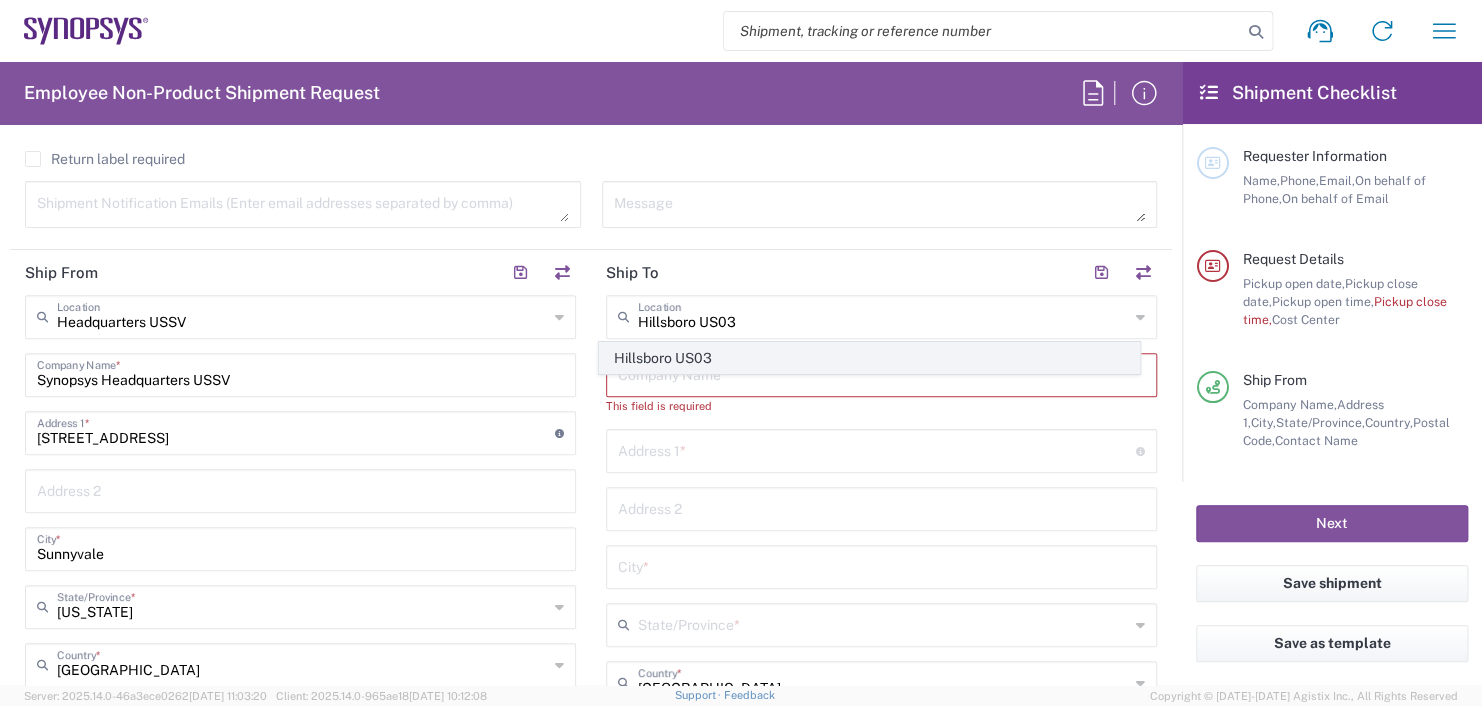 type on "Synopsys Inc" 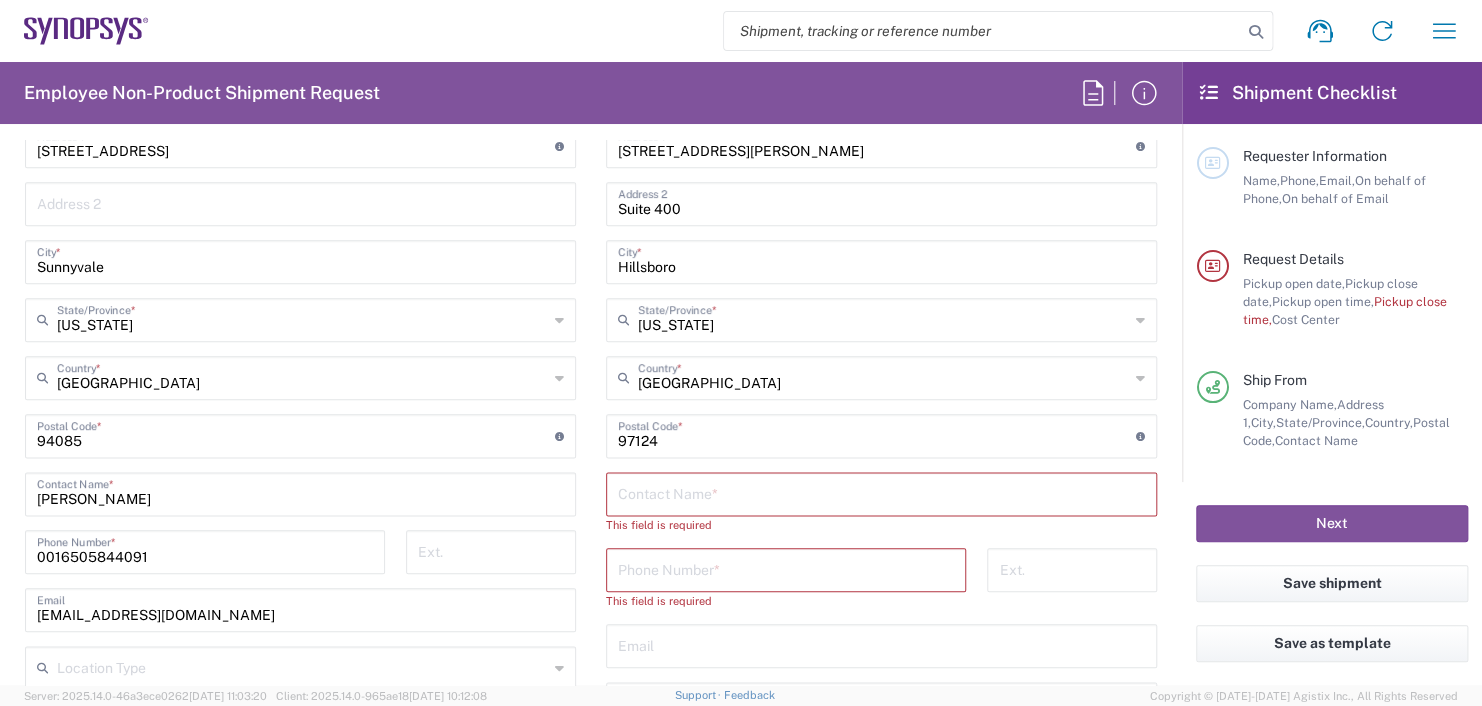 scroll, scrollTop: 1100, scrollLeft: 0, axis: vertical 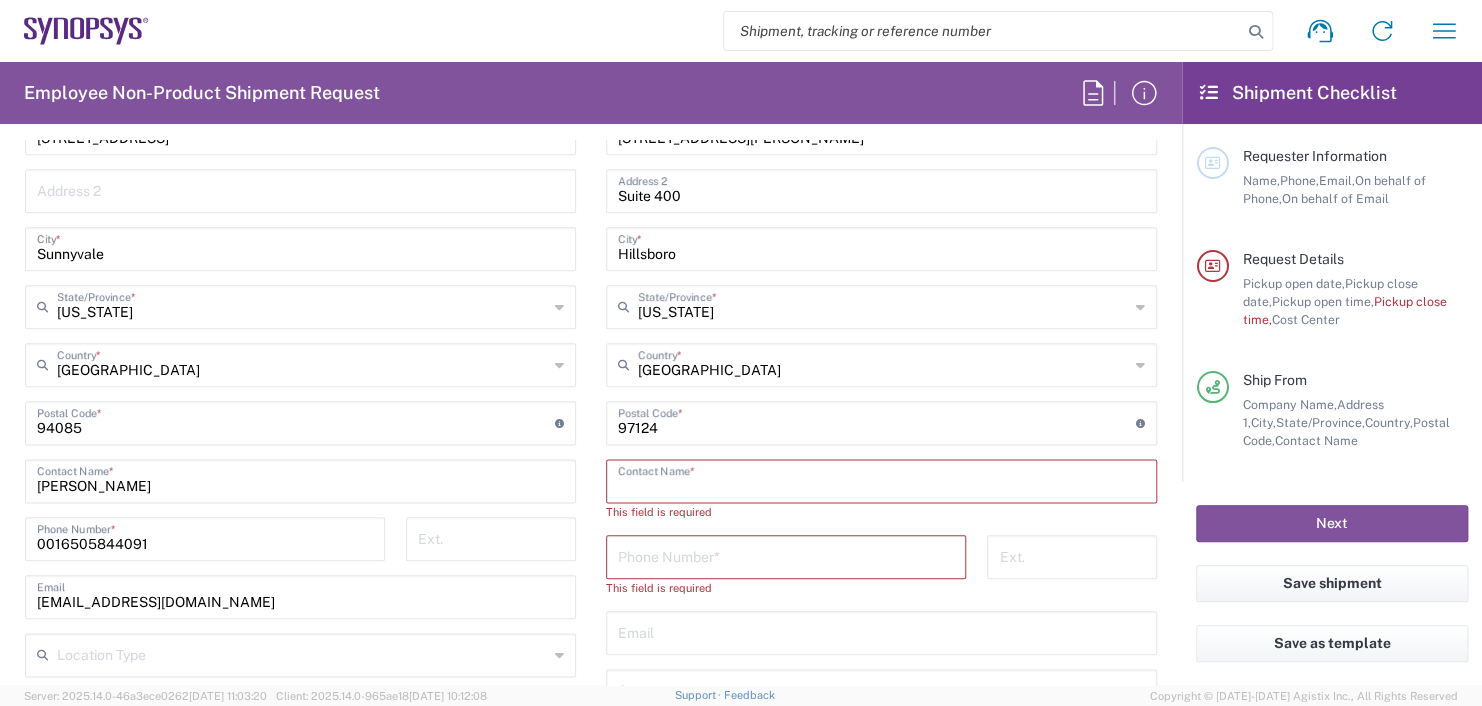 click at bounding box center [881, 479] 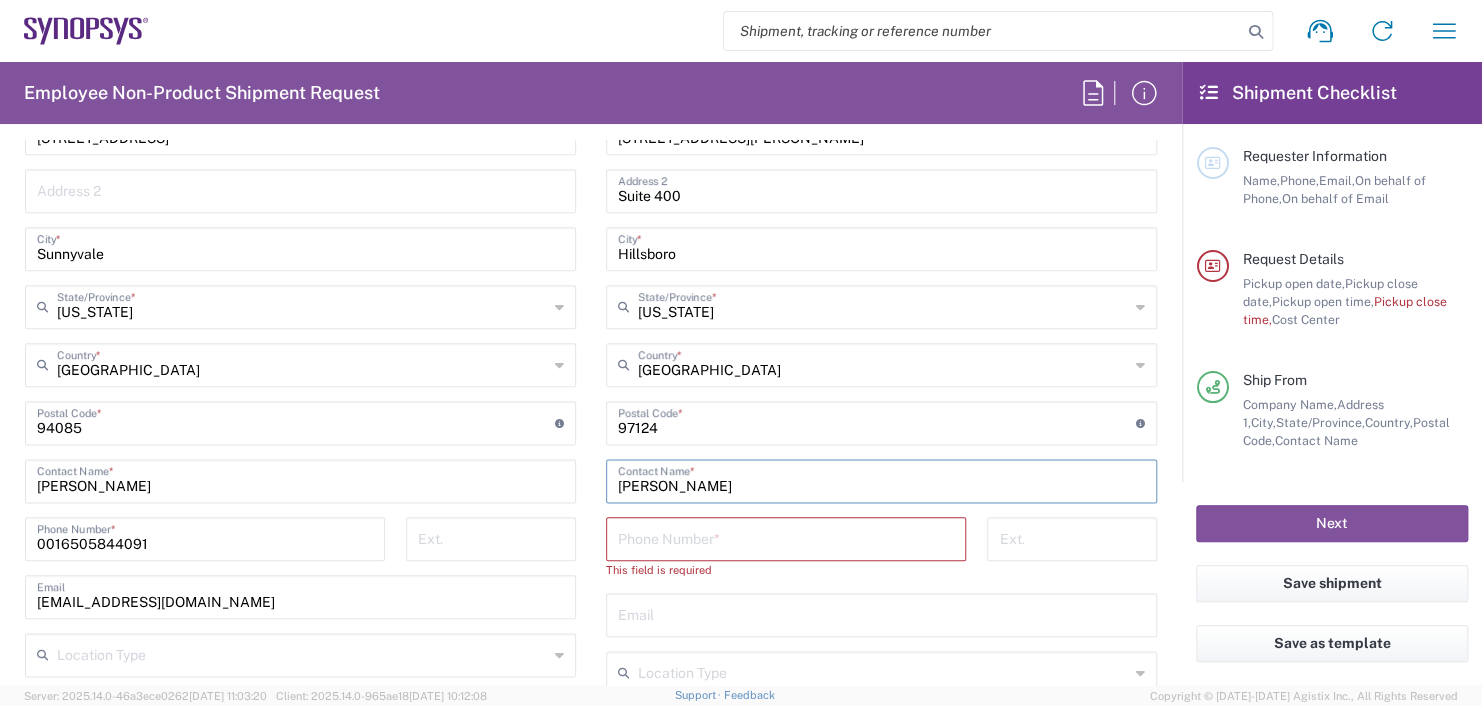 type on "Teresa Kolb" 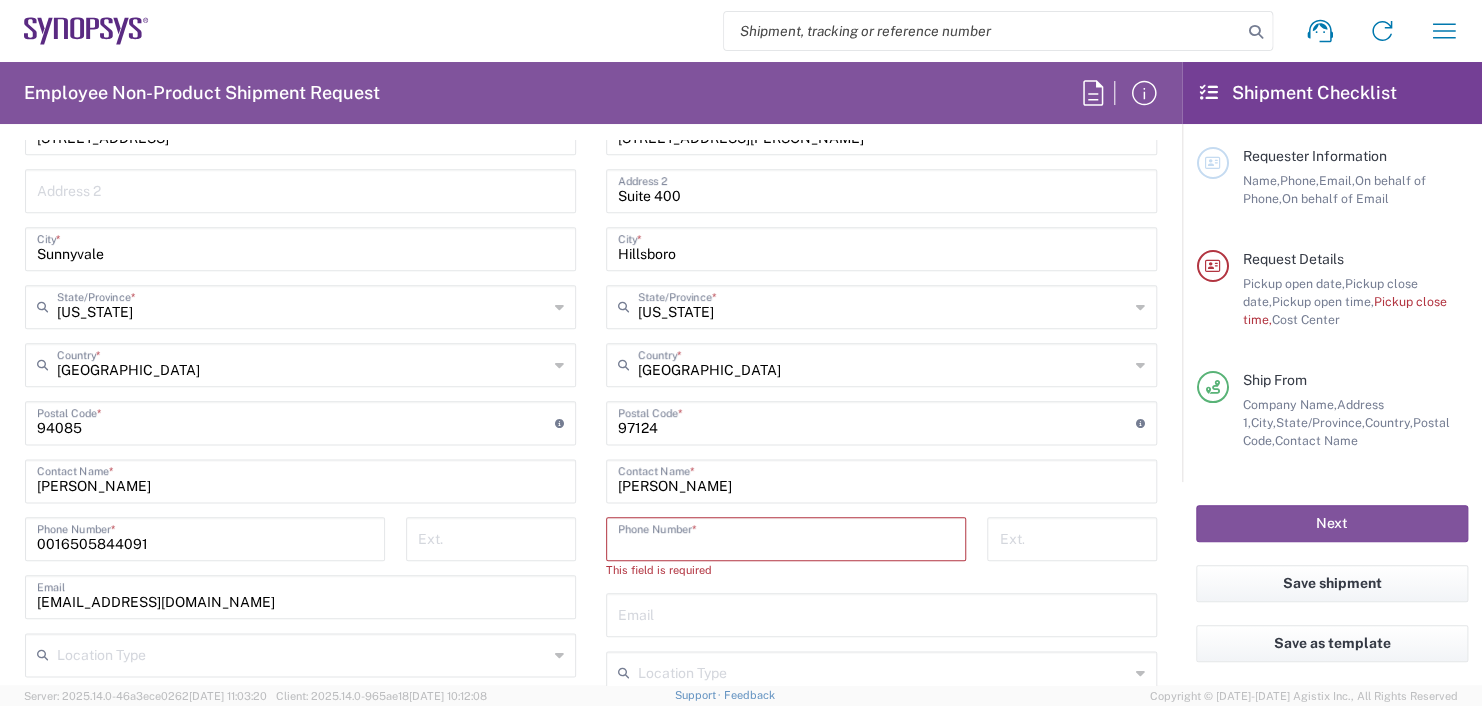 click at bounding box center (786, 537) 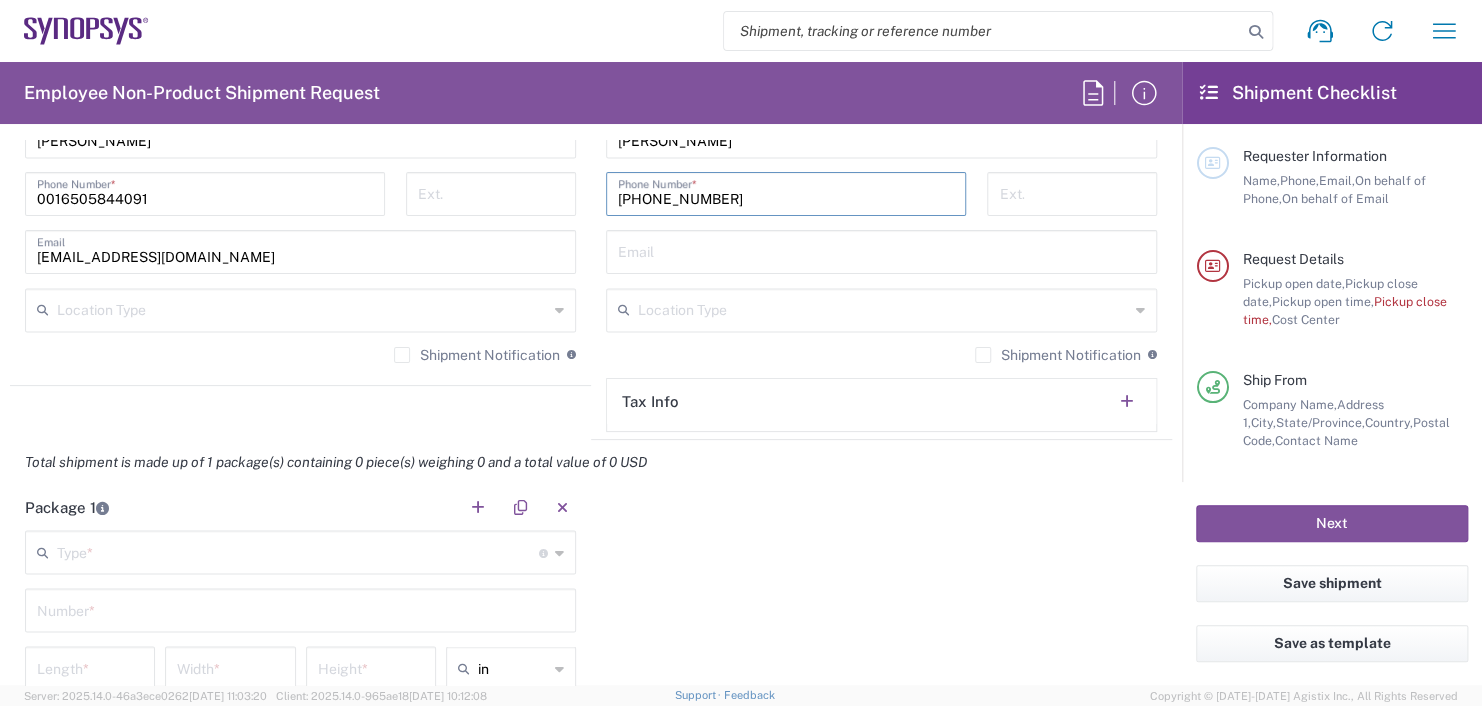 scroll, scrollTop: 1600, scrollLeft: 0, axis: vertical 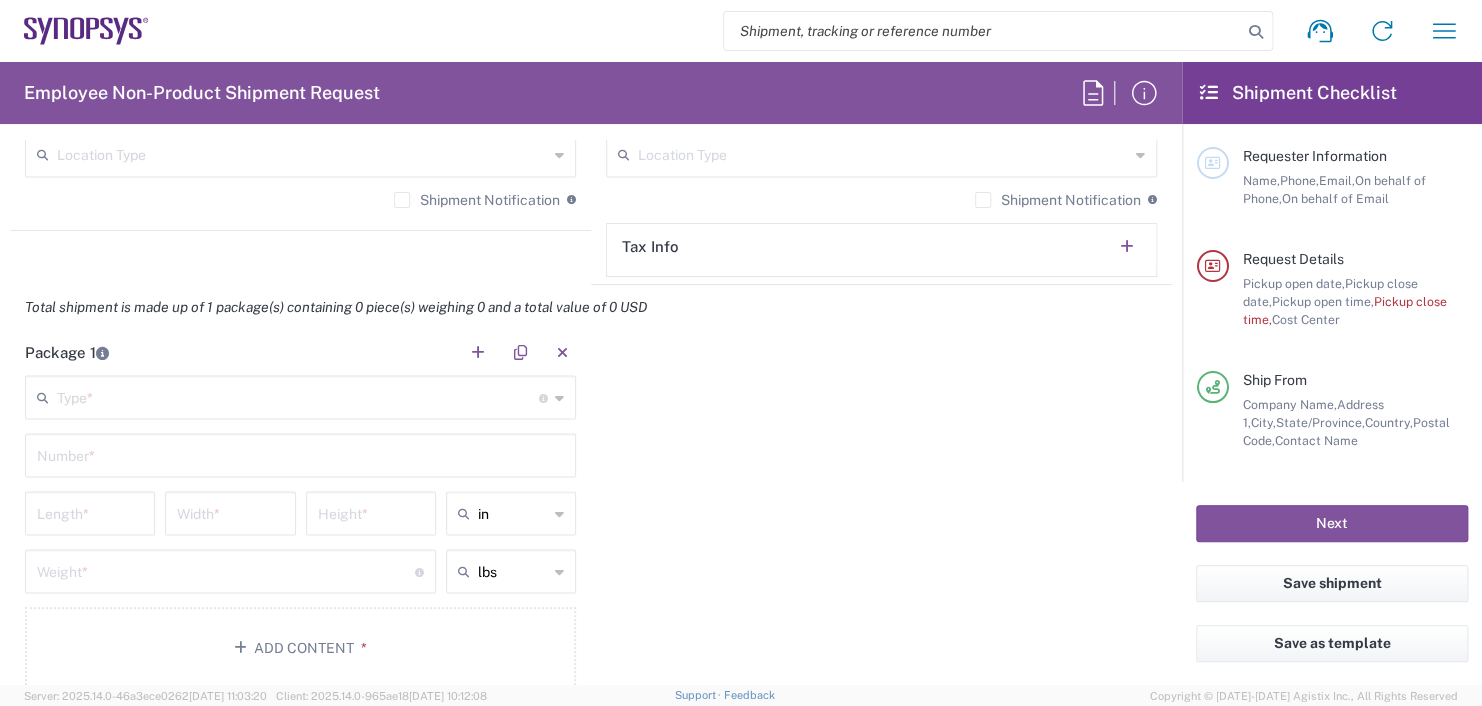 type on "503-550-6438" 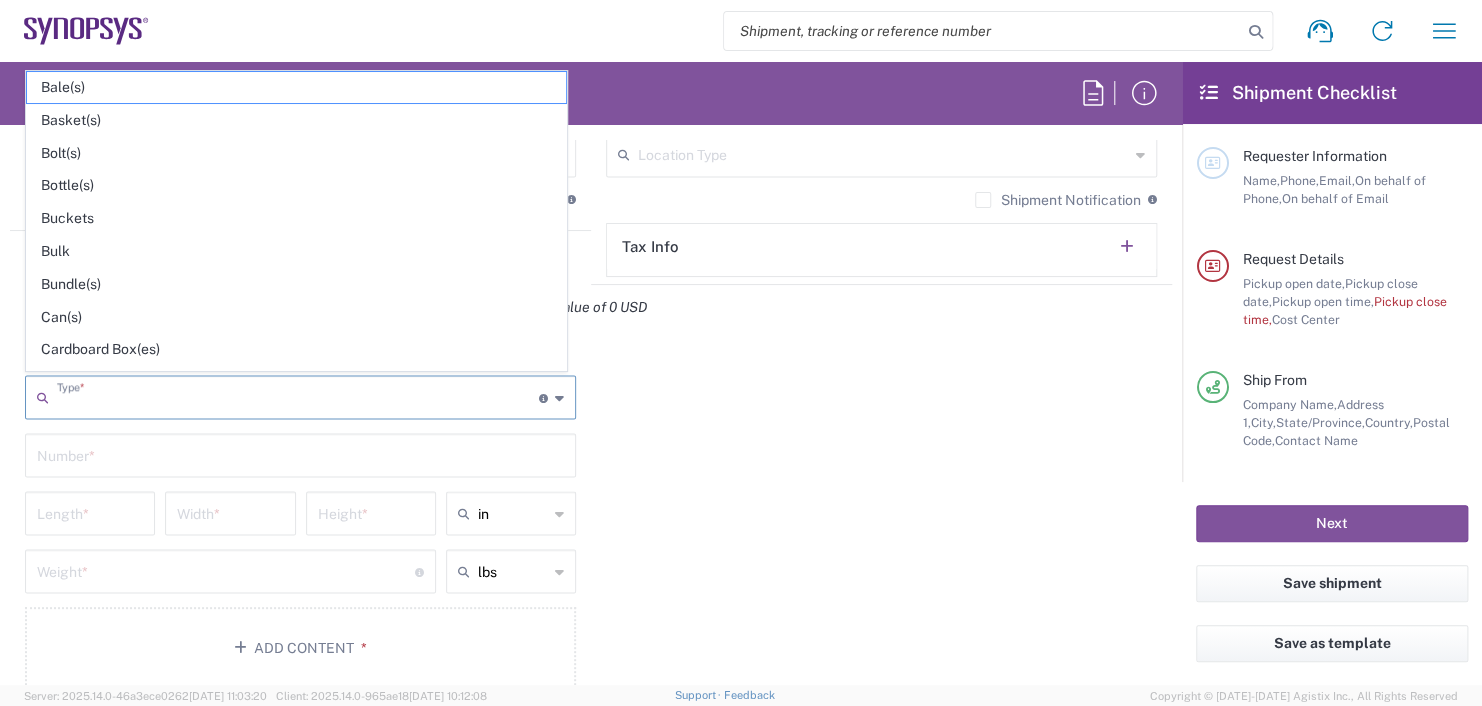 click at bounding box center (298, 395) 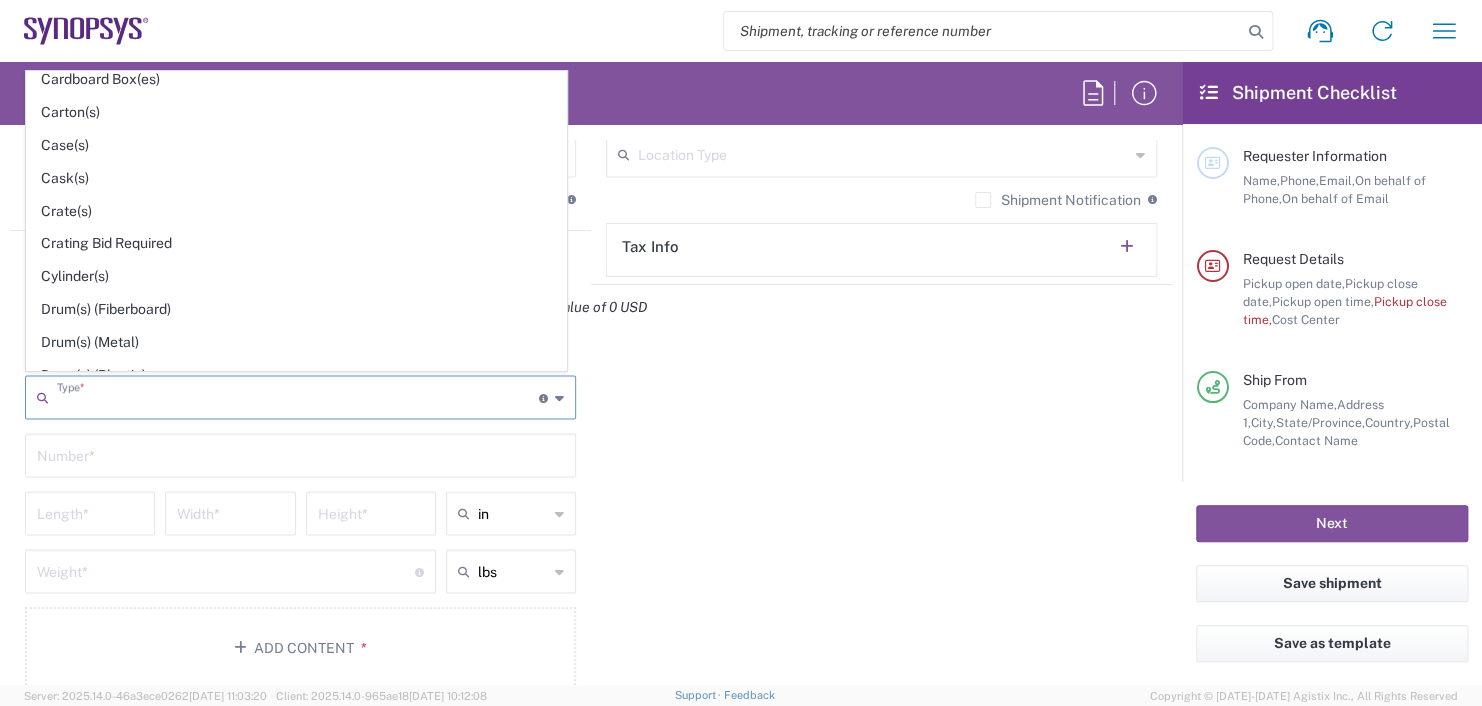 scroll, scrollTop: 400, scrollLeft: 0, axis: vertical 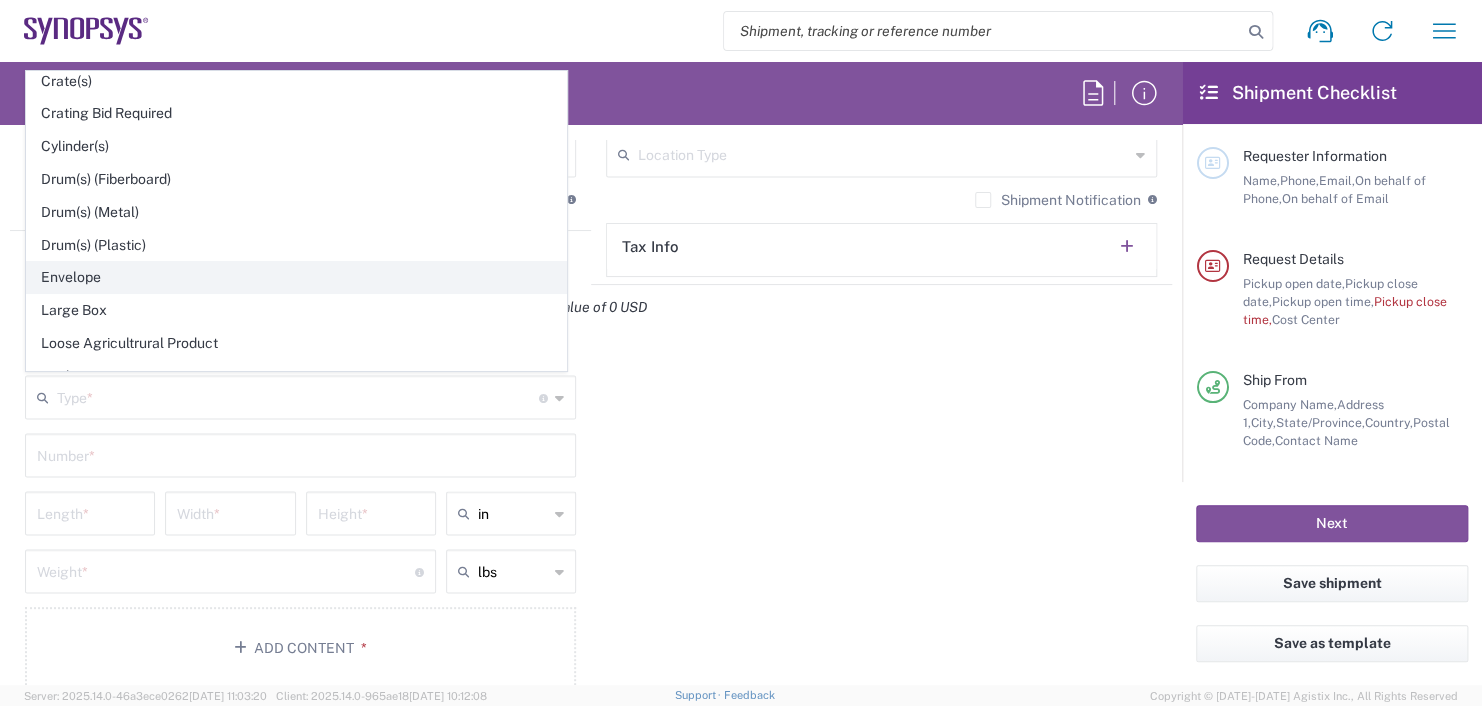 click on "Envelope" 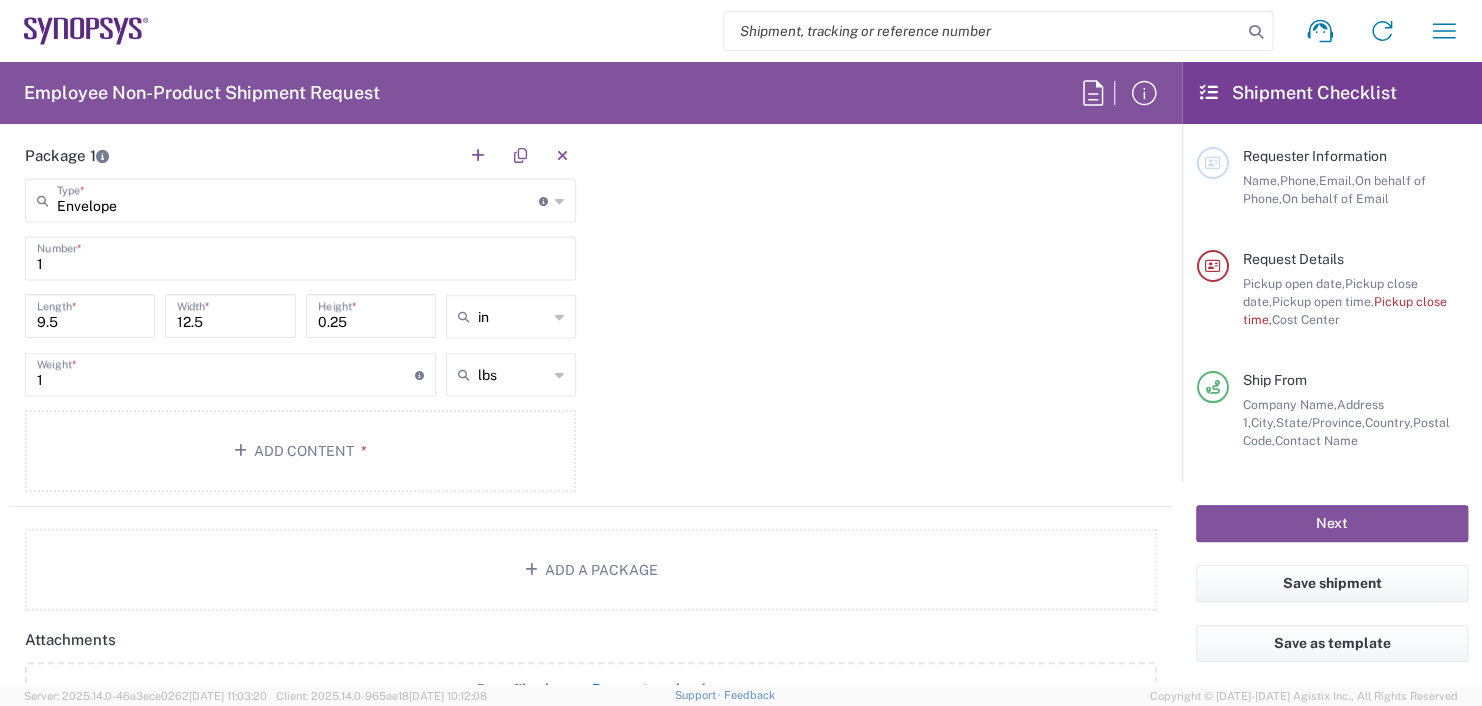 scroll, scrollTop: 1800, scrollLeft: 0, axis: vertical 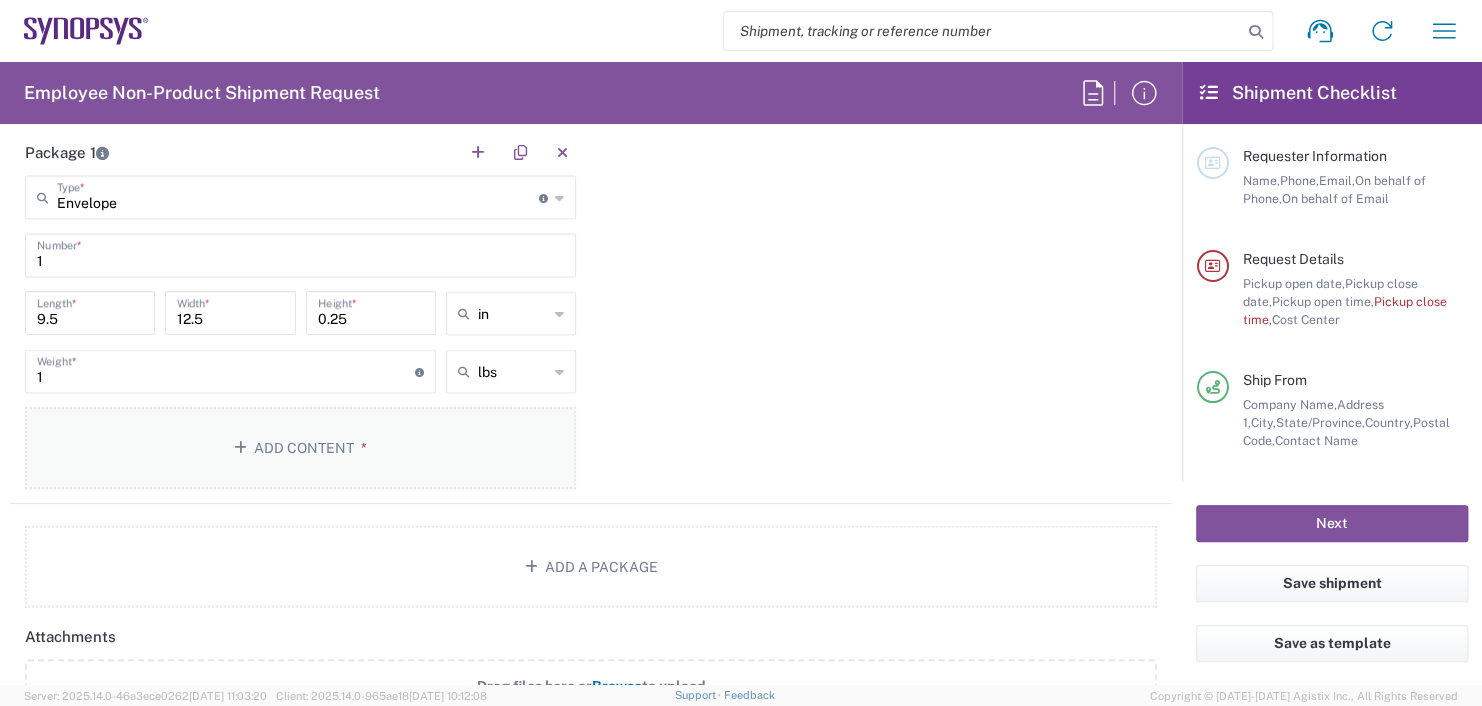 click on "Add Content *" 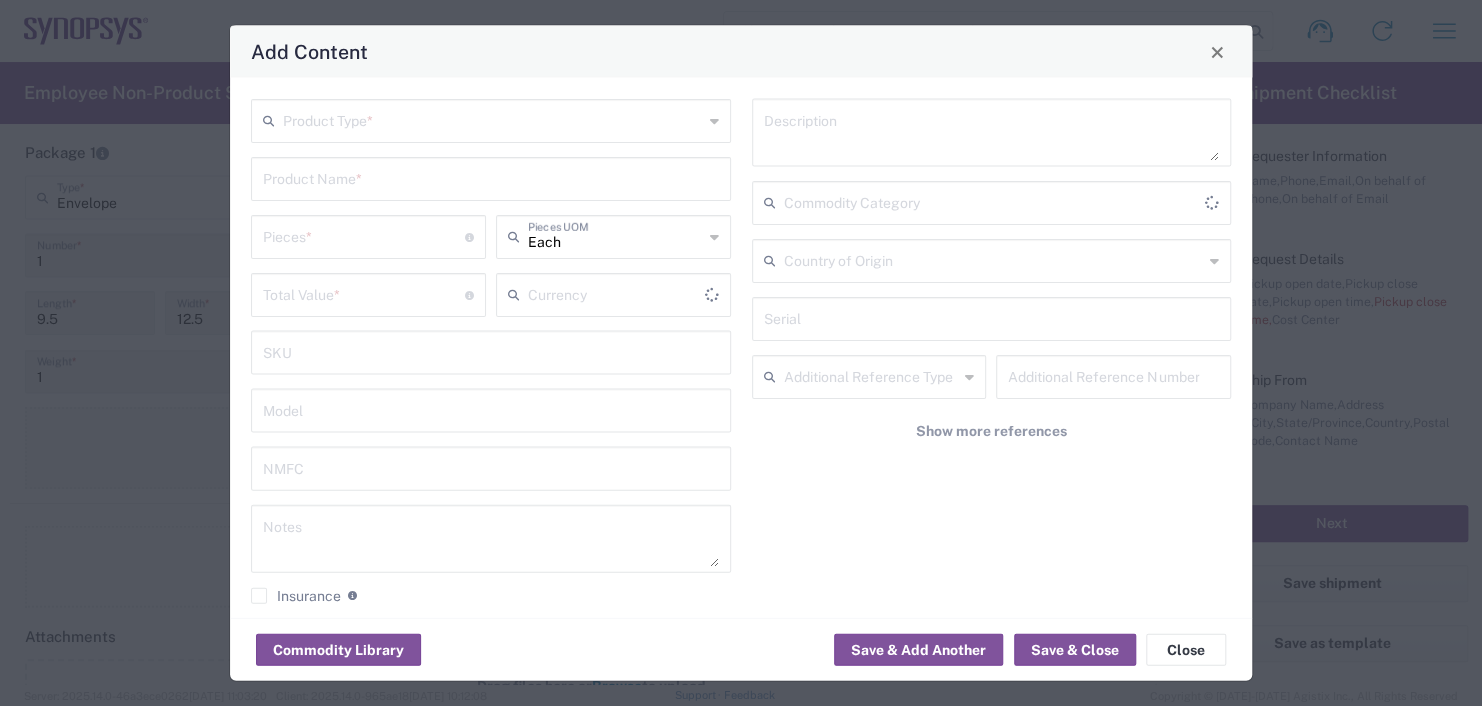 type on "US Dollar" 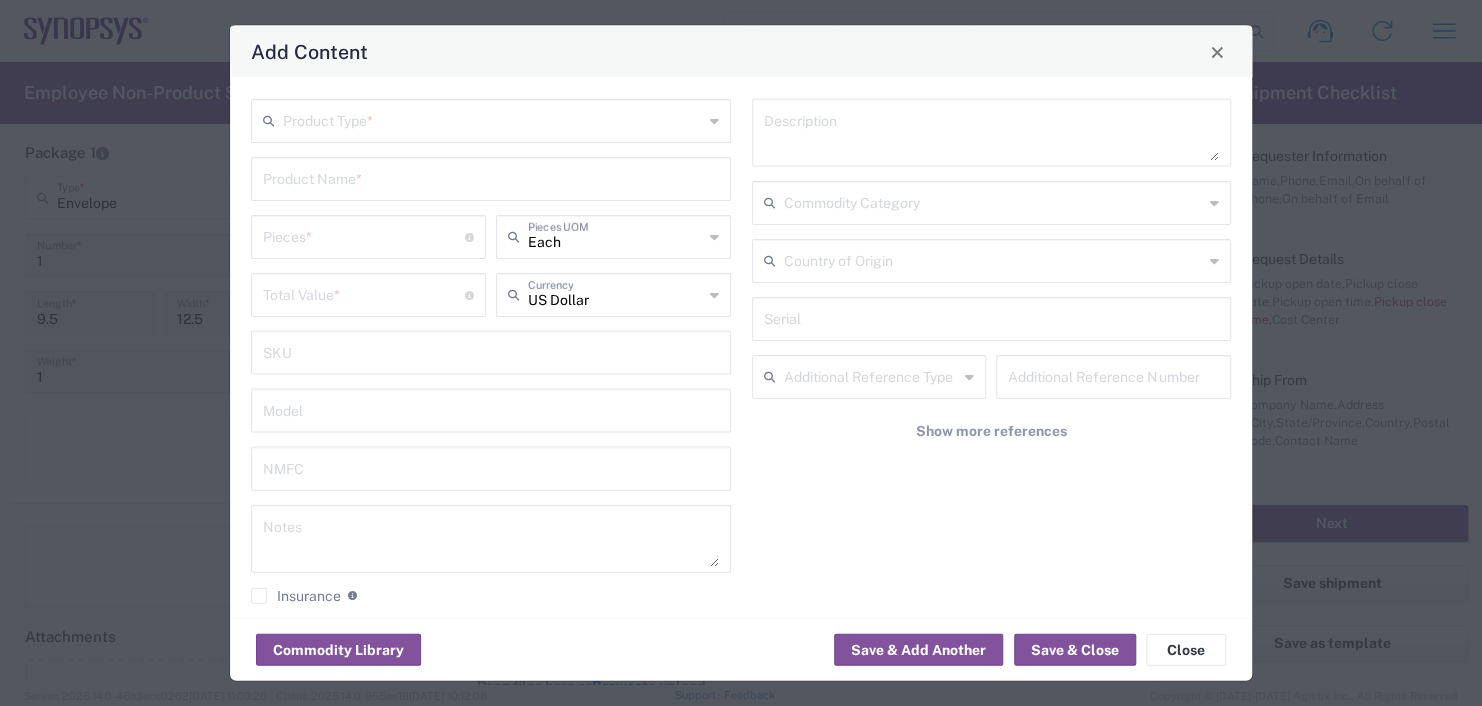 click at bounding box center [493, 119] 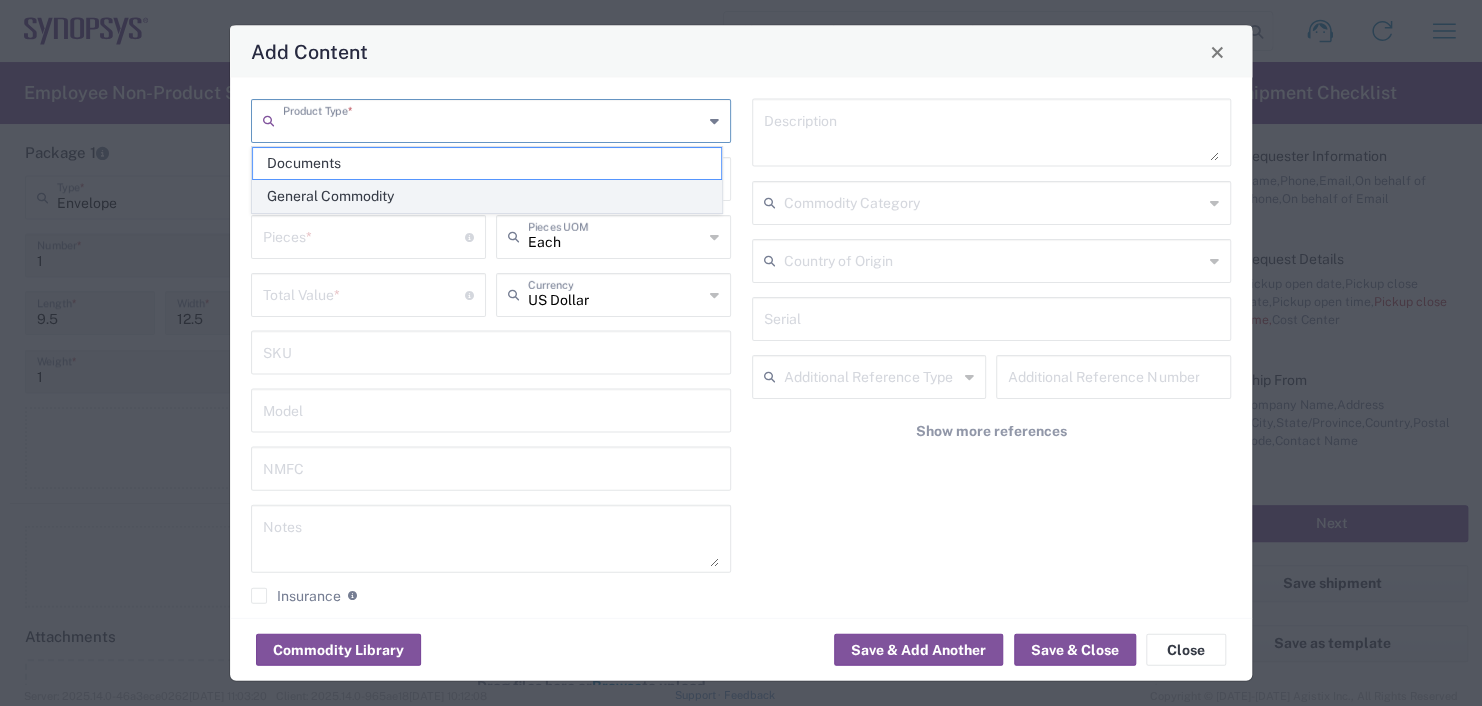 click on "General Commodity" 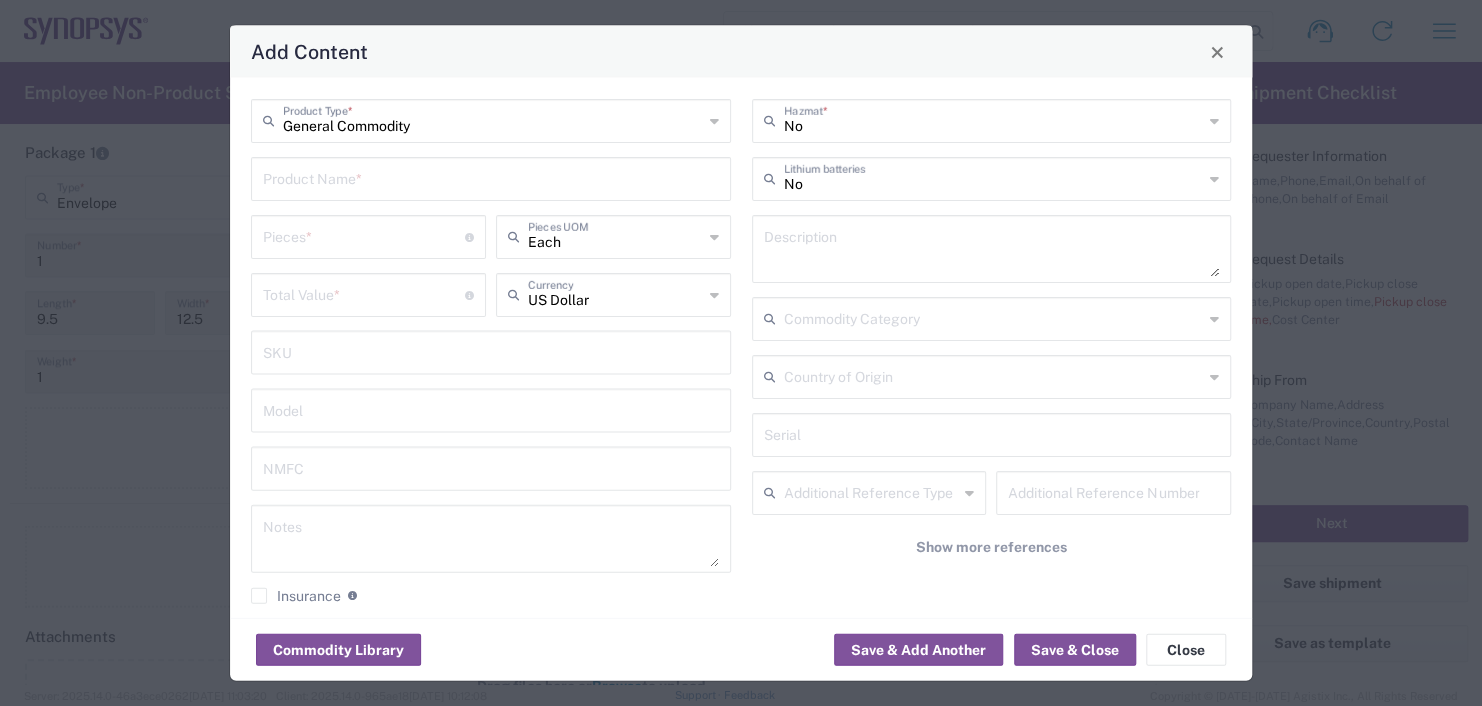 click at bounding box center [491, 177] 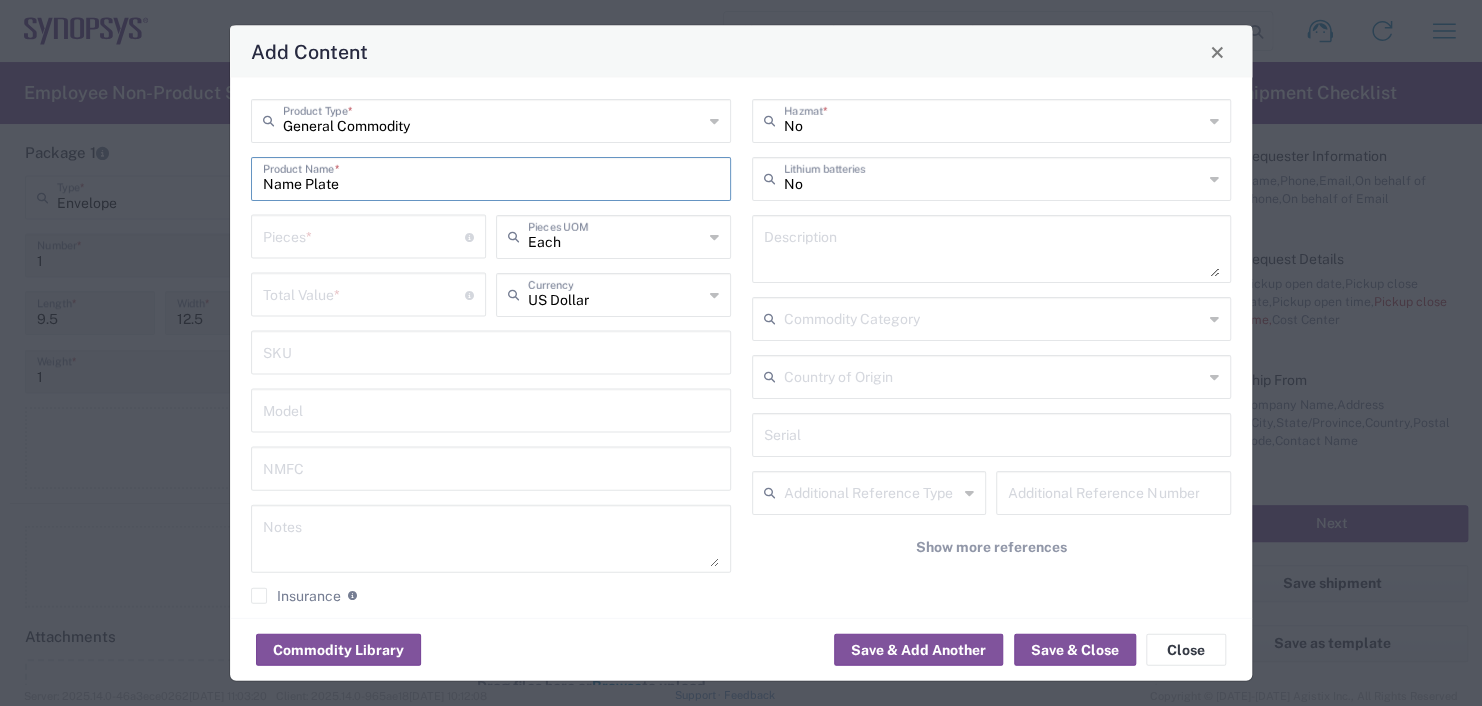 type on "Name Plate" 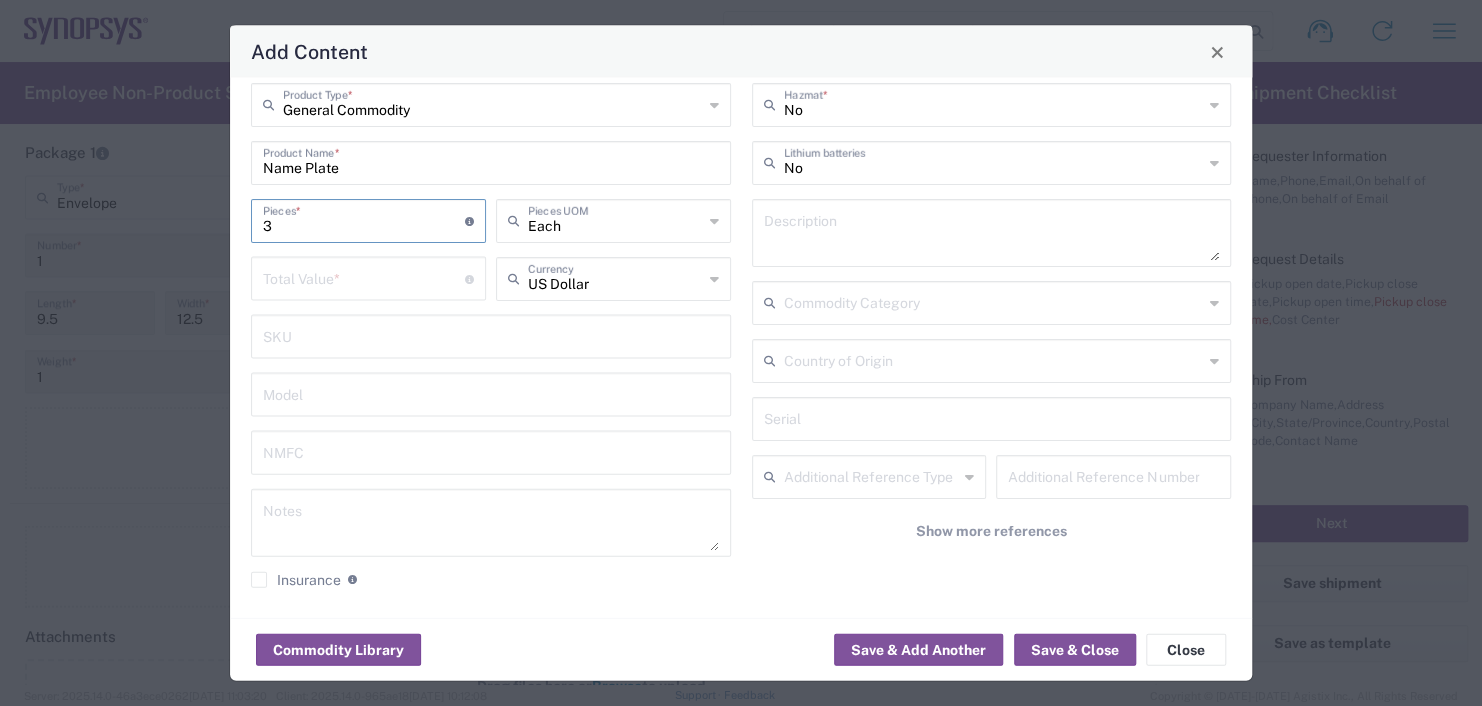 scroll, scrollTop: 19, scrollLeft: 0, axis: vertical 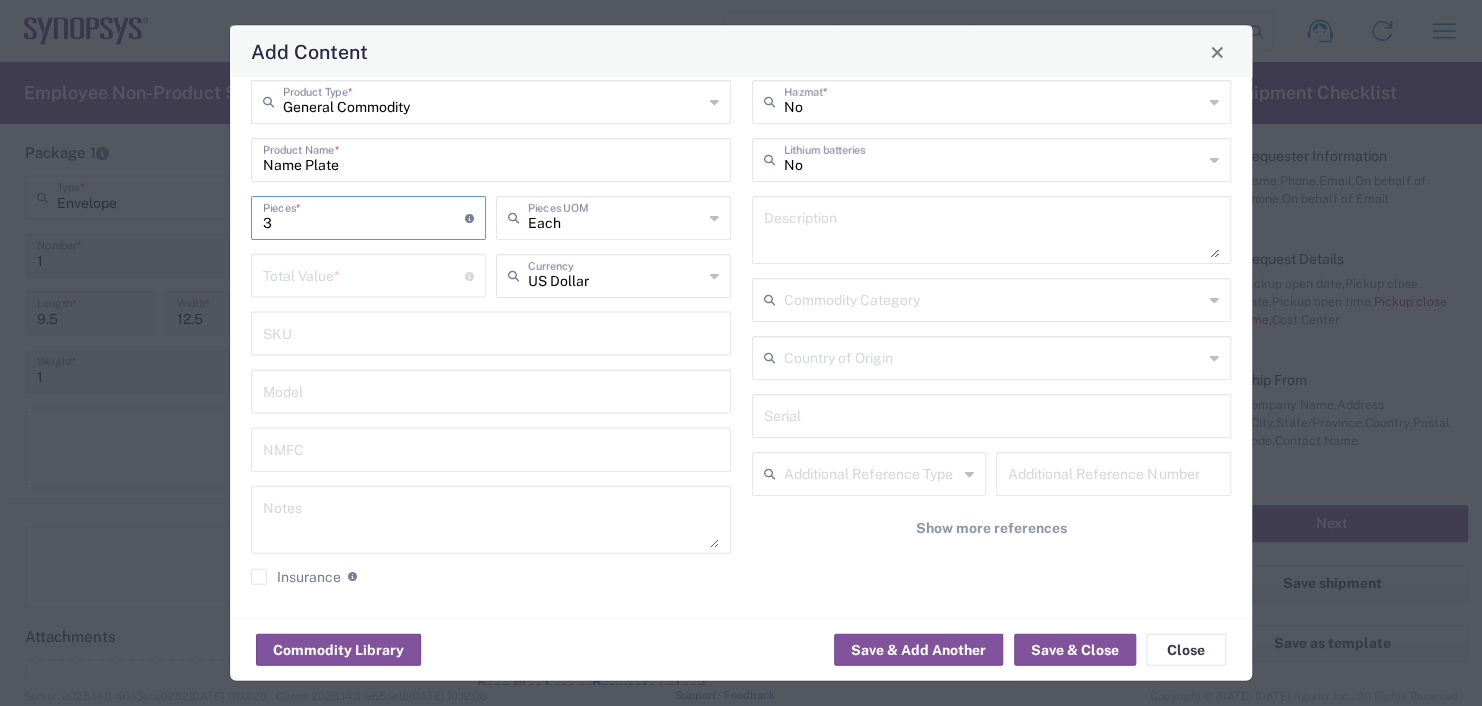 type on "3" 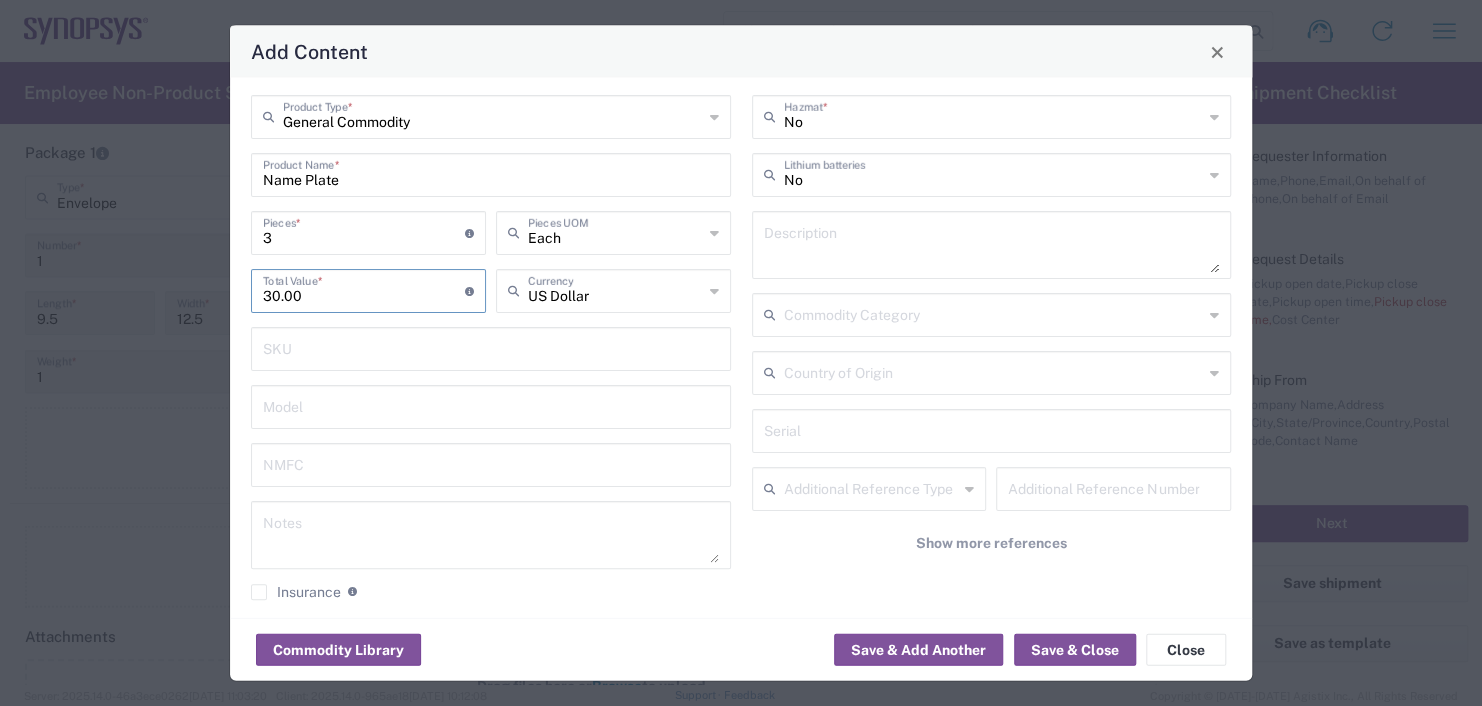 scroll, scrollTop: 0, scrollLeft: 0, axis: both 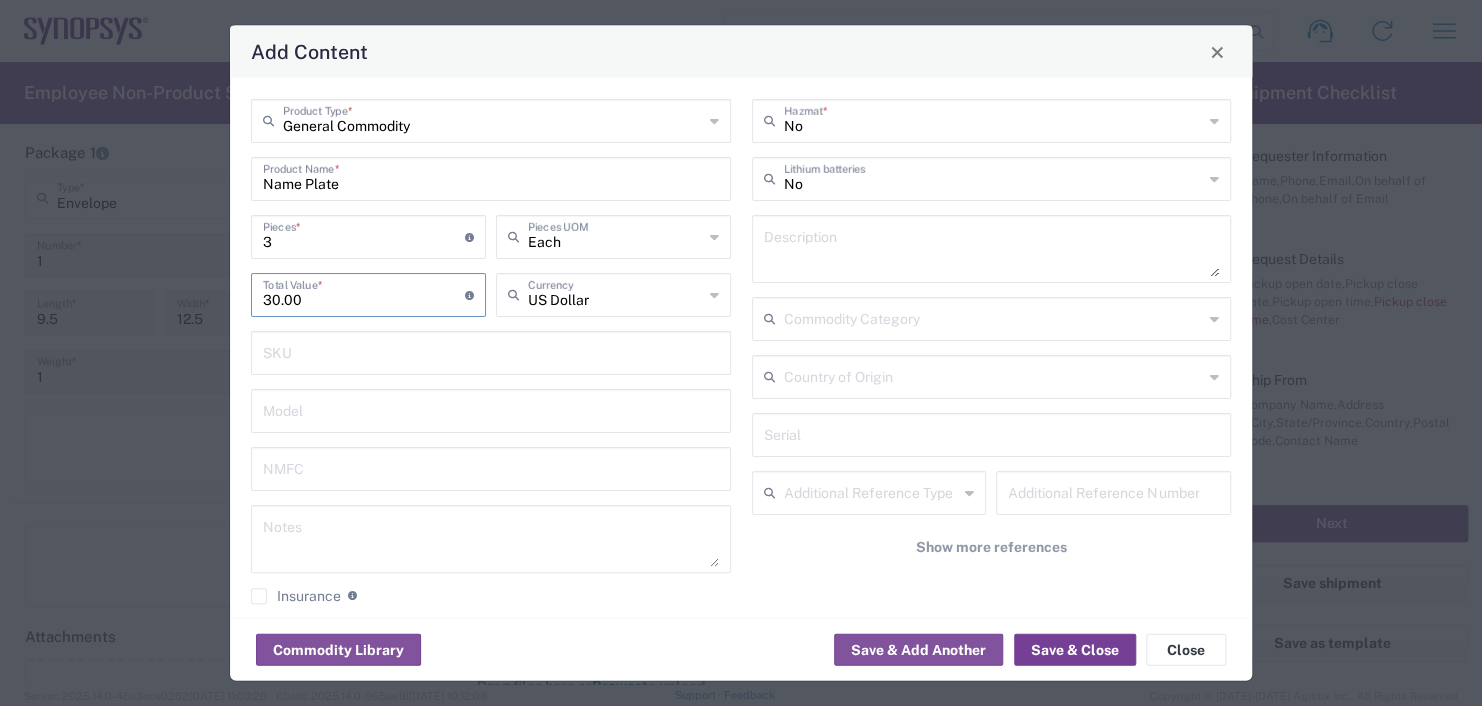type on "30.00" 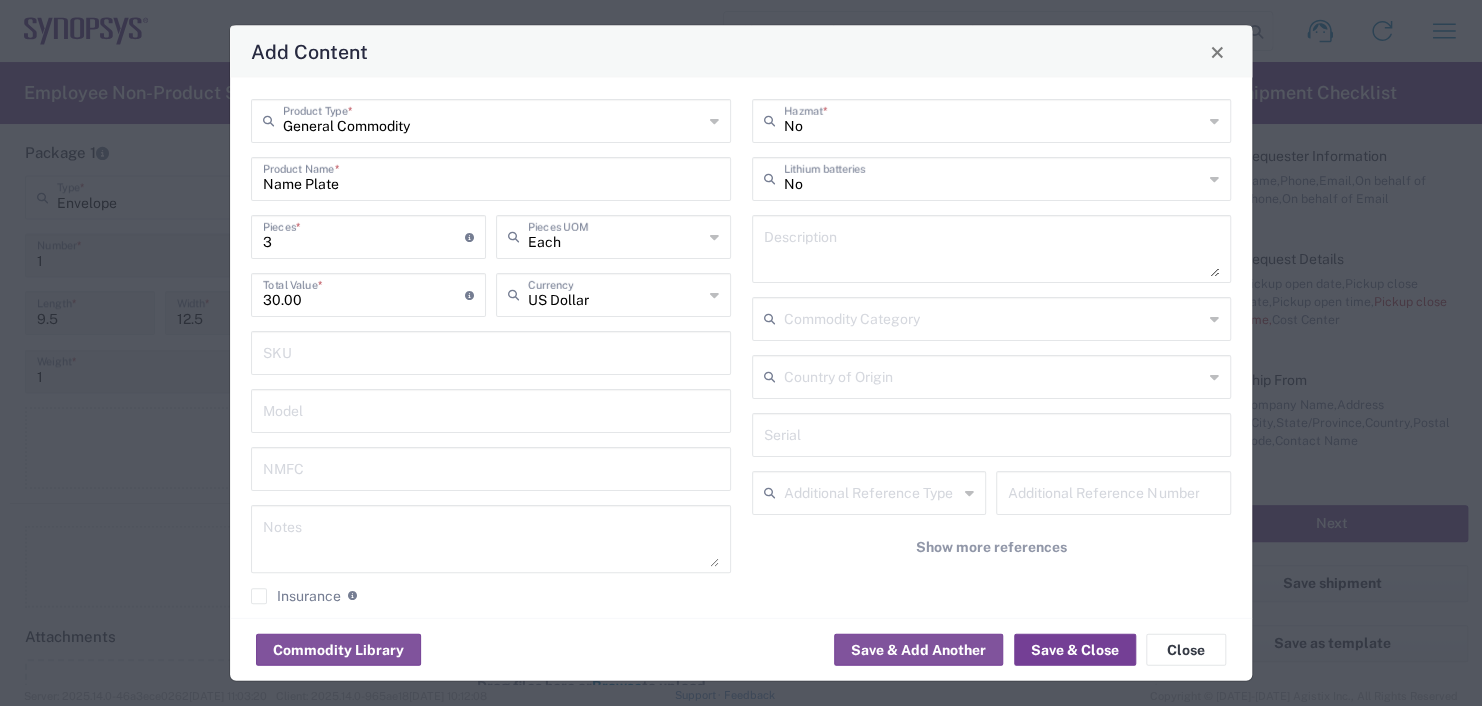 click on "Save & Close" 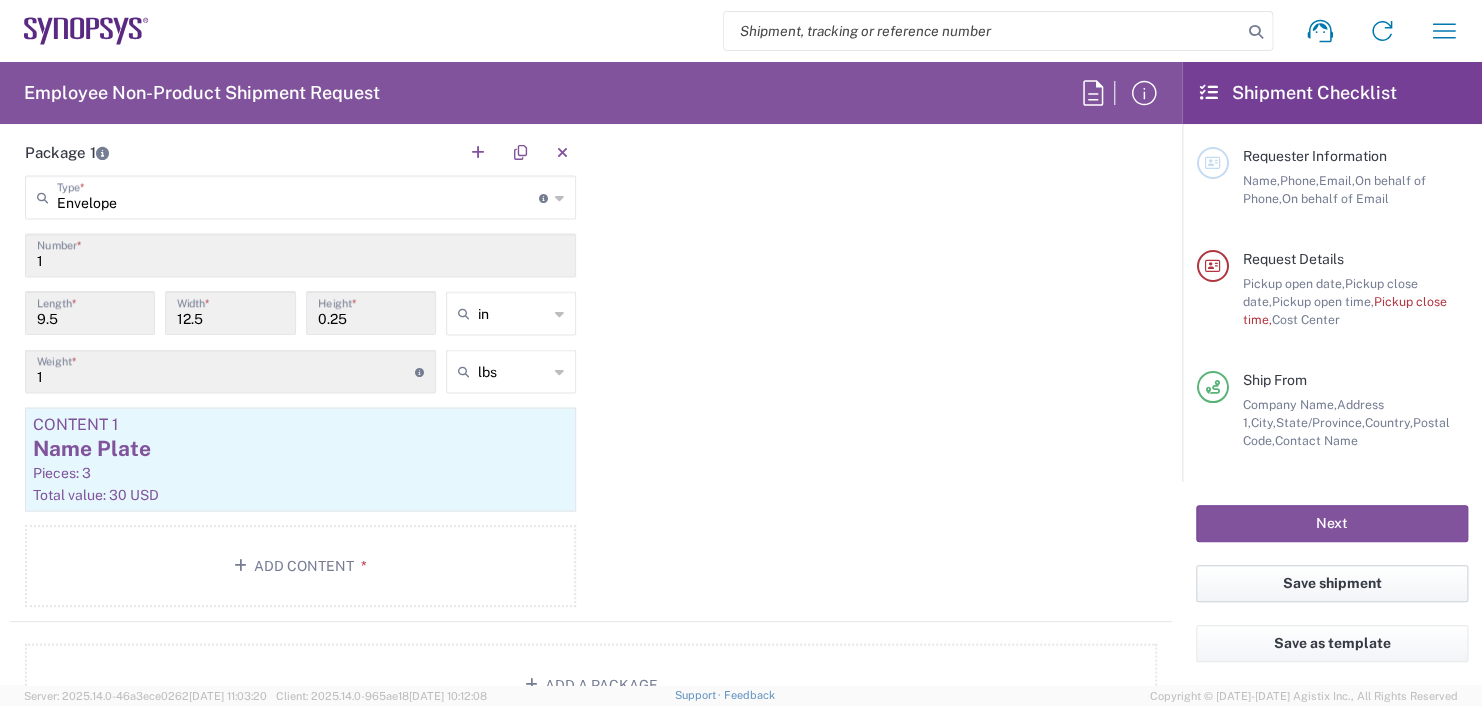 click on "Save shipment" 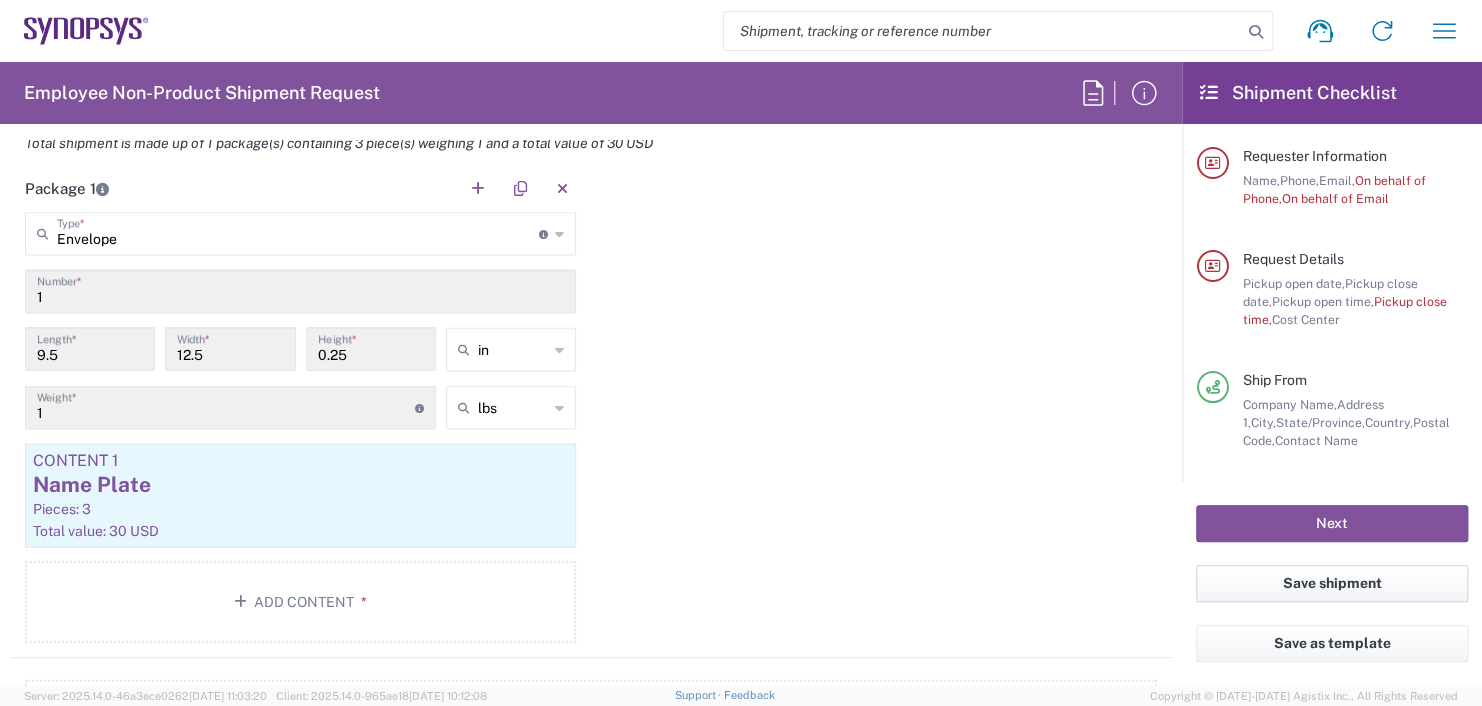 scroll, scrollTop: 1836, scrollLeft: 0, axis: vertical 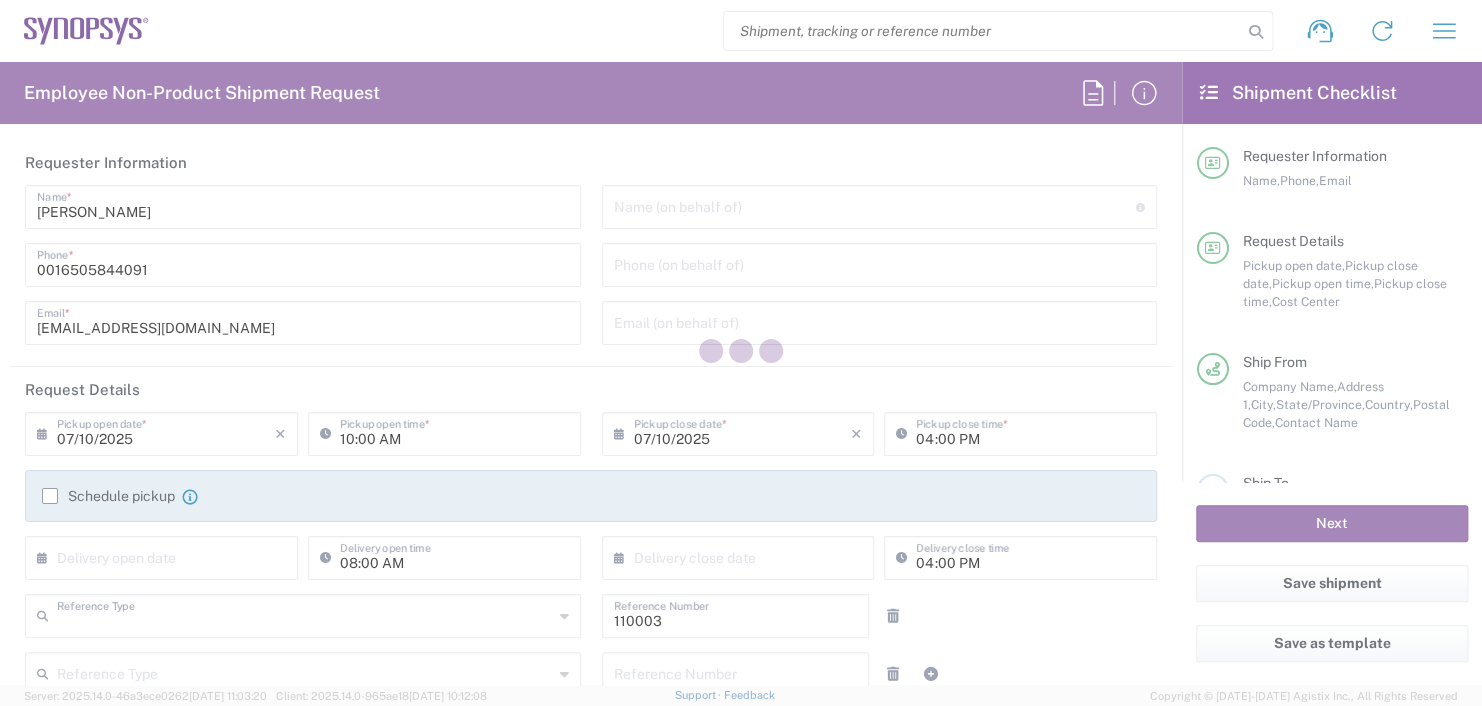 type on "Department" 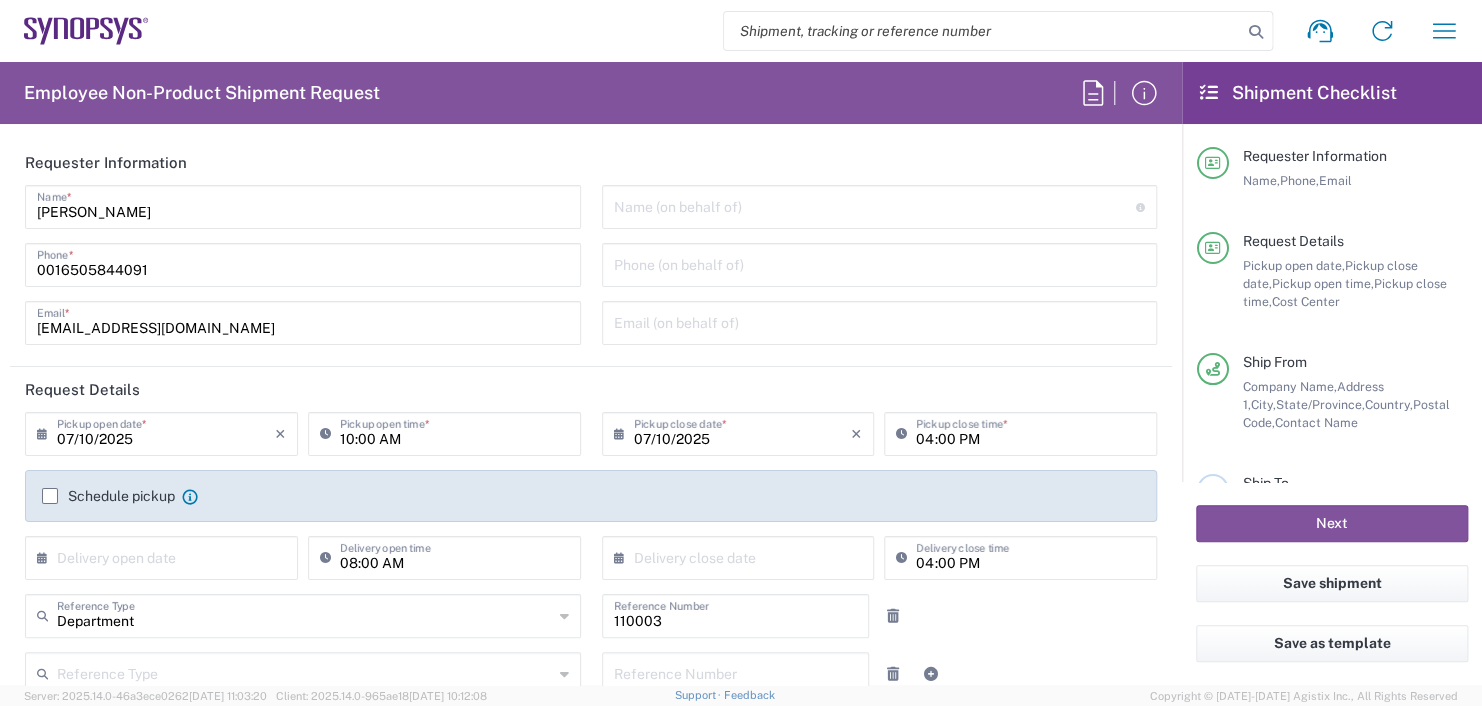 type on "Headquarters USSV" 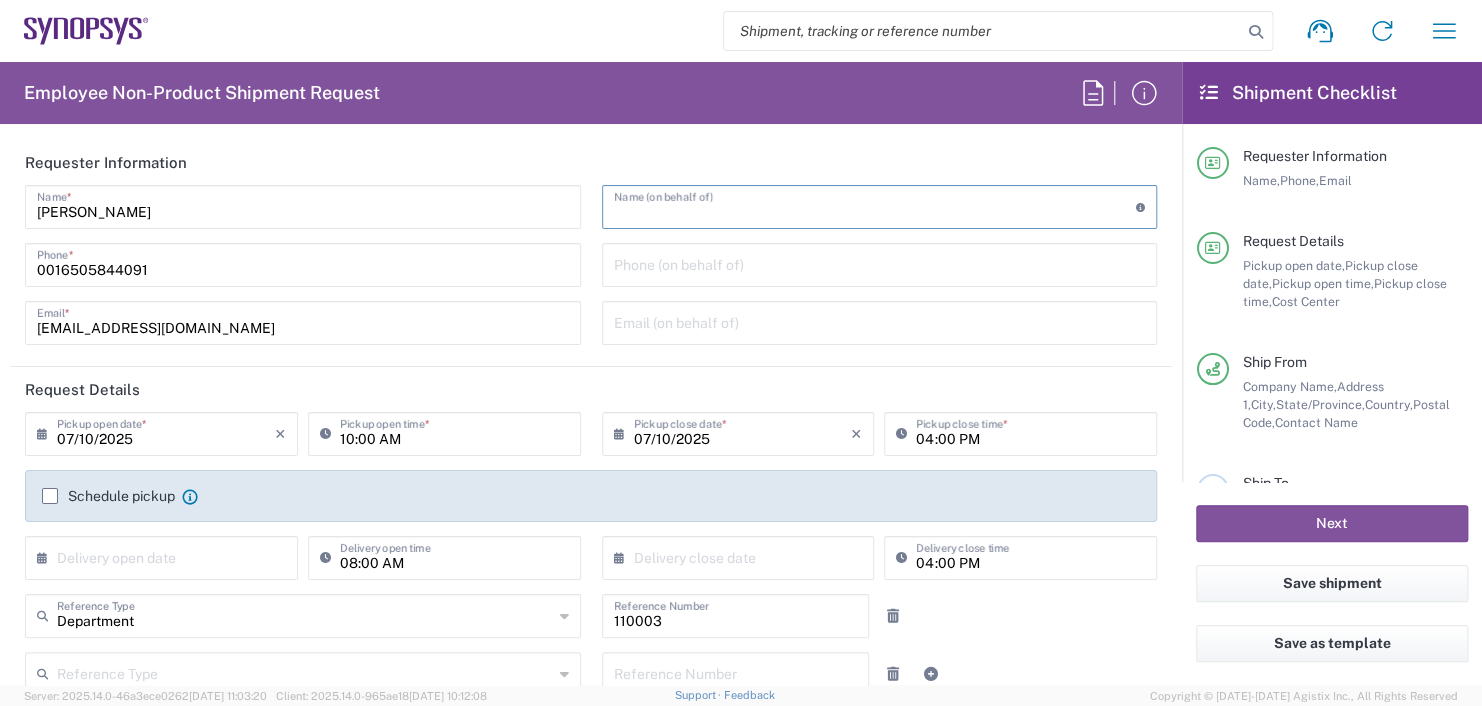 click at bounding box center (875, 205) 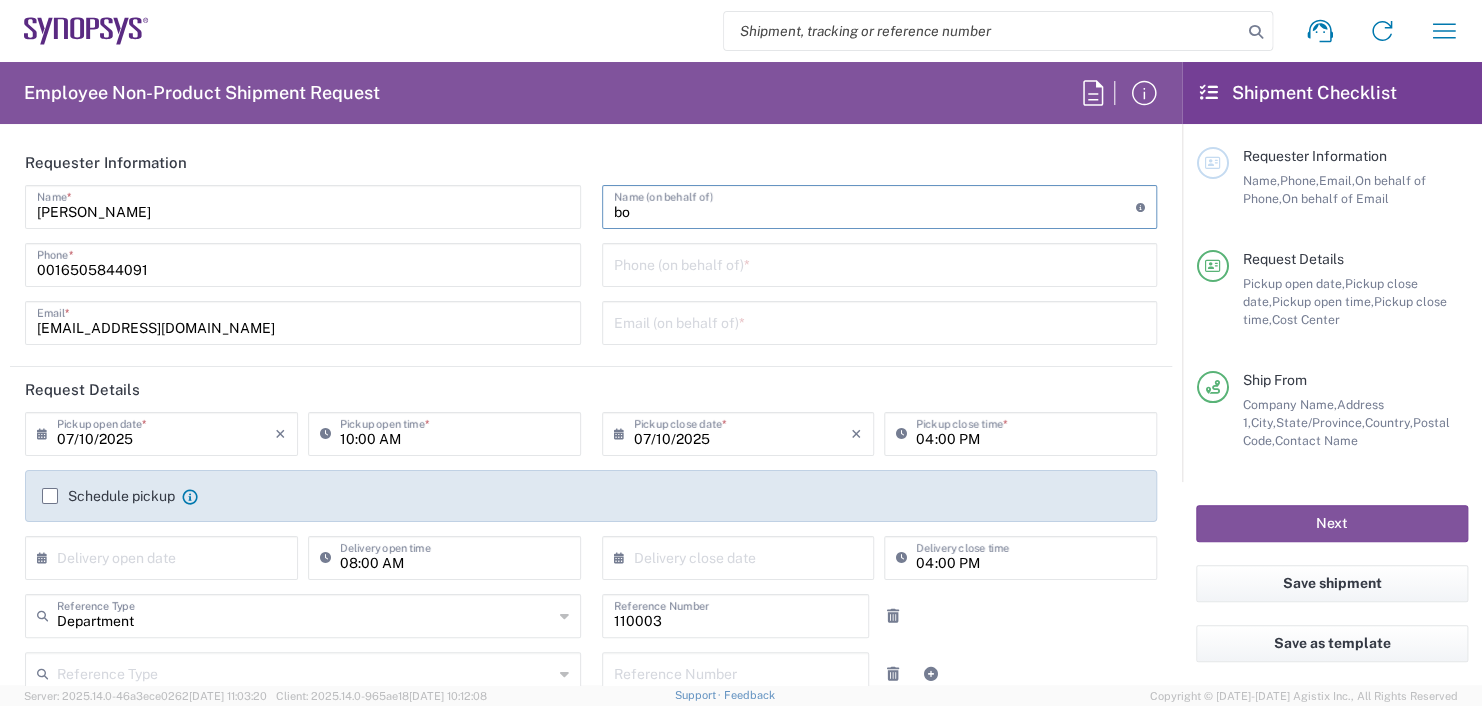 type on "b" 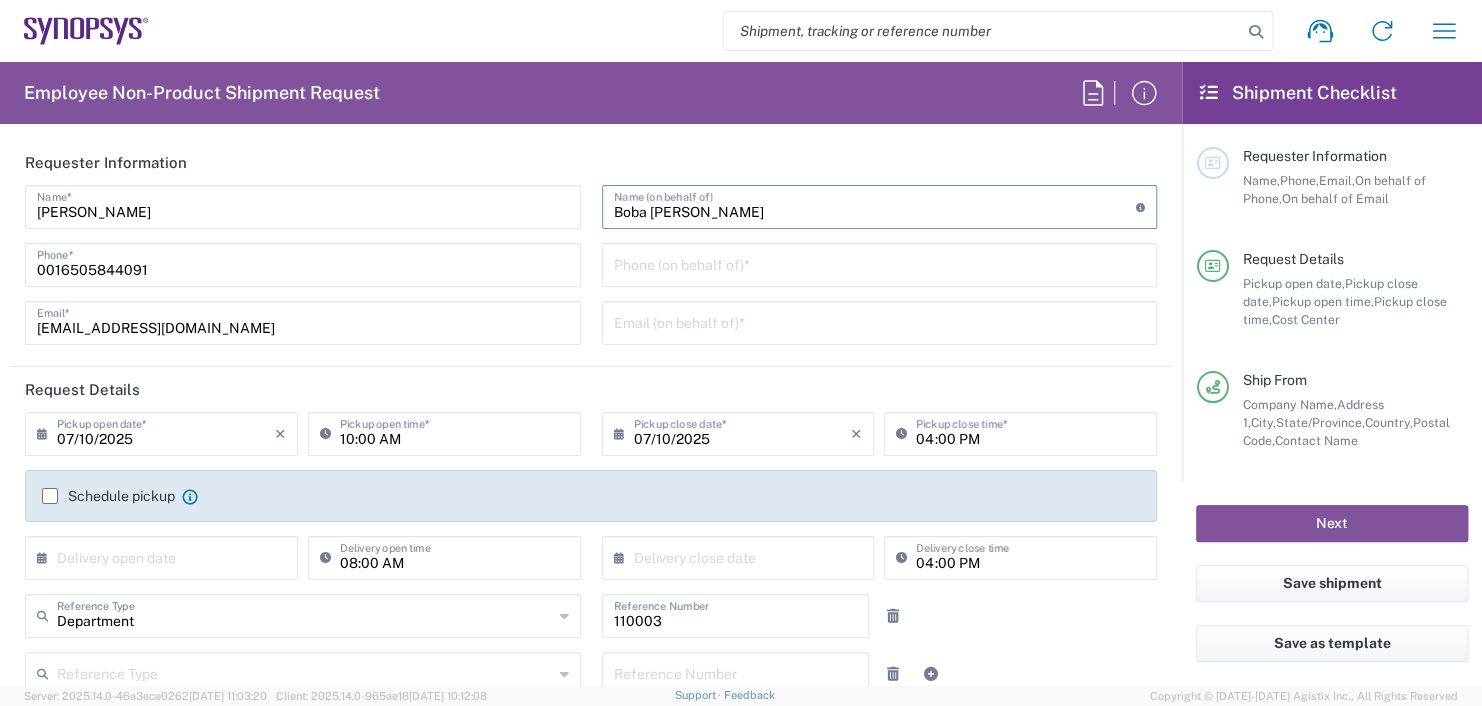 scroll, scrollTop: 200, scrollLeft: 0, axis: vertical 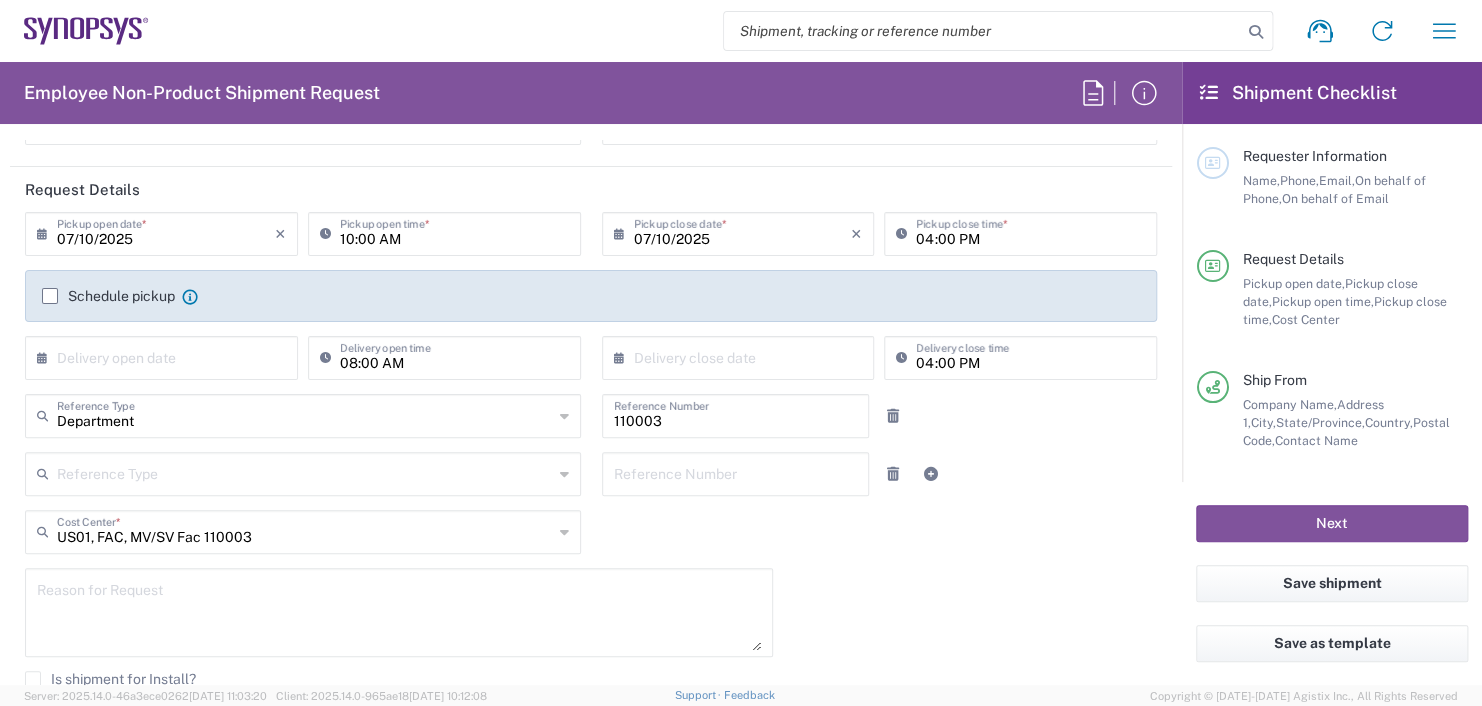 type on "Boba Mehic" 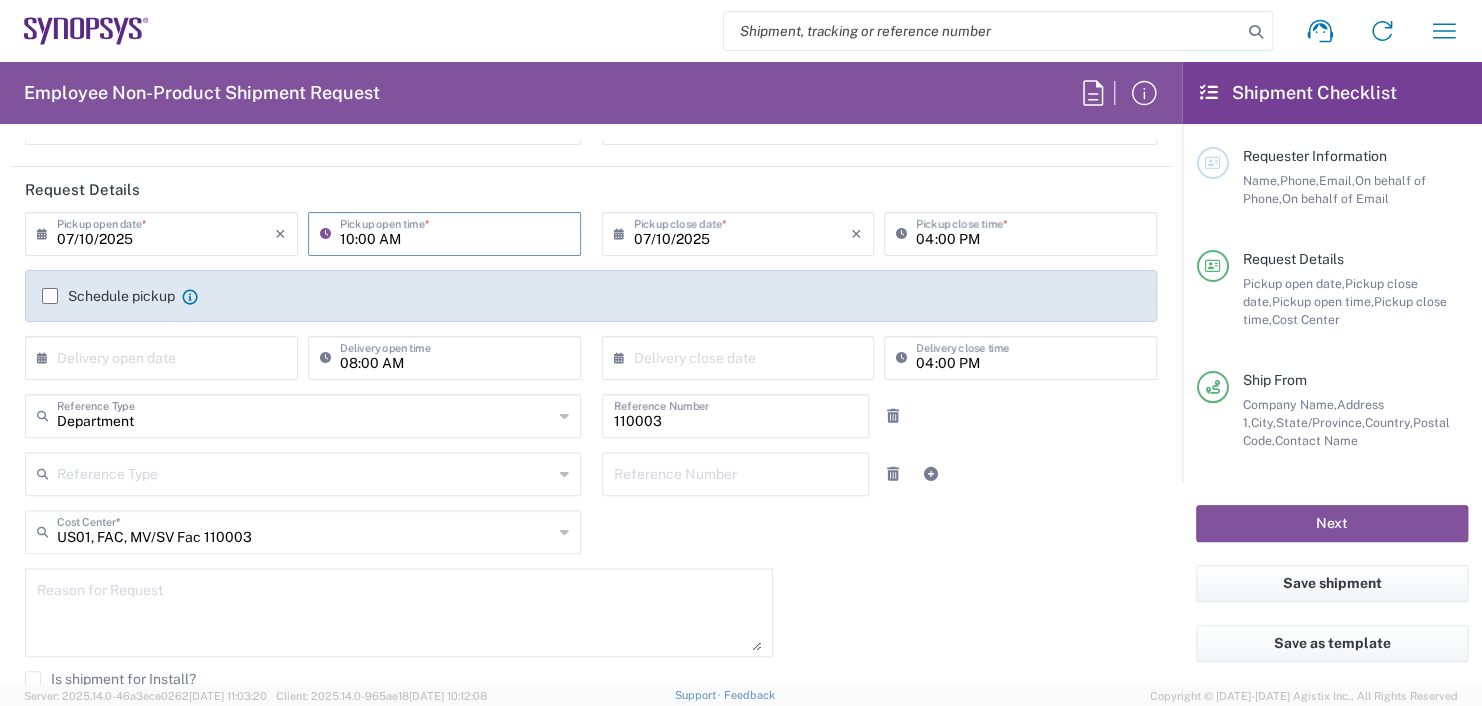 click on "10:00 AM" at bounding box center [454, 232] 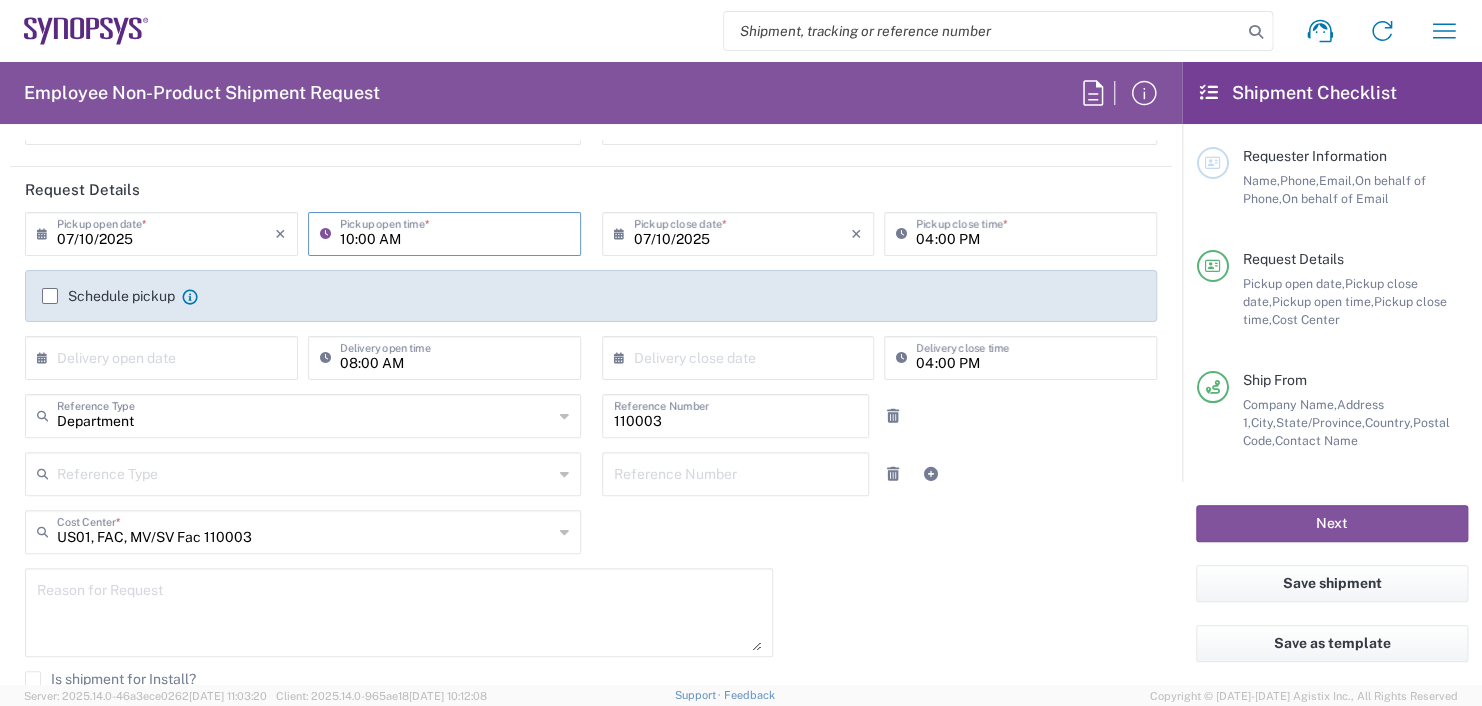 click on "10:00 AM" at bounding box center [454, 232] 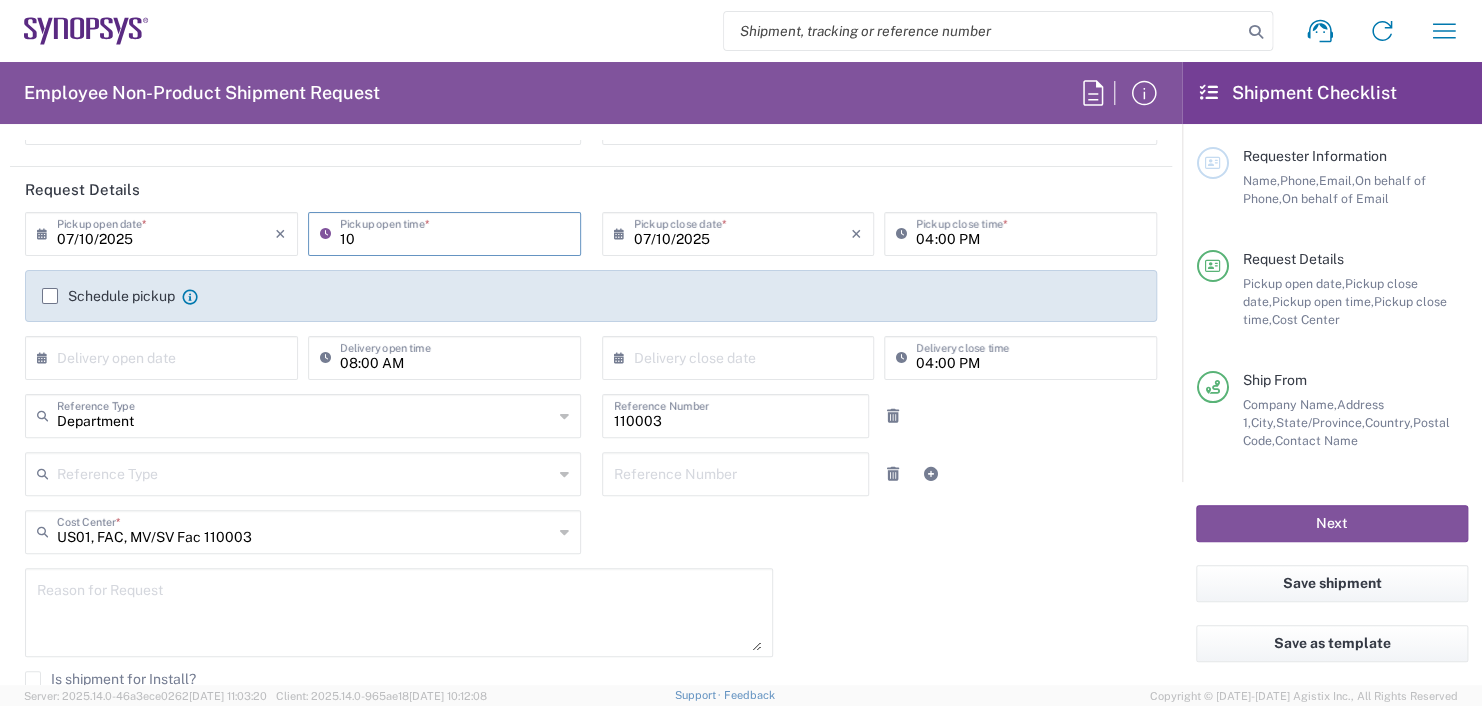 type on "1" 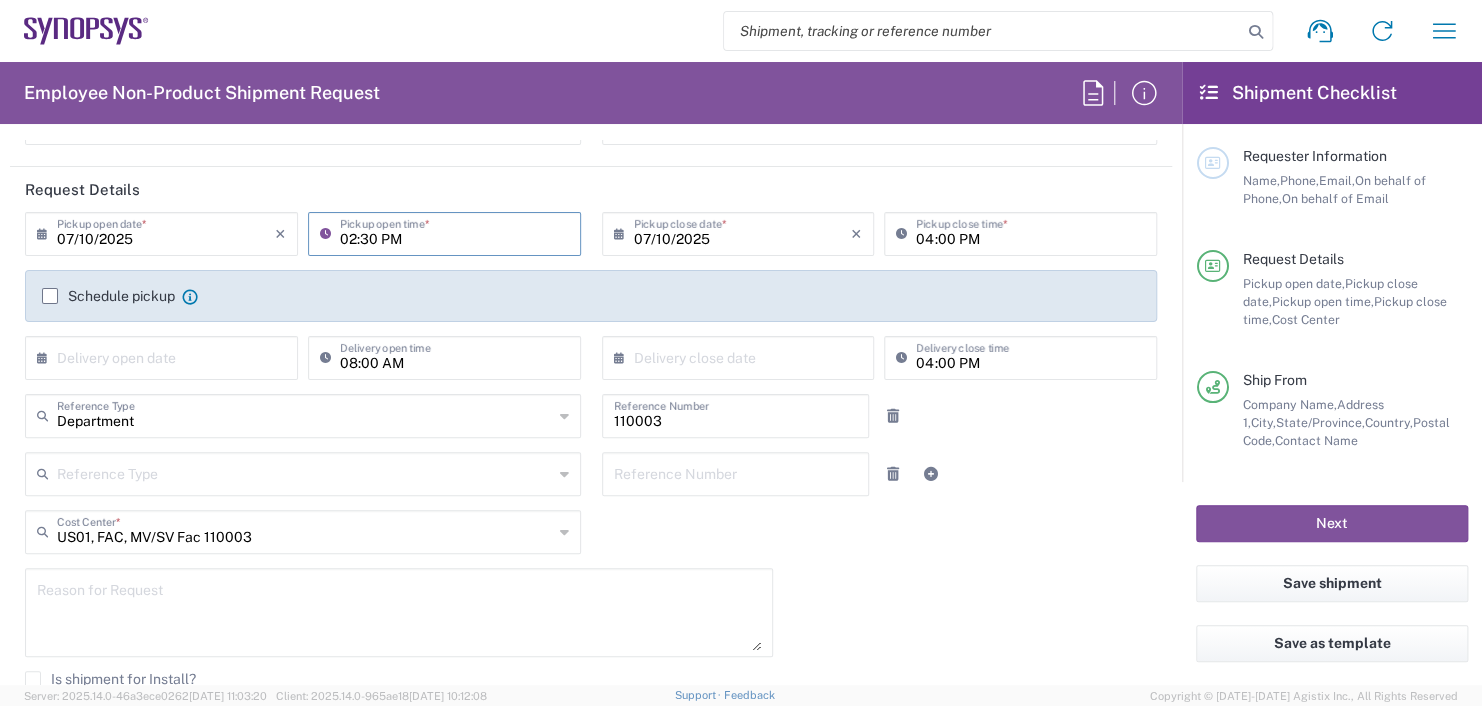 type on "02:30 PM" 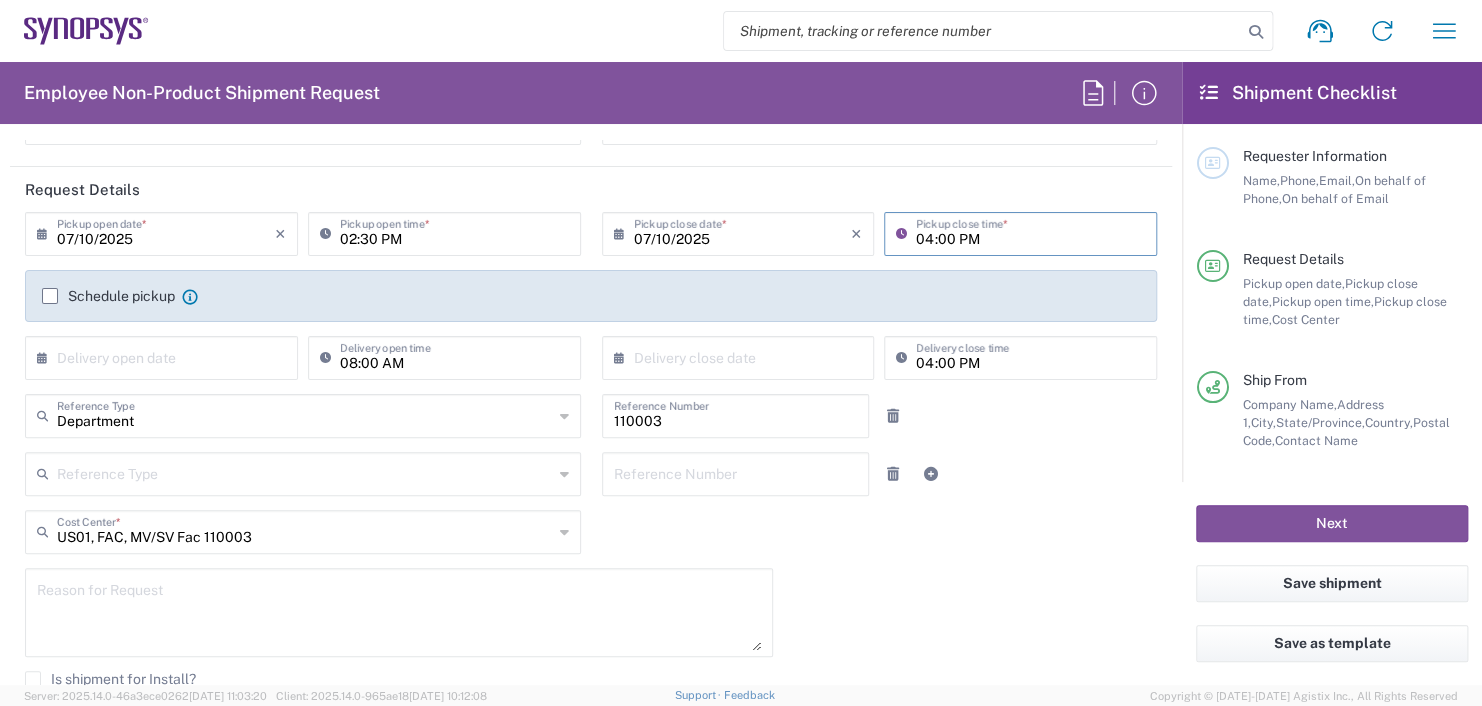 click on "04:00 PM" at bounding box center (1030, 232) 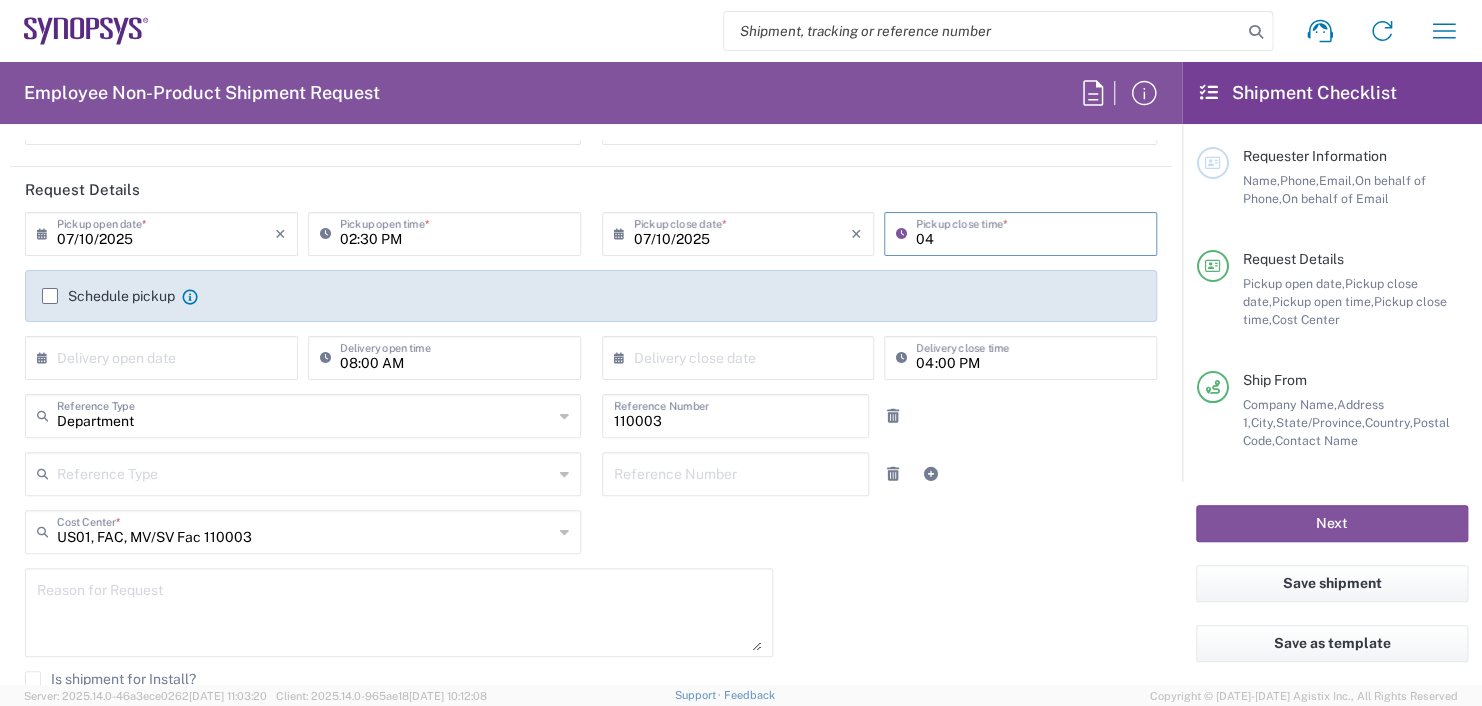 type on "0" 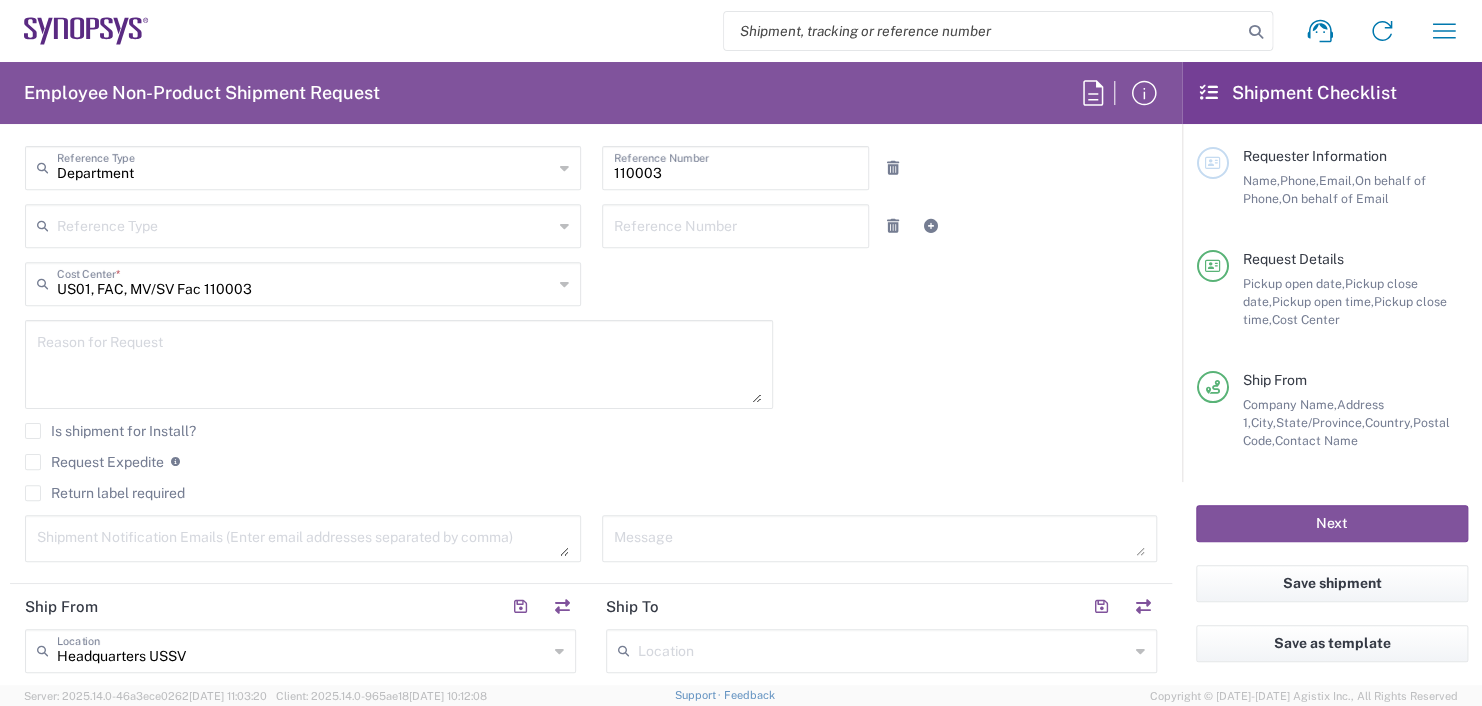 scroll, scrollTop: 400, scrollLeft: 0, axis: vertical 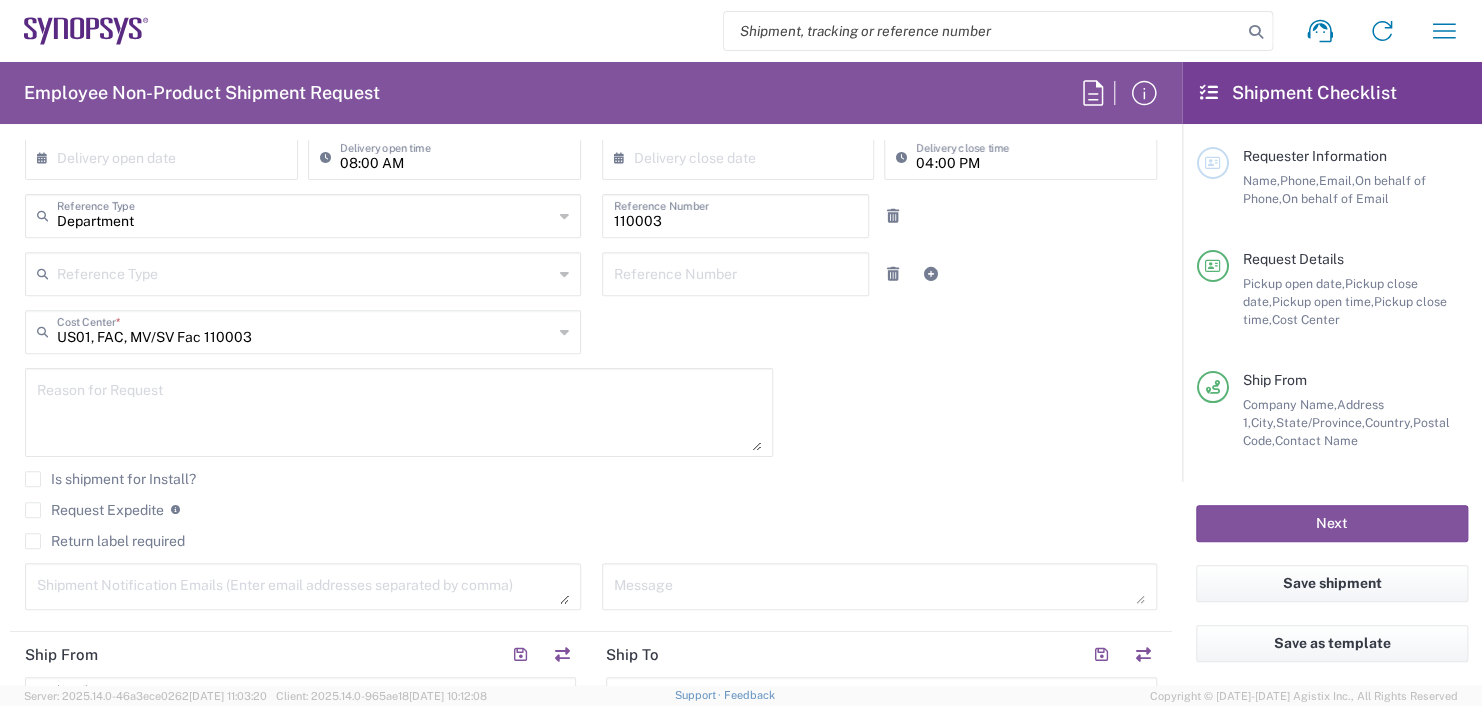 type on "02:30 PM" 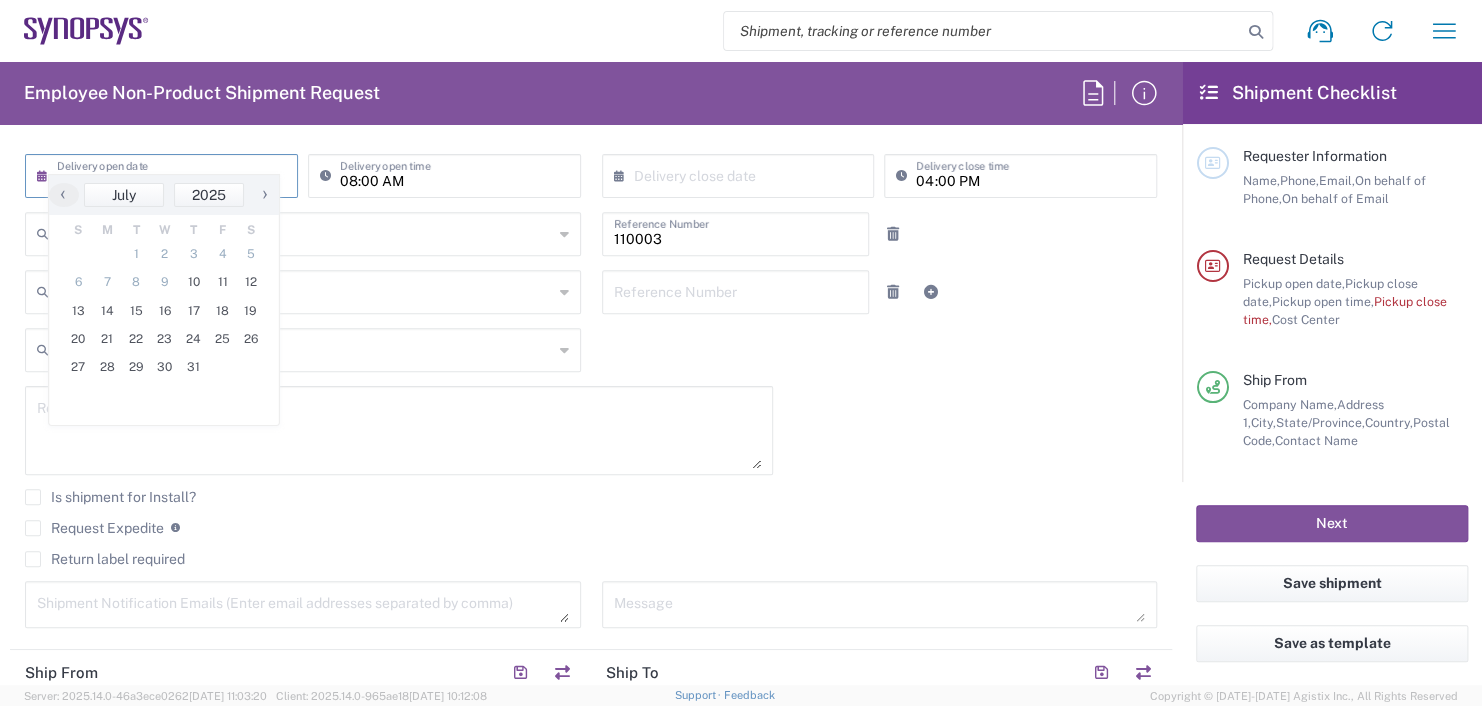 scroll, scrollTop: 417, scrollLeft: 0, axis: vertical 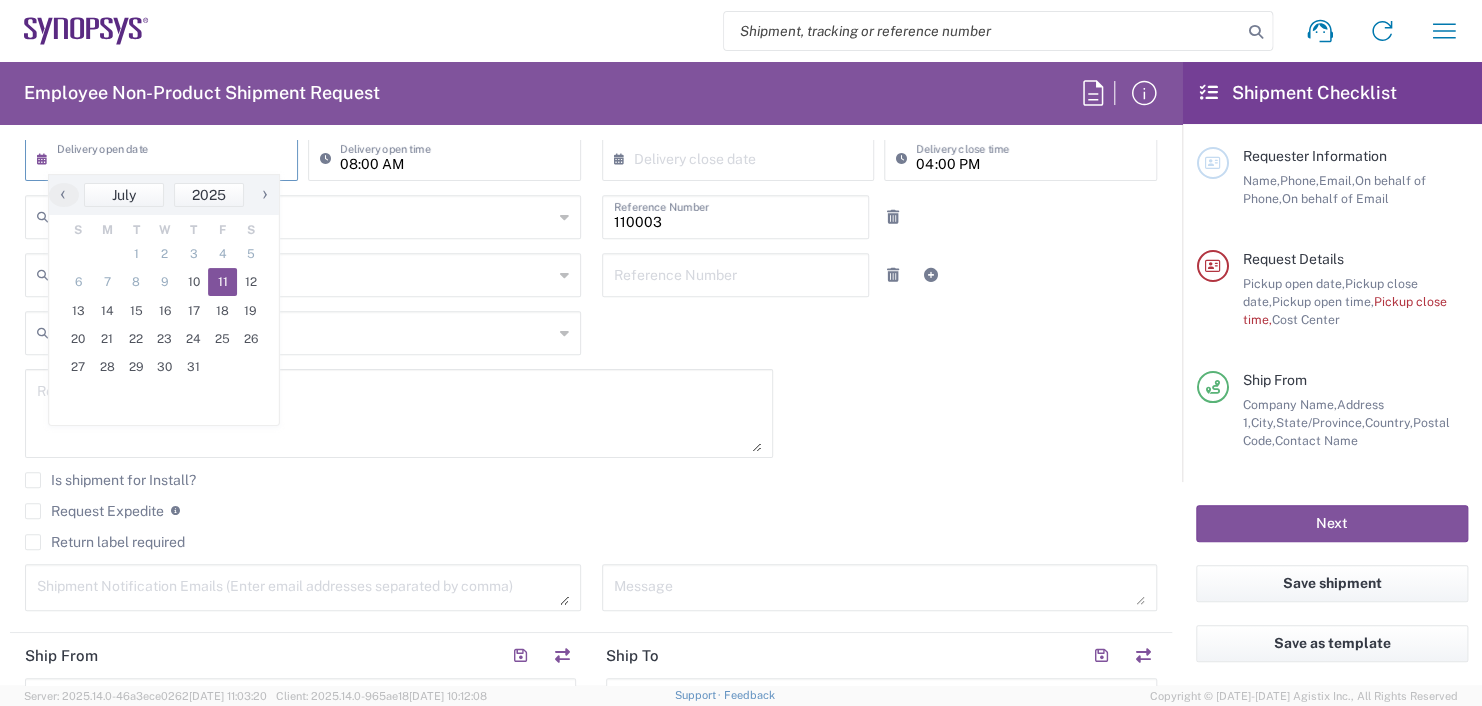 click on "11" 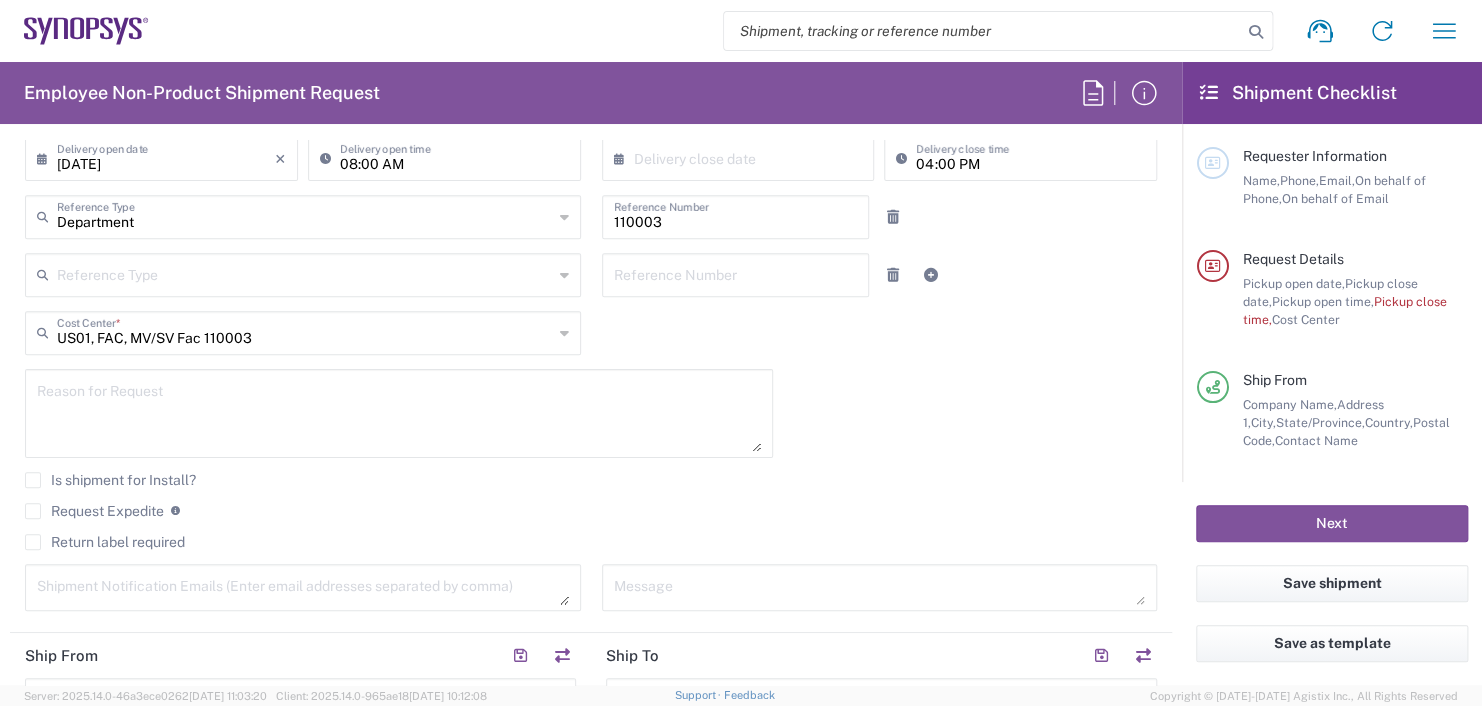 click on "08:00 AM" at bounding box center (454, 157) 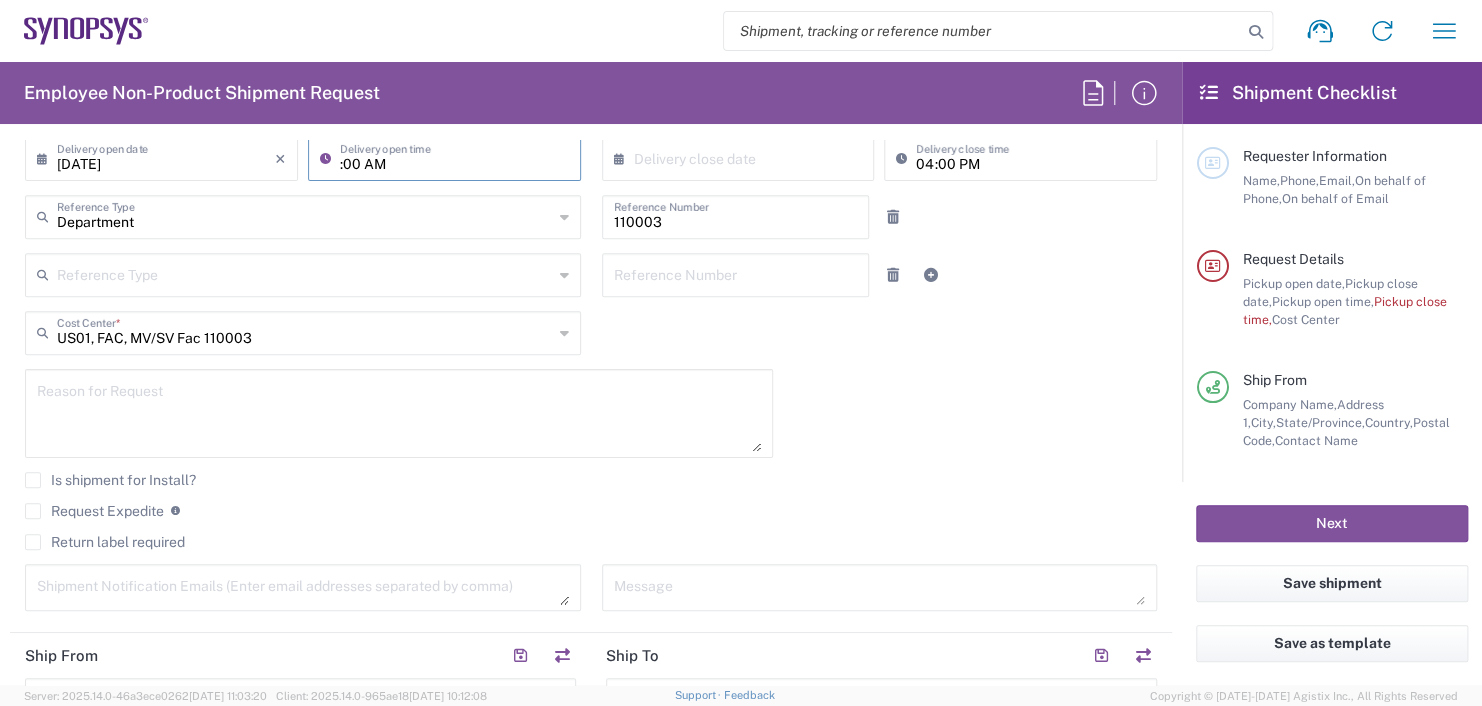 click on ":00 AM" at bounding box center [454, 157] 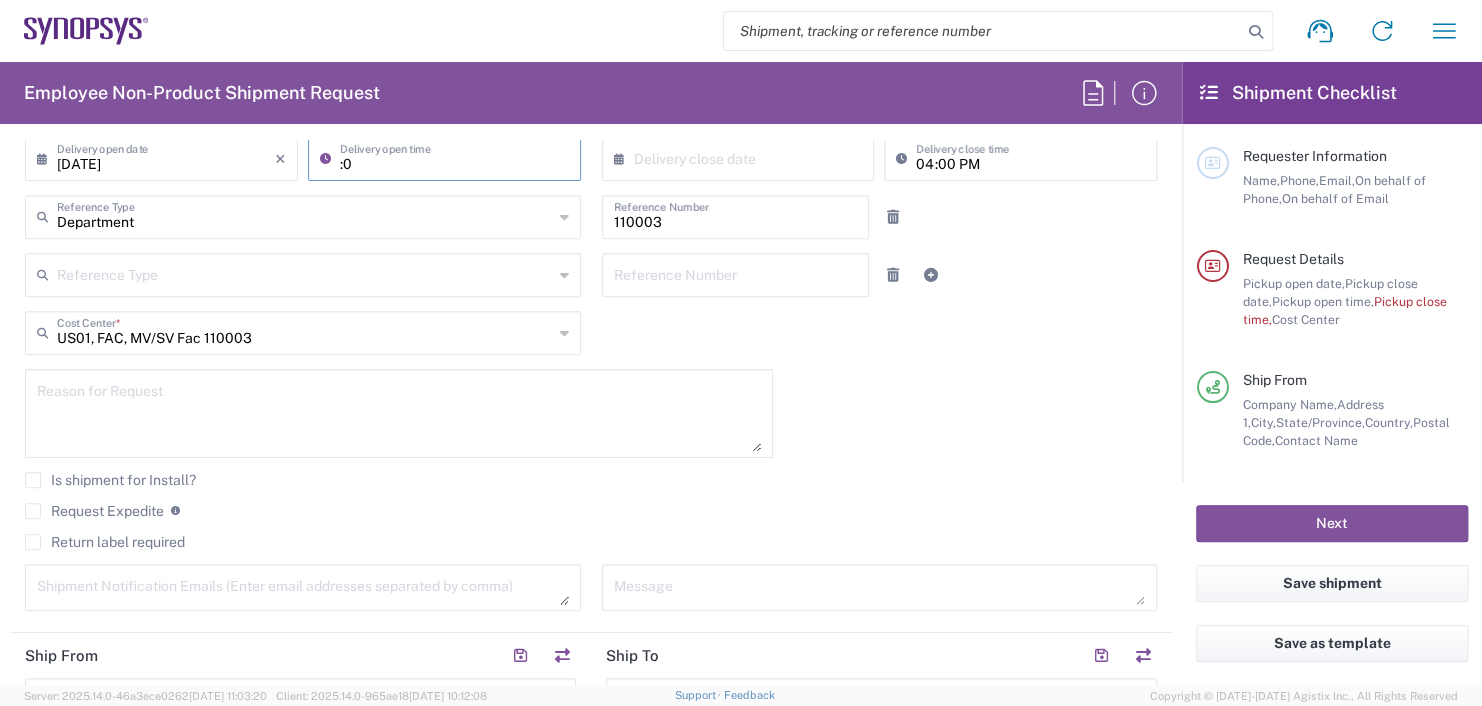 type on ":" 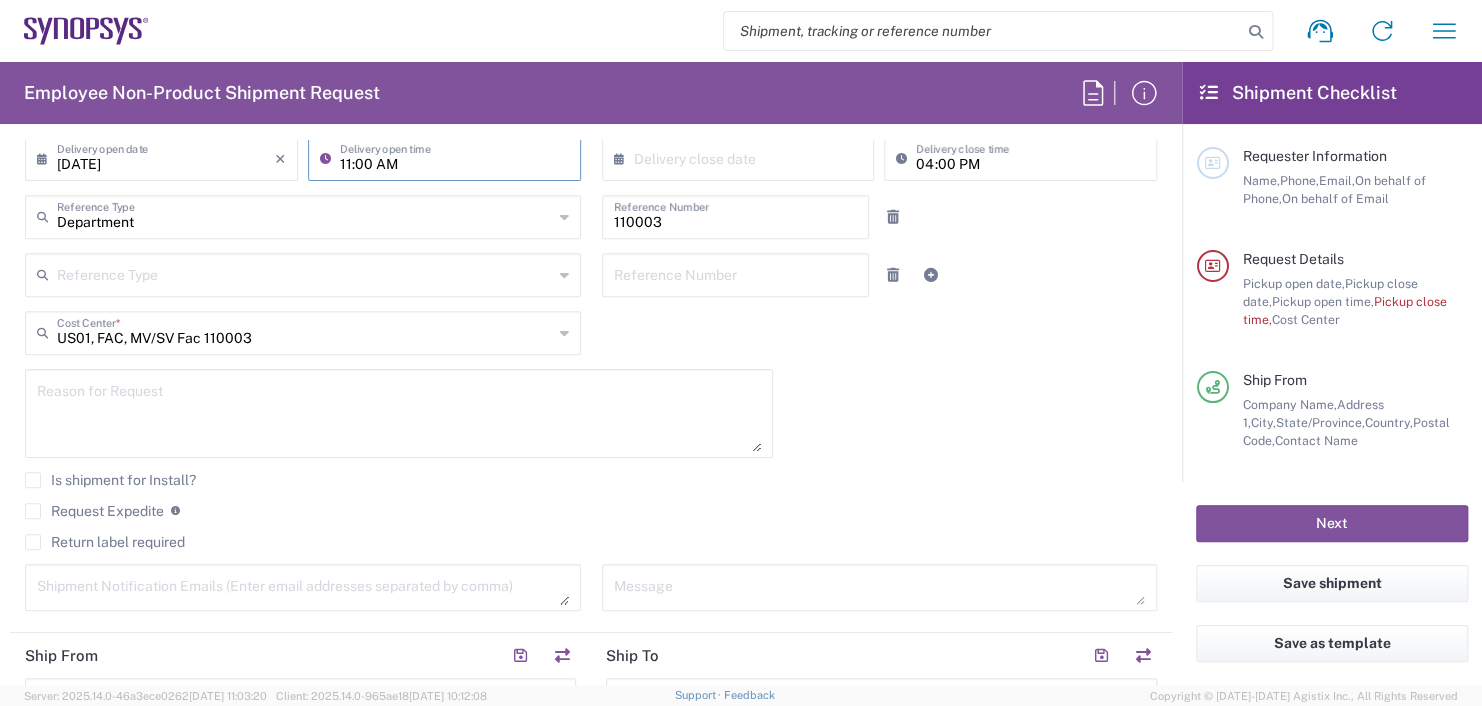 type on "11:00 AM" 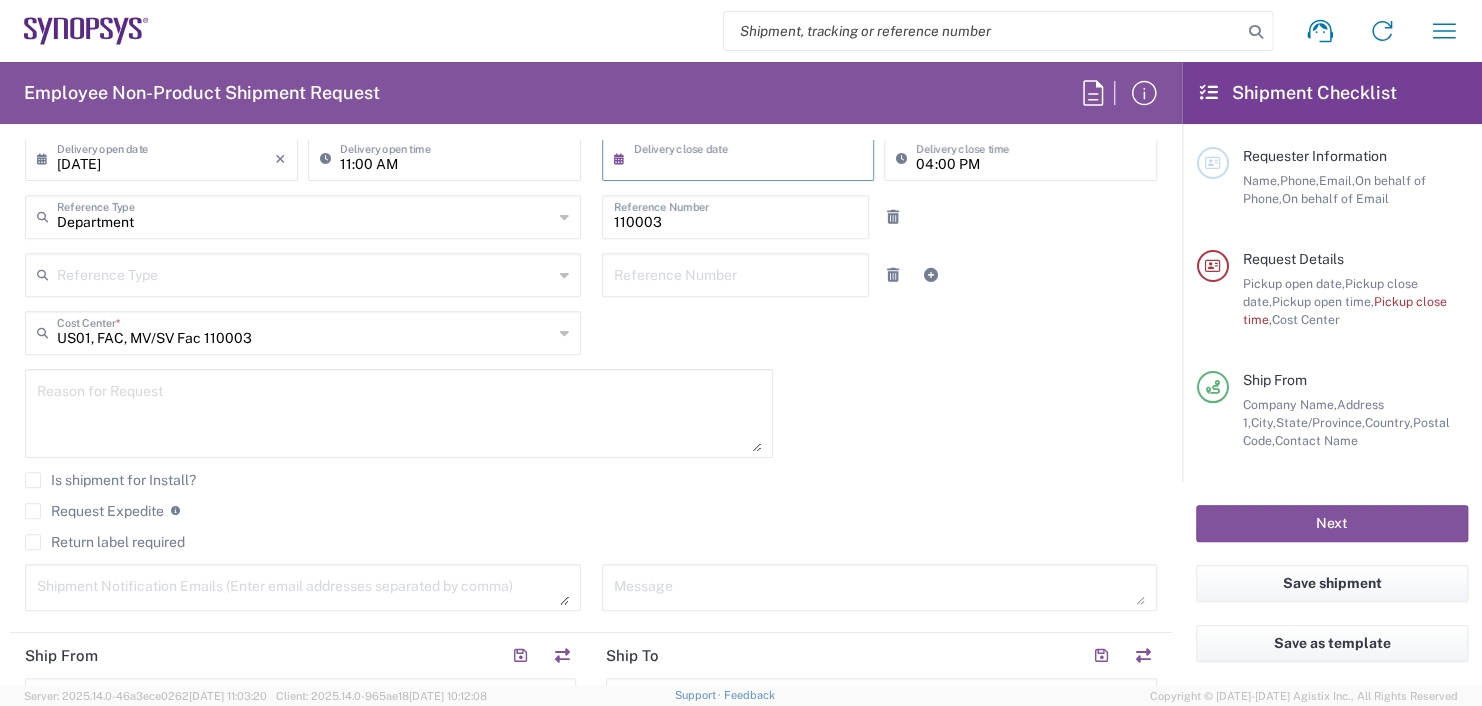 click at bounding box center (743, 157) 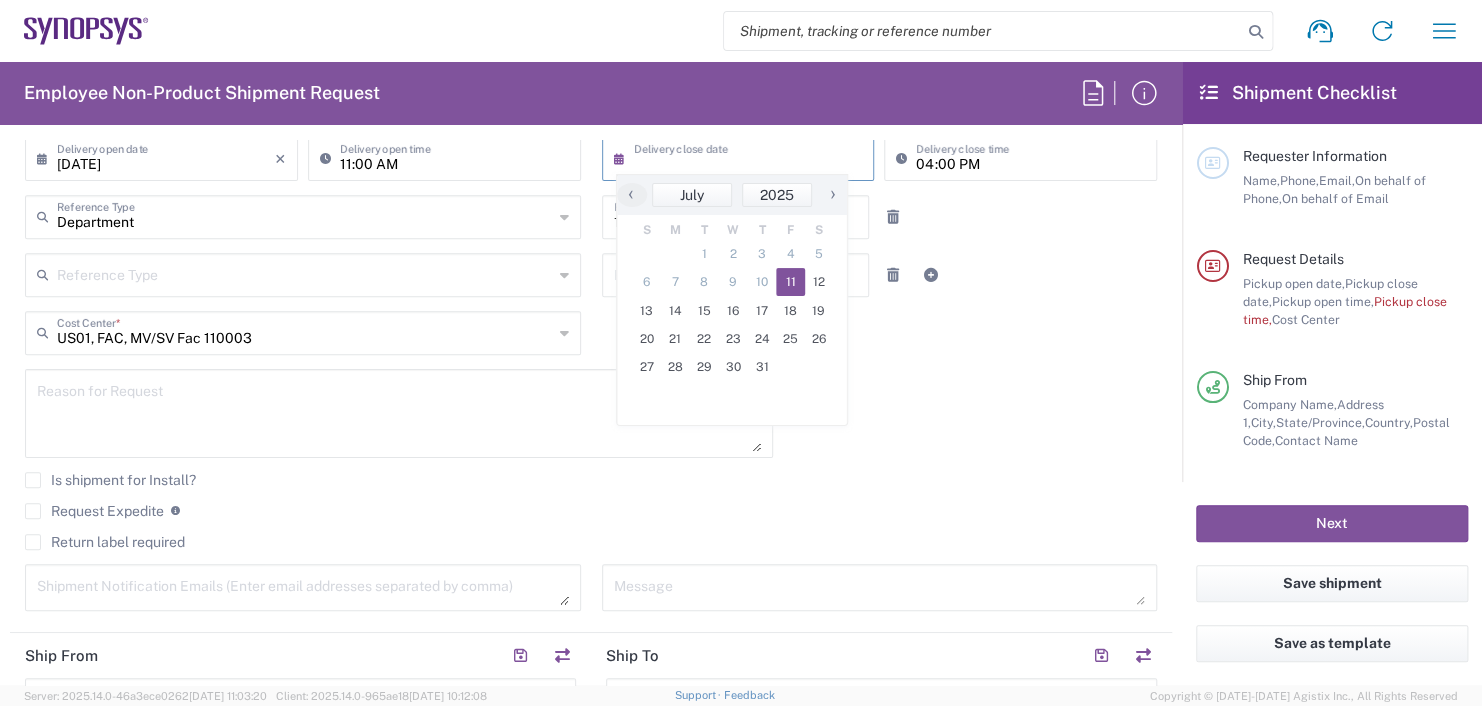 click on "11" 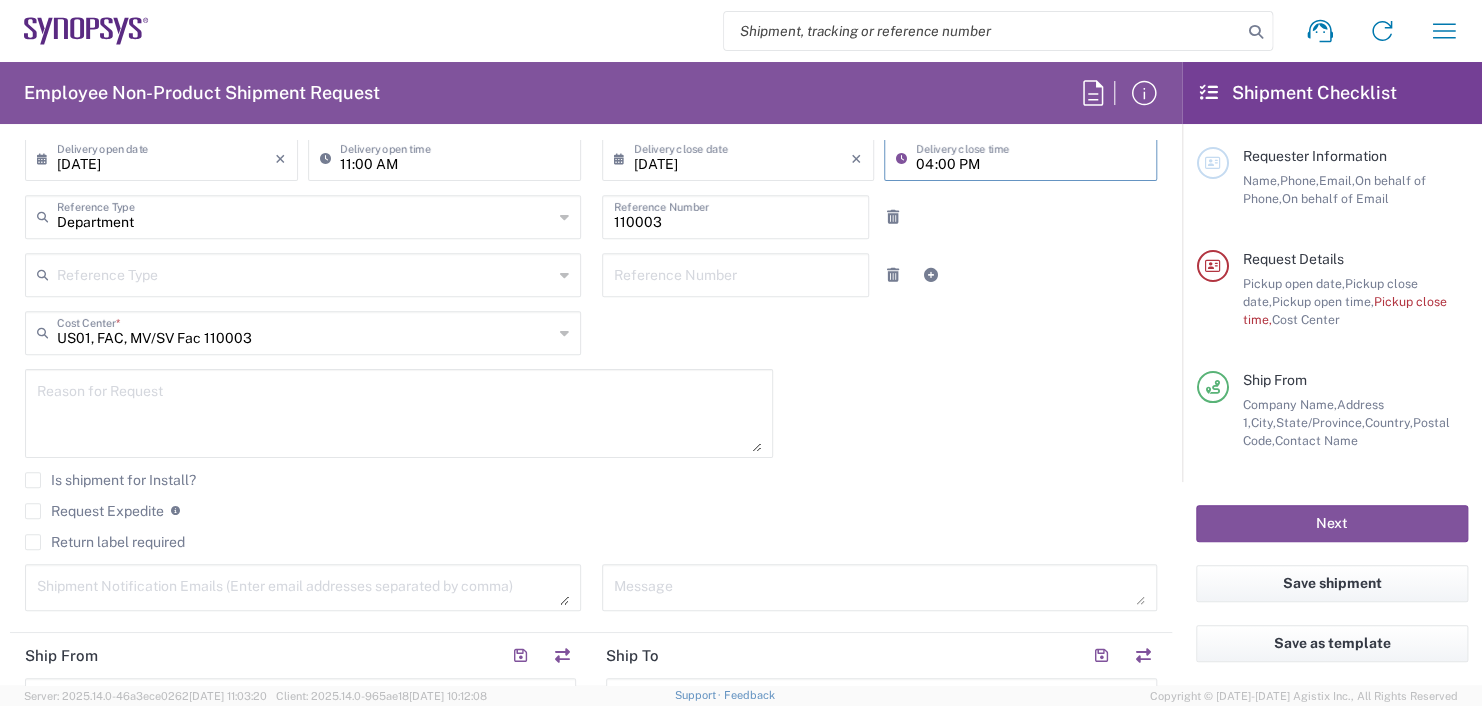 click on "04:00 PM" at bounding box center (1030, 157) 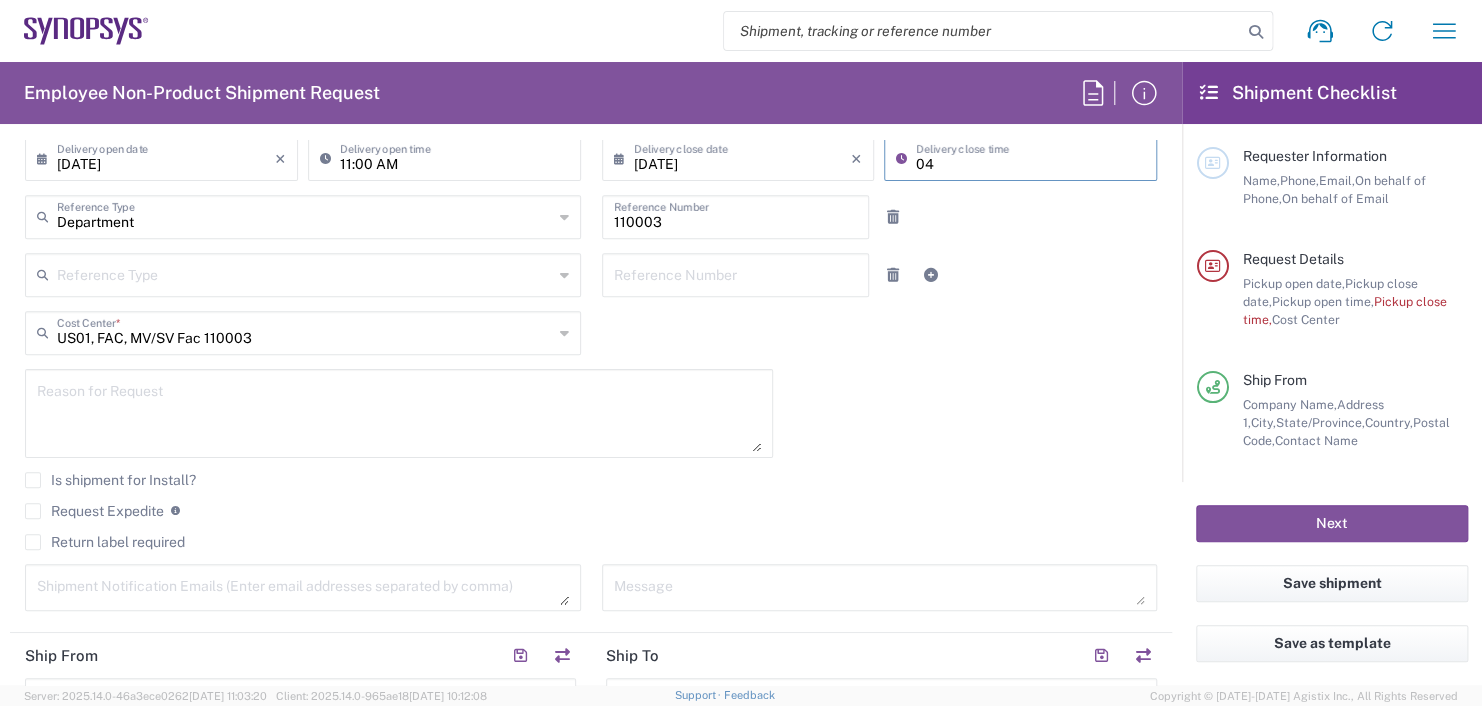 type on "0" 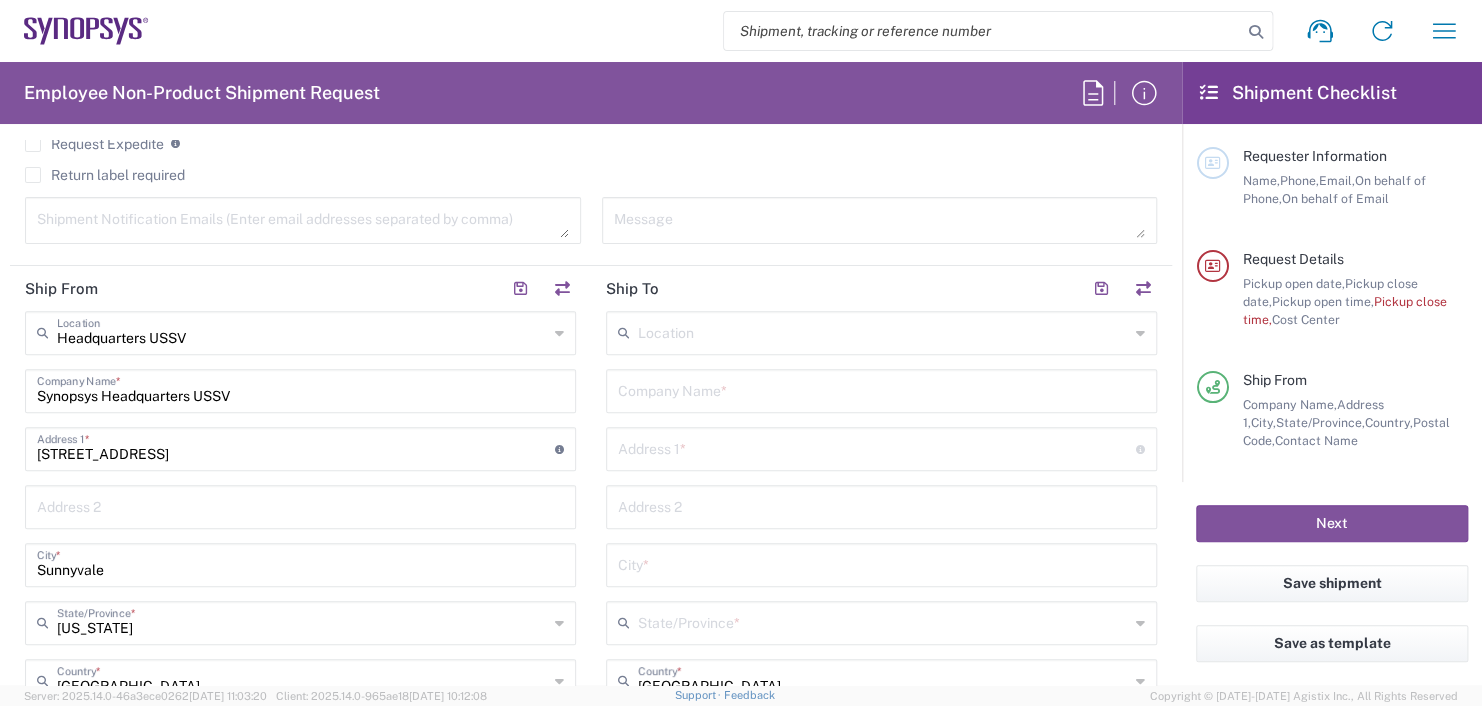 scroll, scrollTop: 817, scrollLeft: 0, axis: vertical 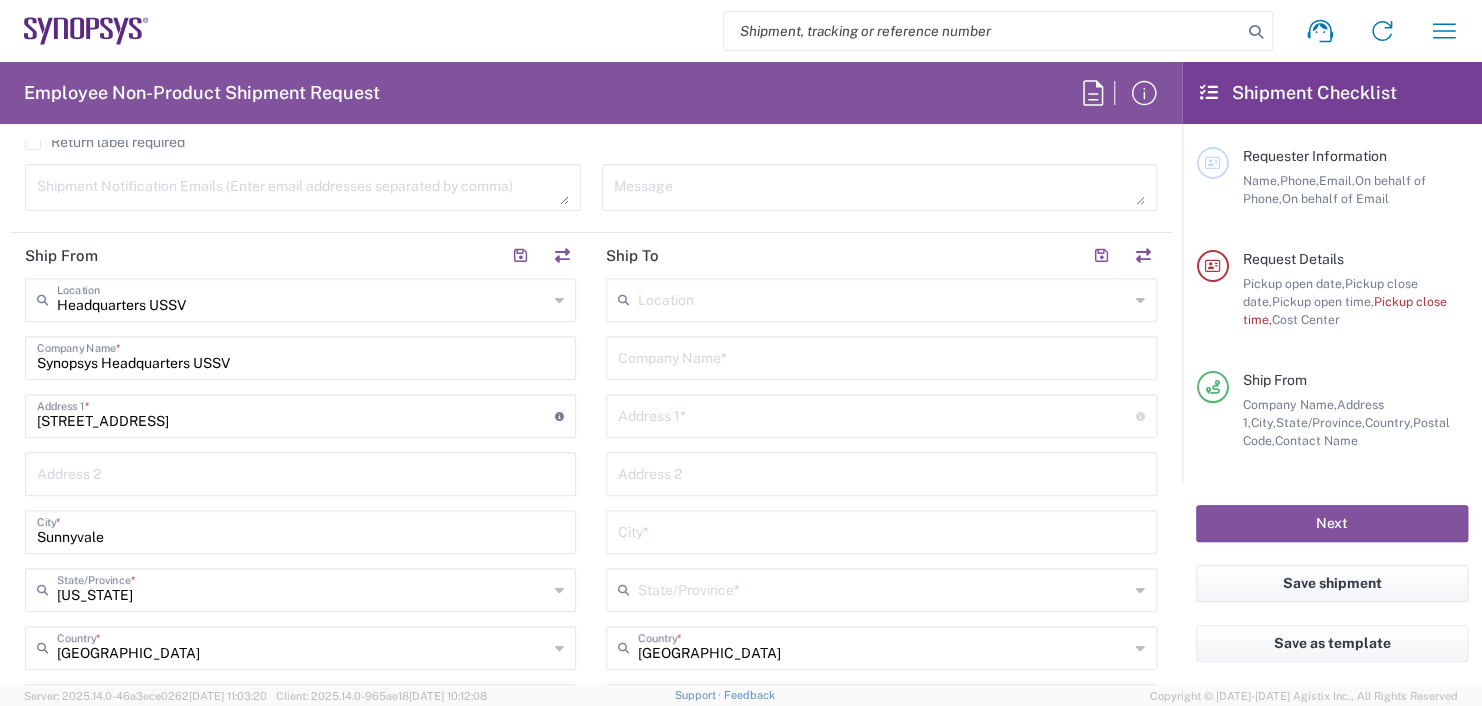 type on "11:00 AM" 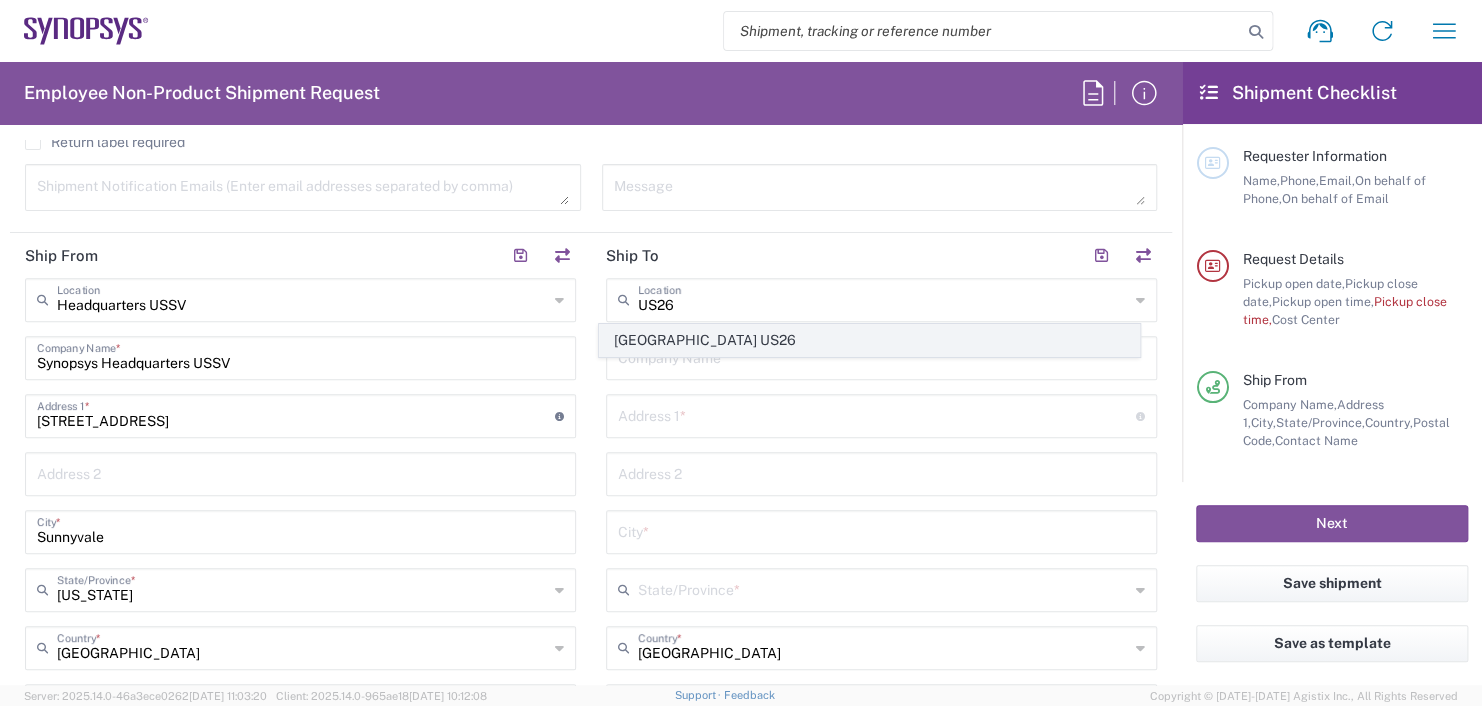 click on "Austin US26" 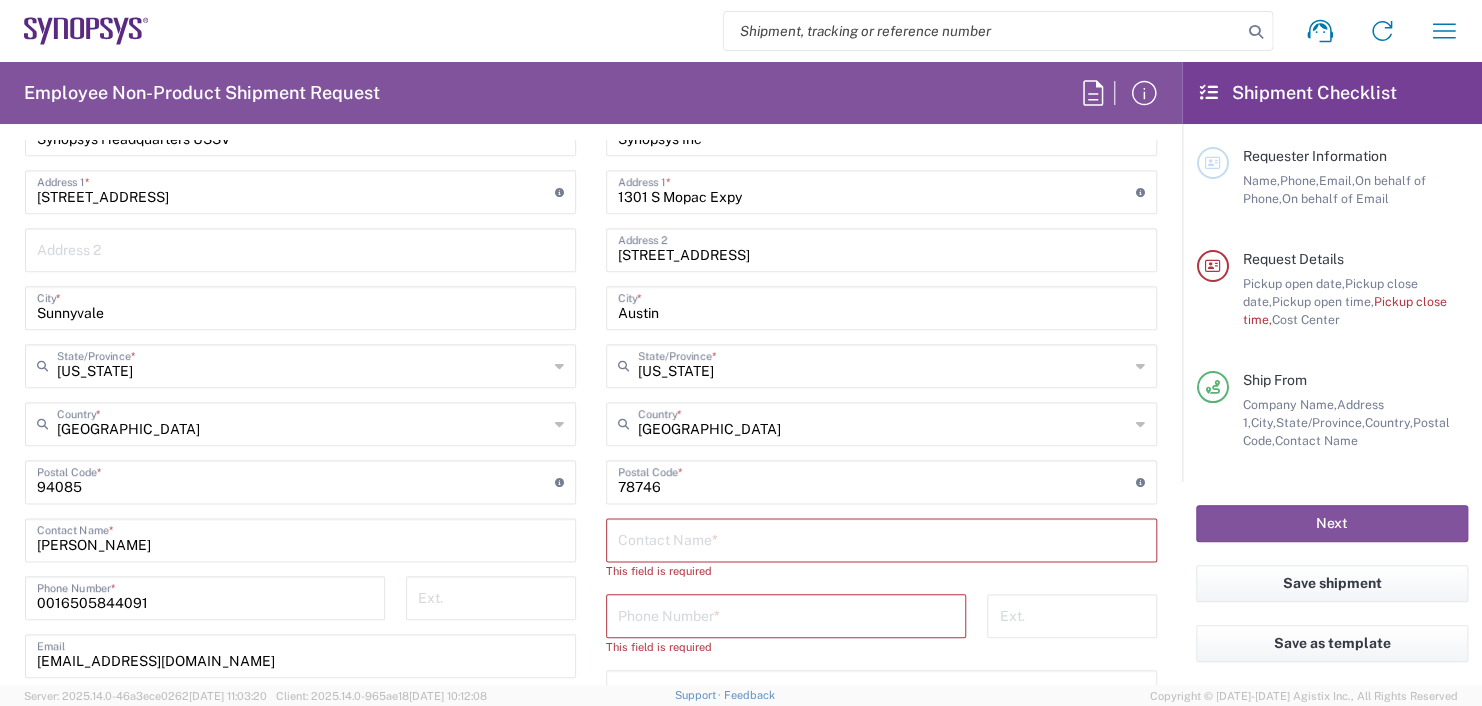 scroll, scrollTop: 1117, scrollLeft: 0, axis: vertical 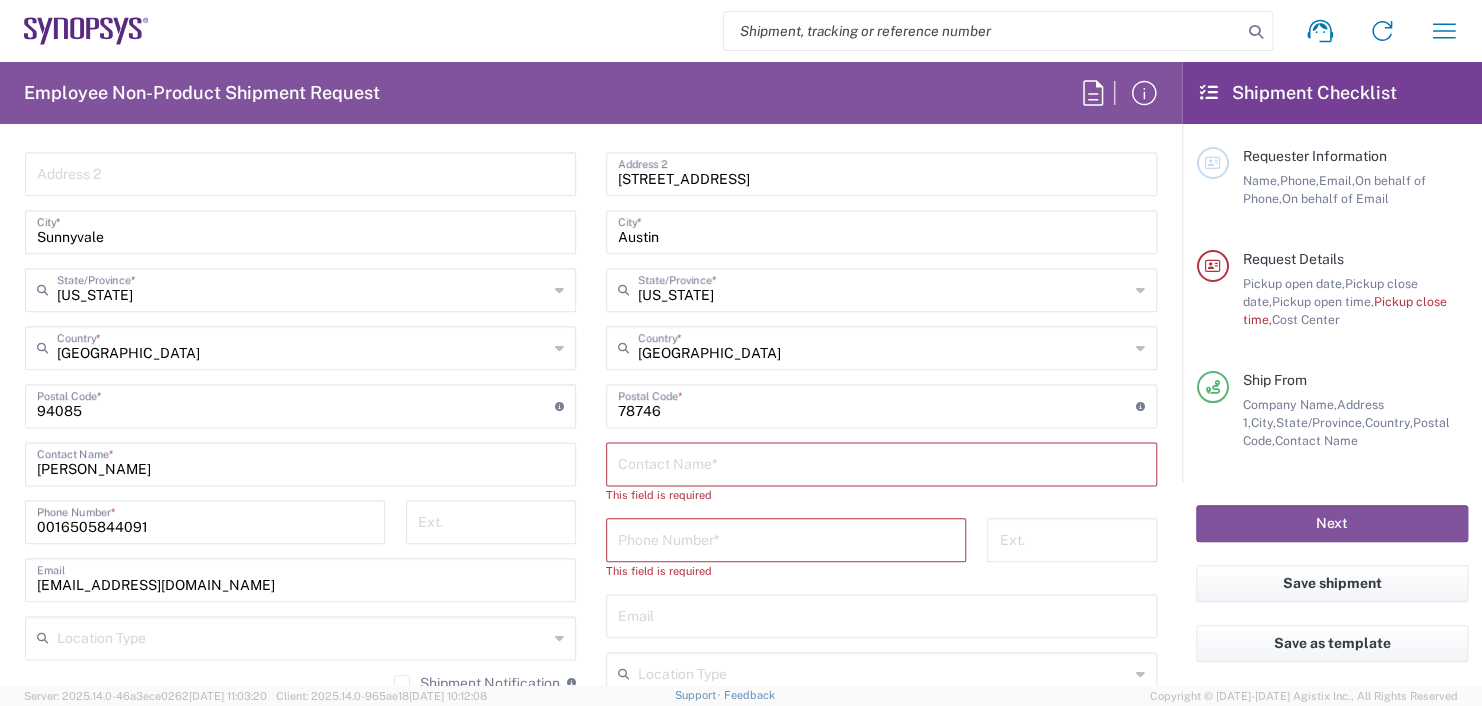 click at bounding box center [881, 462] 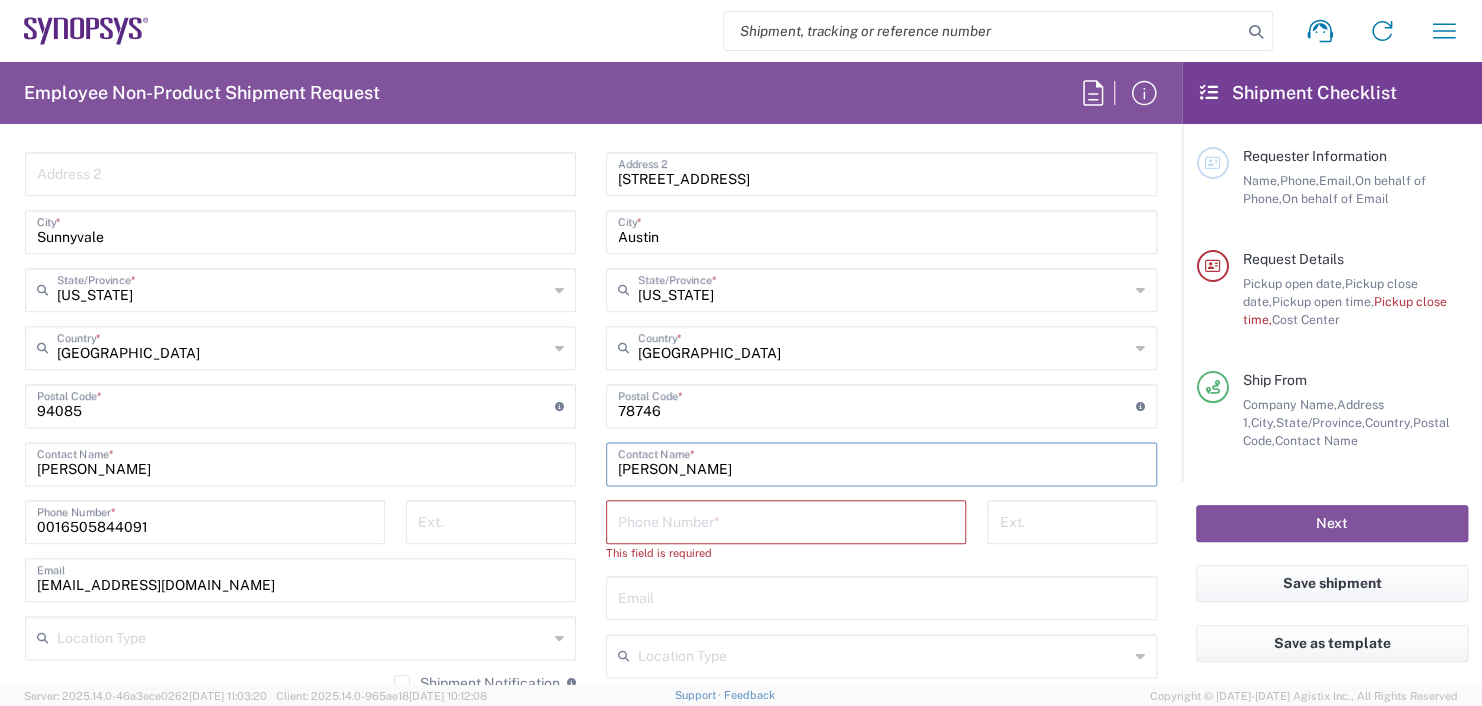 type on "Ismael De Leon" 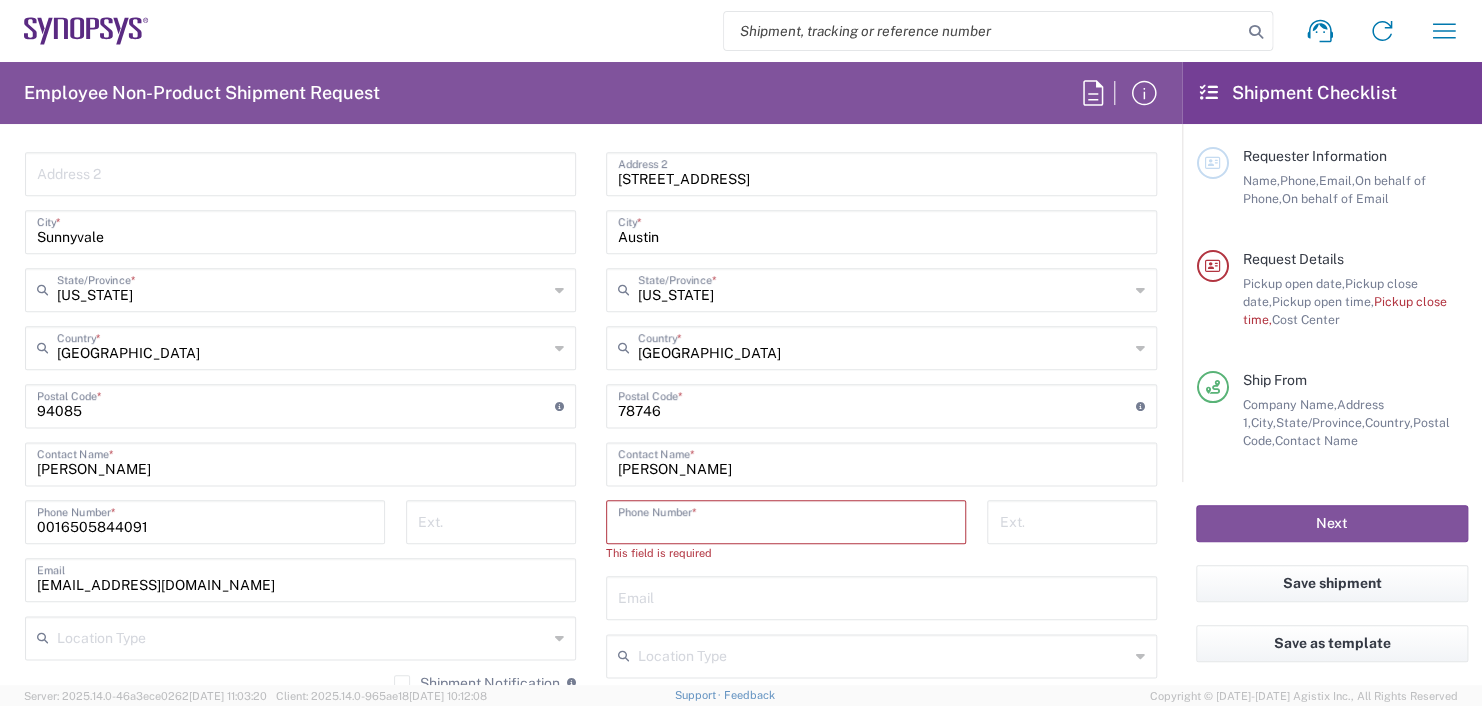 click at bounding box center [786, 520] 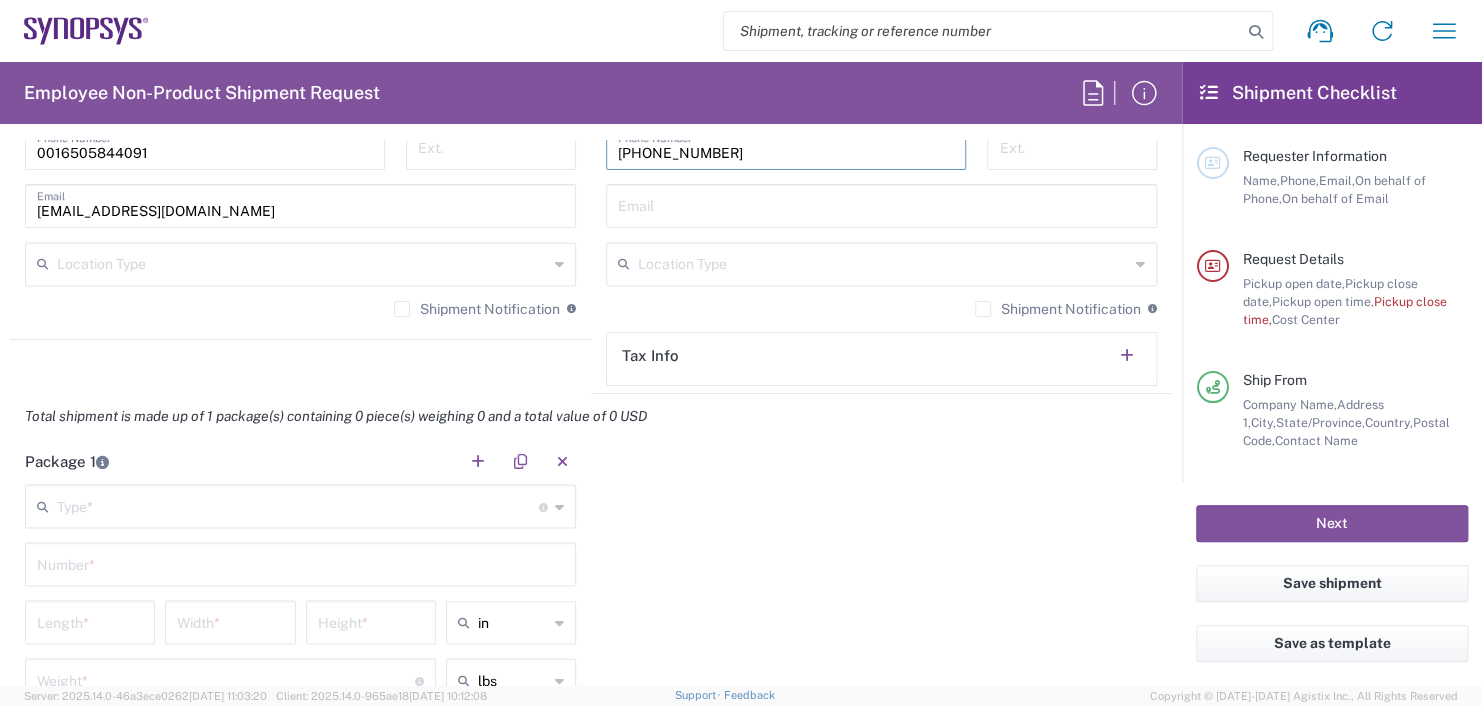 scroll, scrollTop: 1517, scrollLeft: 0, axis: vertical 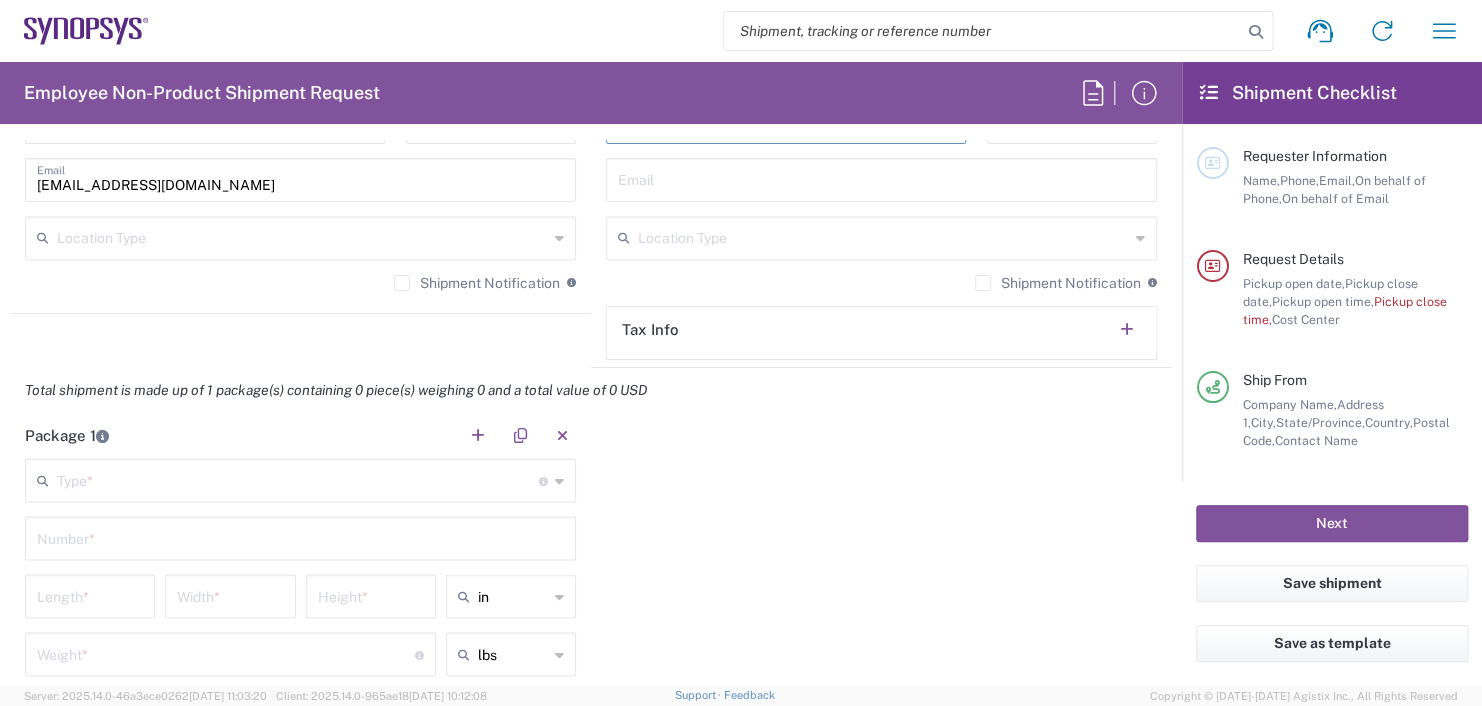 type on "512-567-7093" 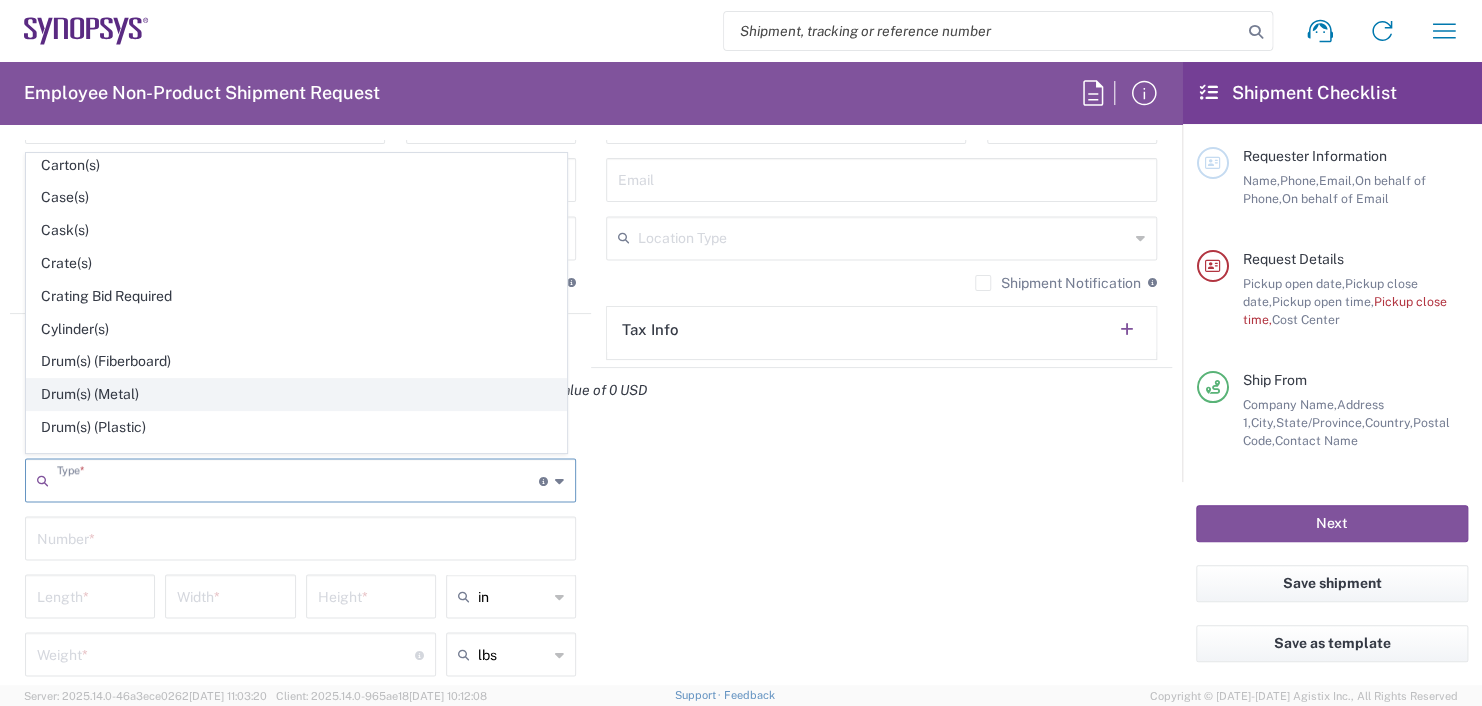 scroll, scrollTop: 400, scrollLeft: 0, axis: vertical 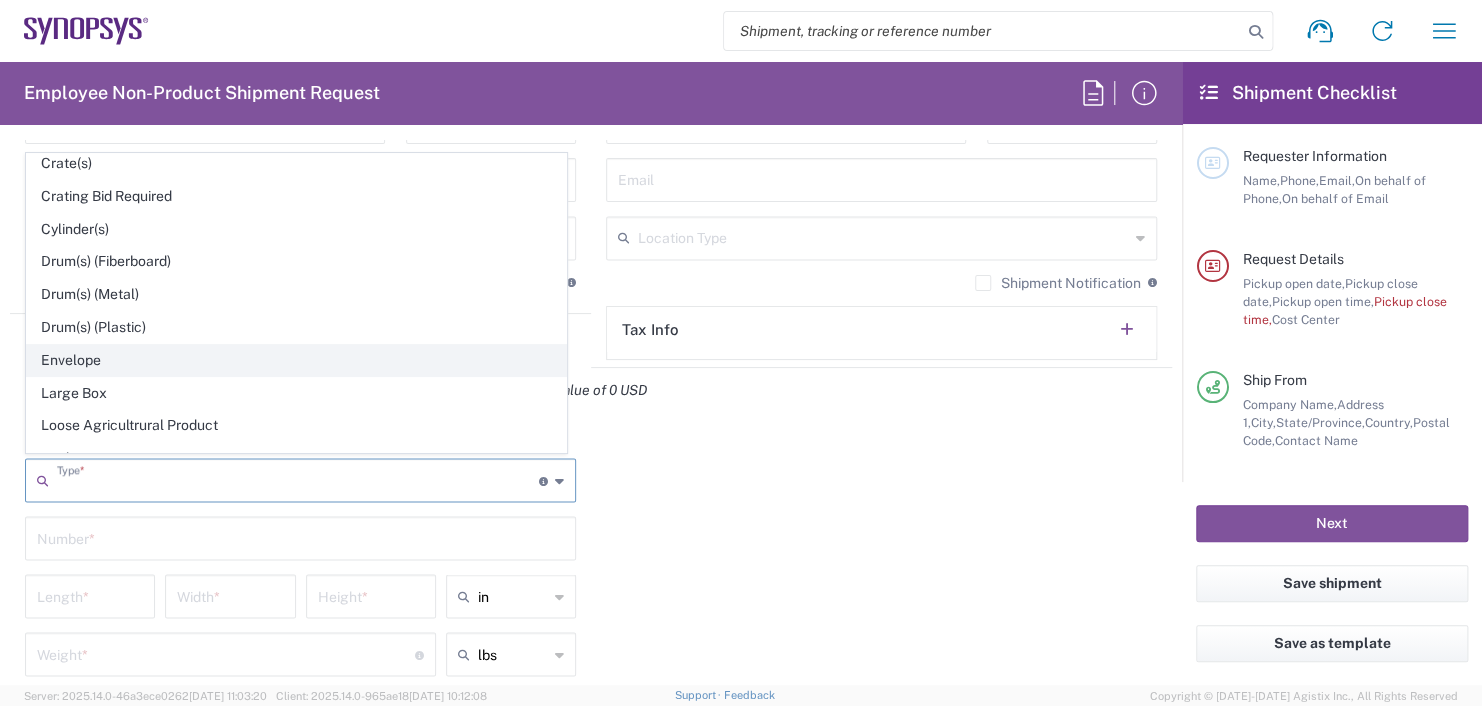 click on "Envelope" 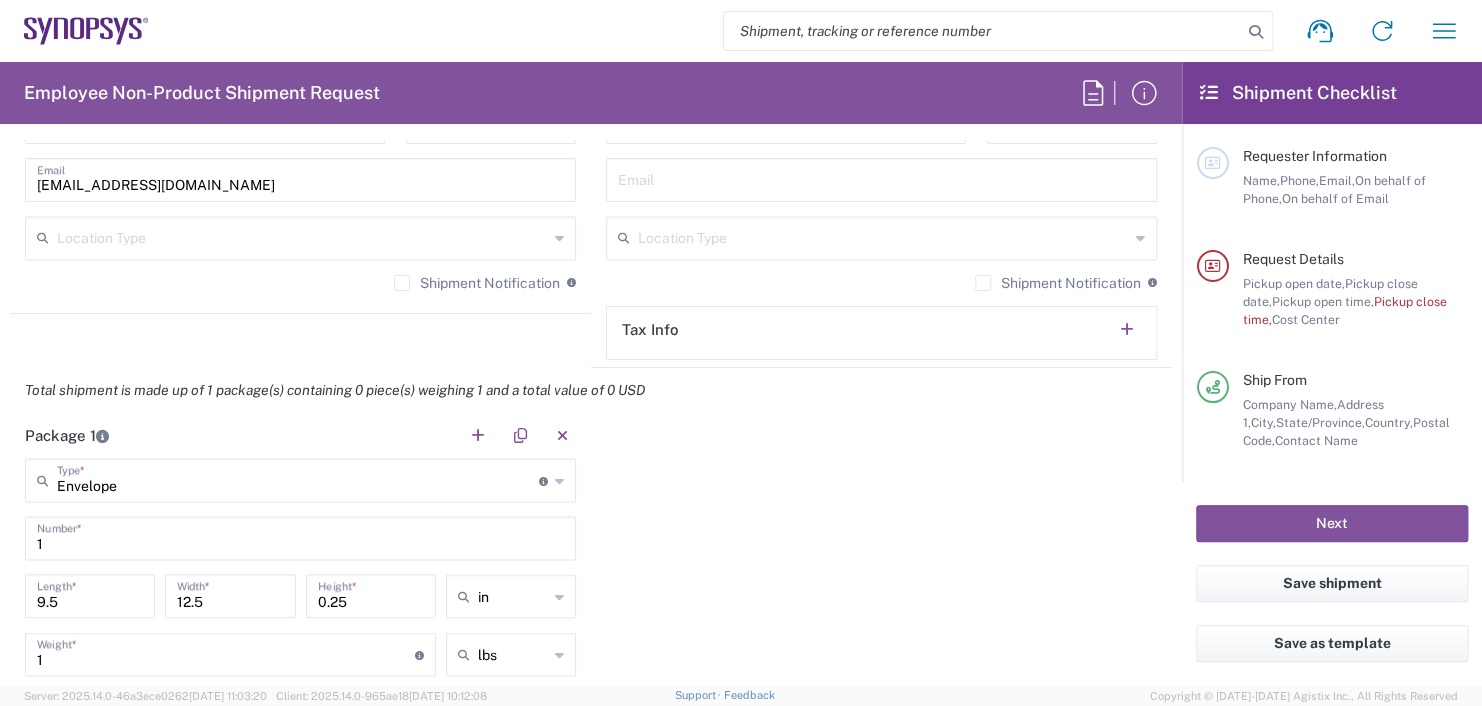 scroll, scrollTop: 1717, scrollLeft: 0, axis: vertical 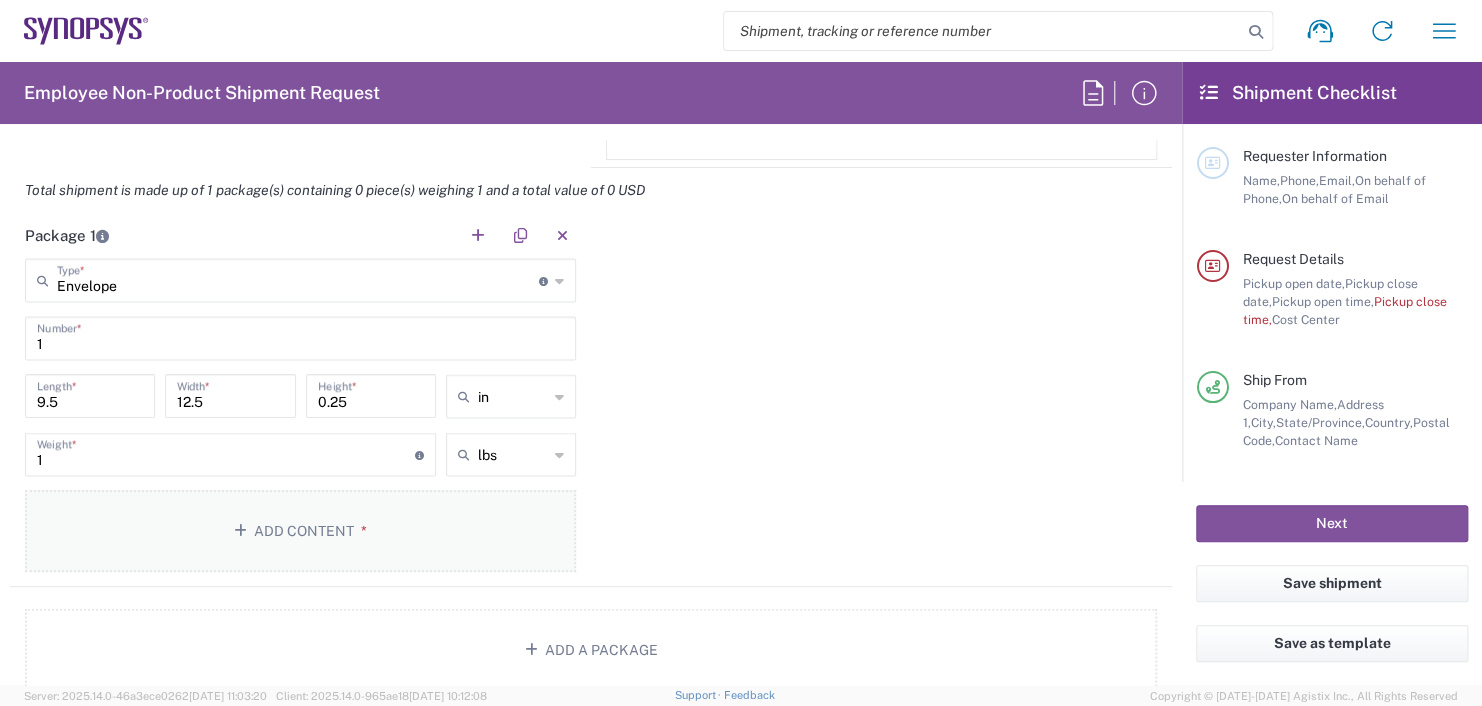 click on "Add Content *" 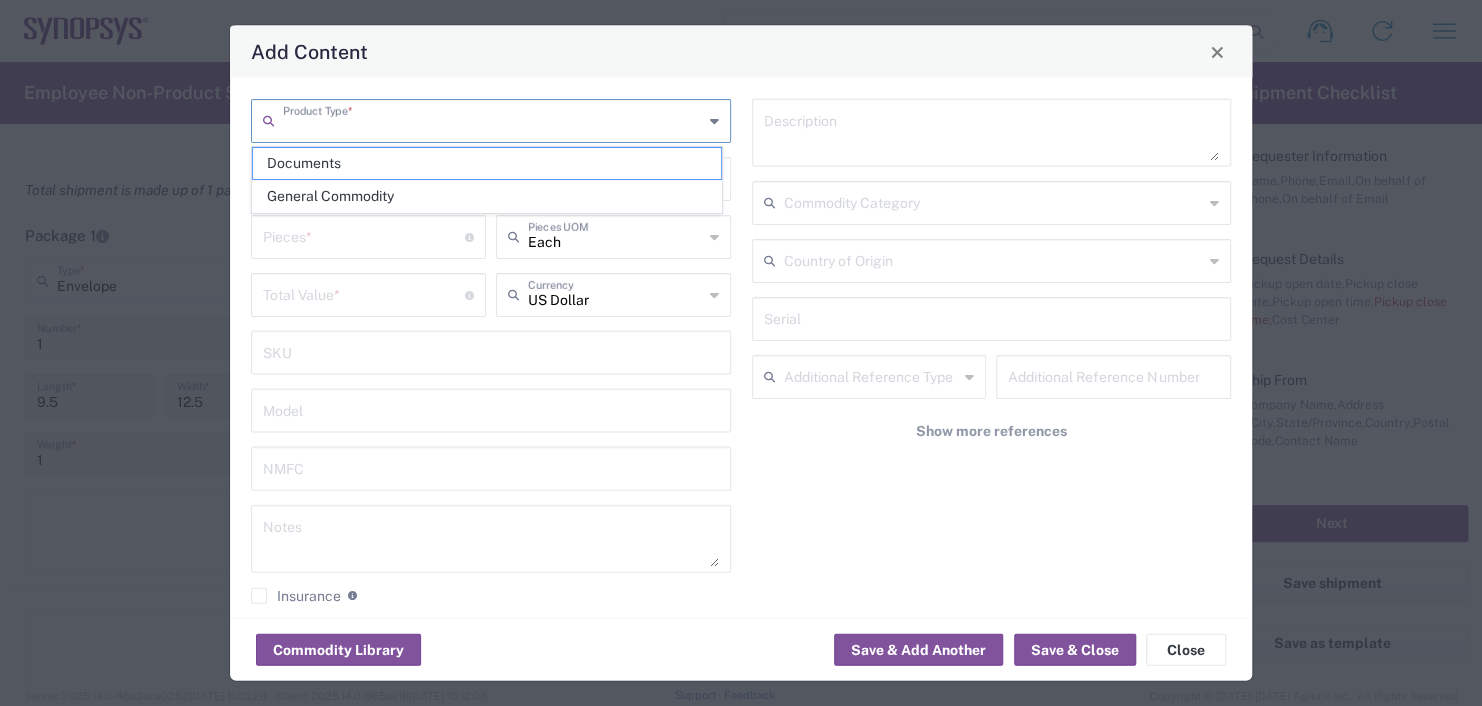 click at bounding box center (493, 119) 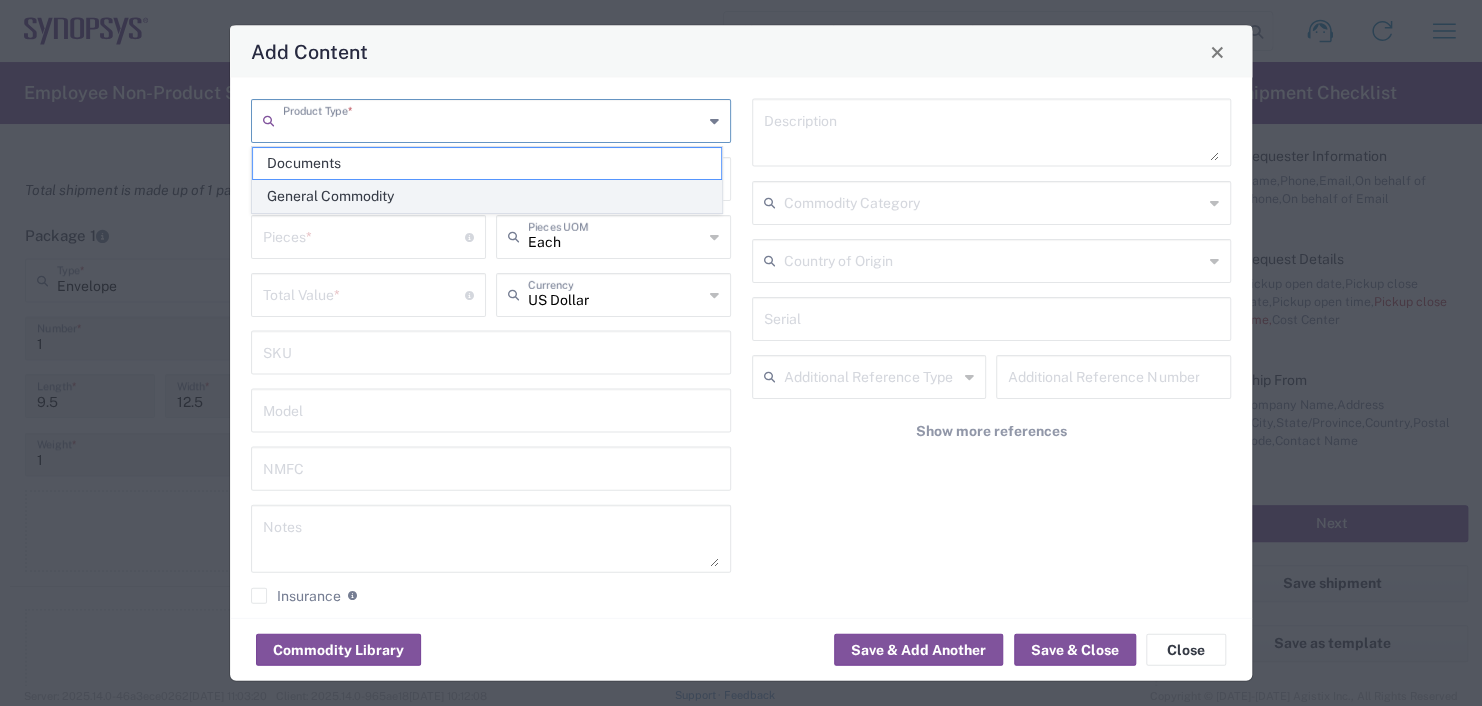 click on "General Commodity" 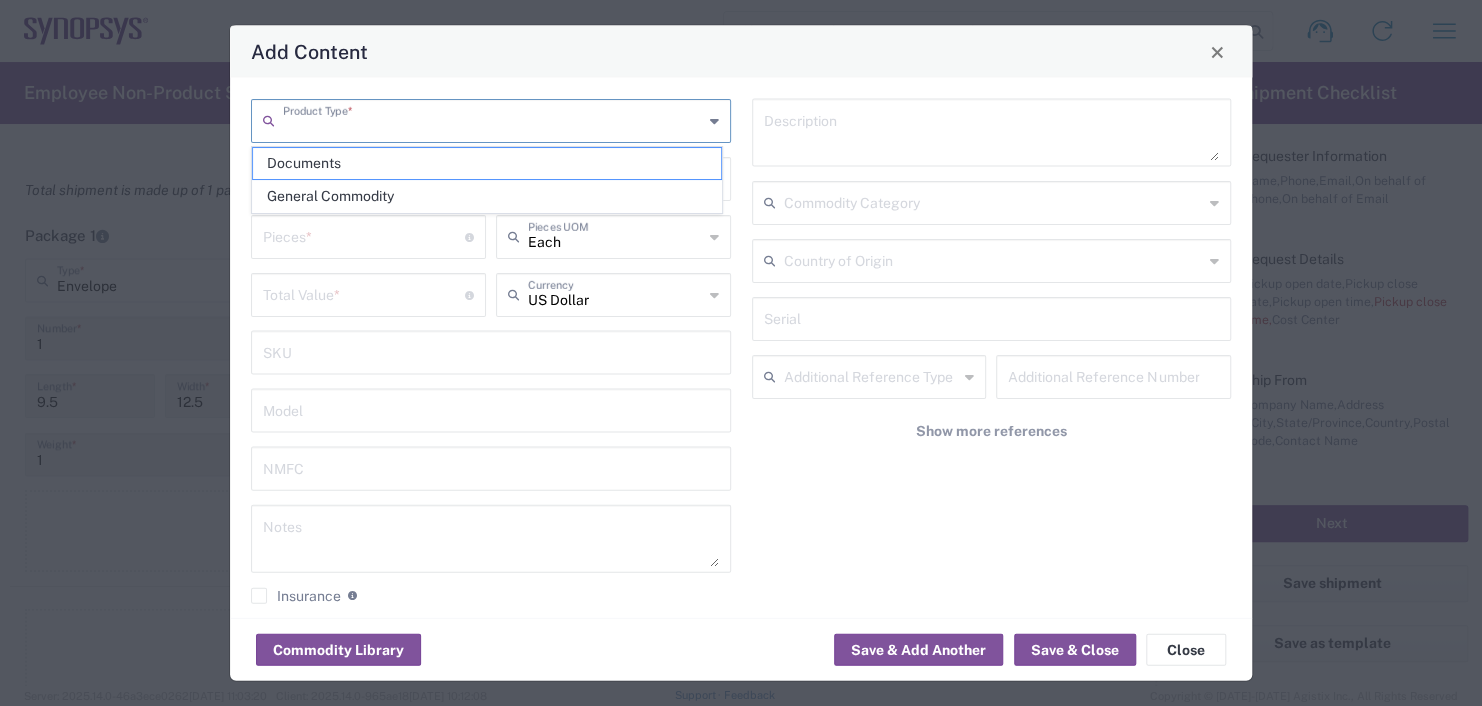 type on "General Commodity" 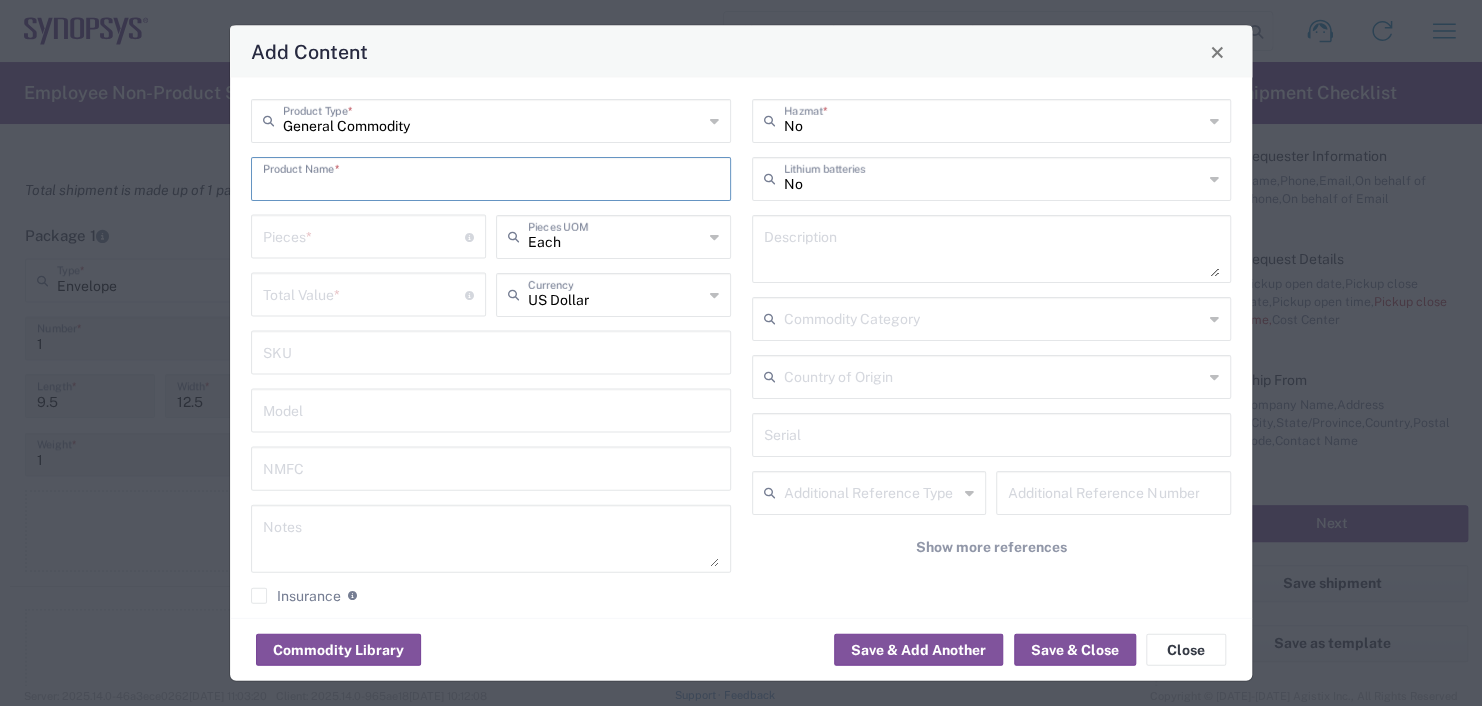 click at bounding box center [491, 177] 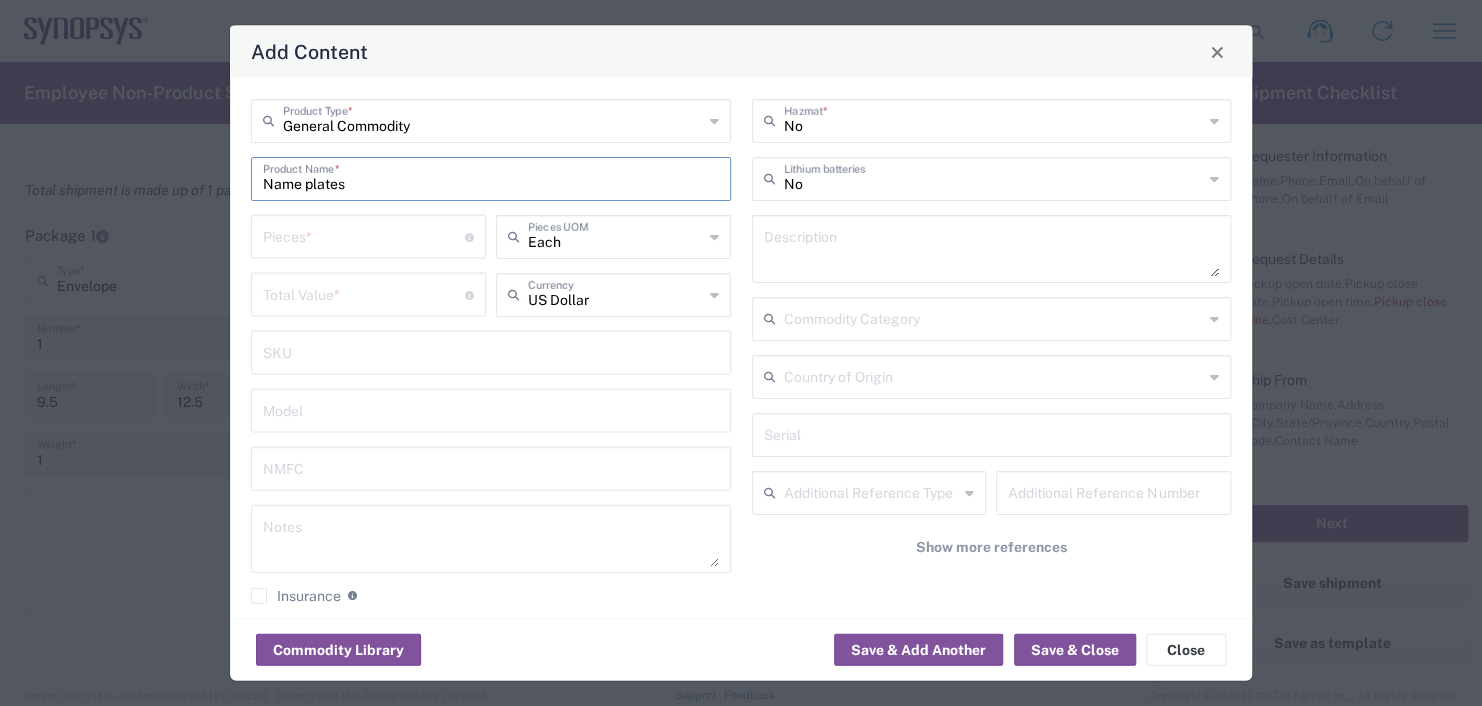 type on "Name plates" 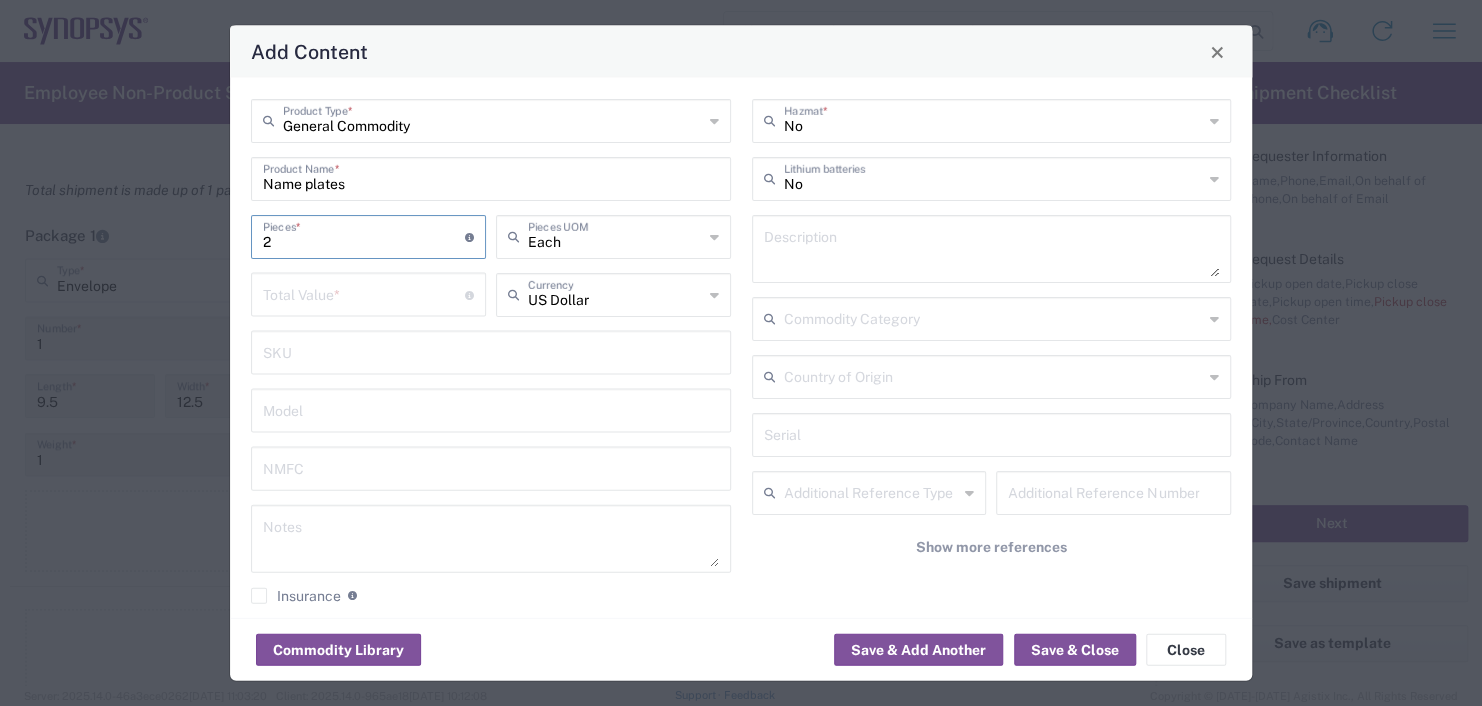 type on "2" 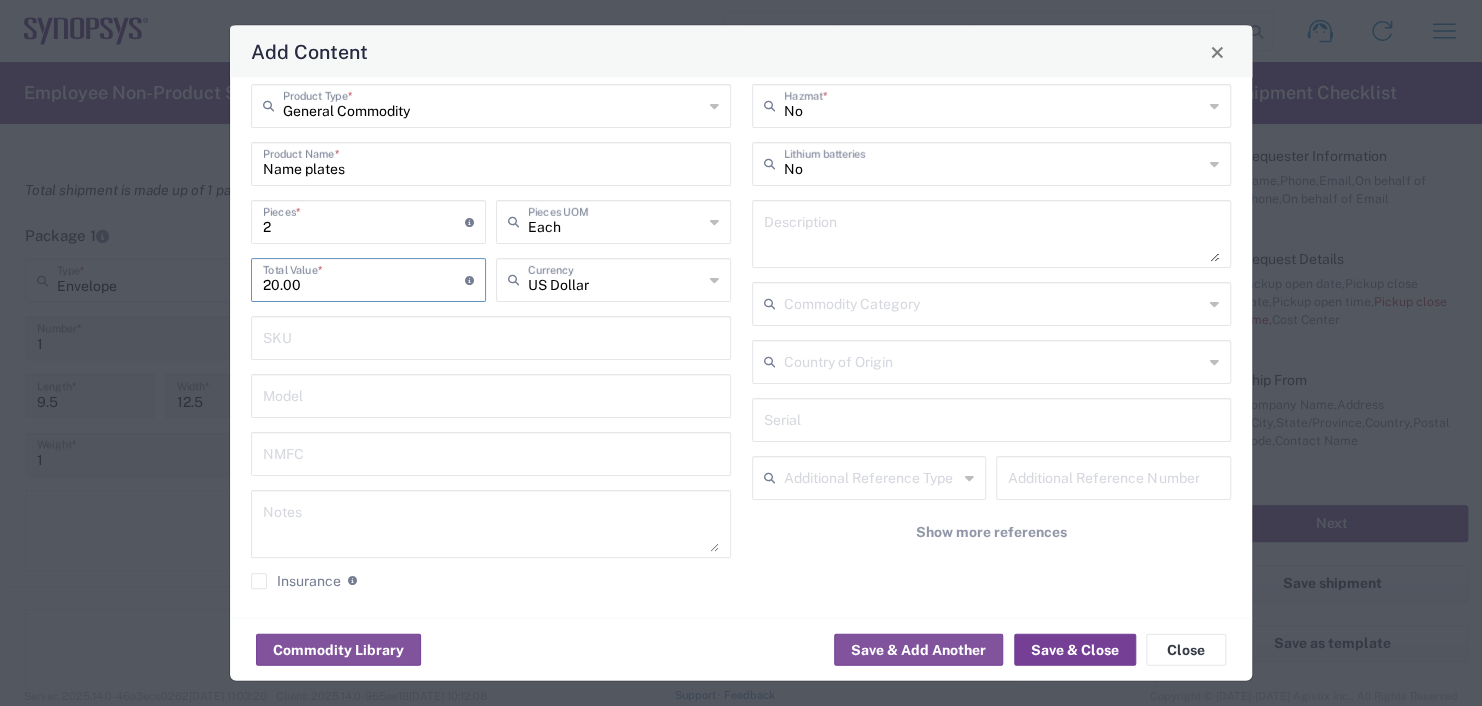 scroll, scrollTop: 19, scrollLeft: 0, axis: vertical 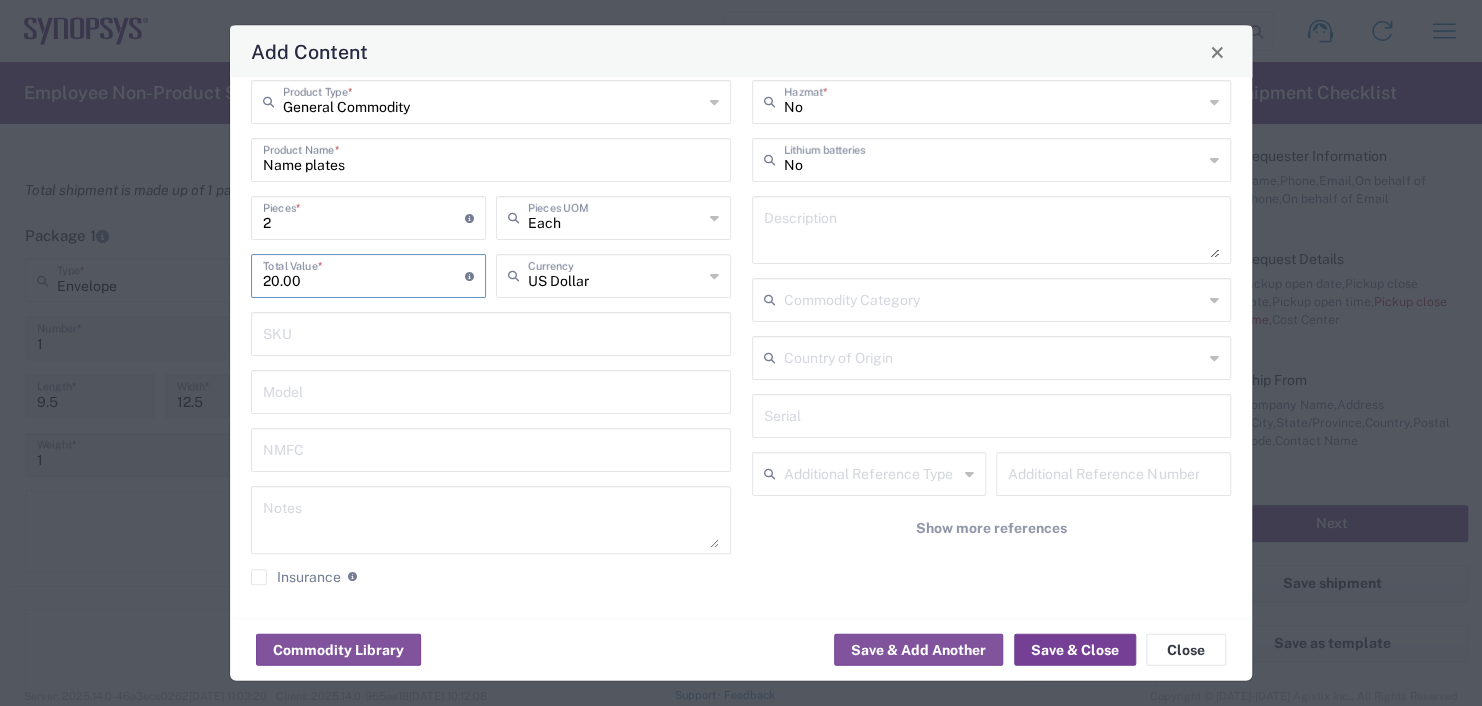 type on "20.00" 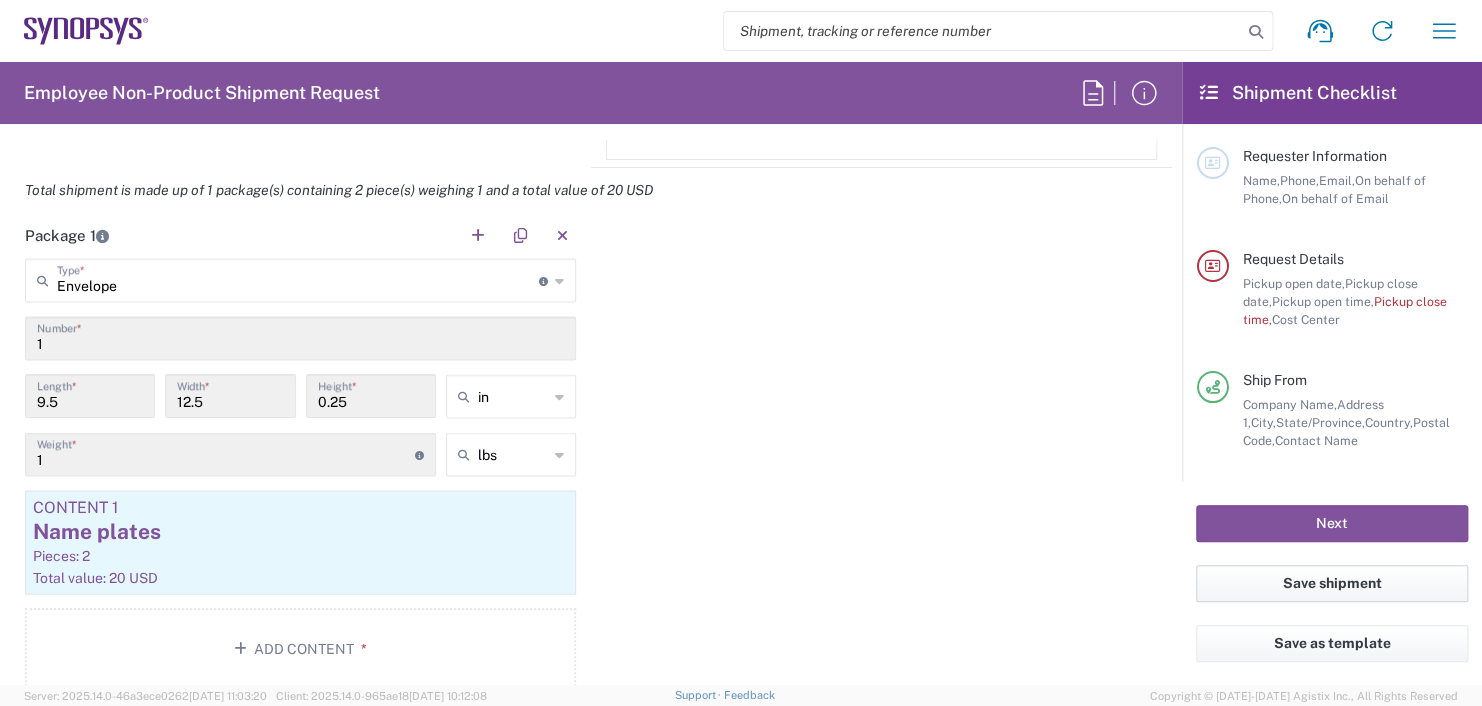 click on "Save shipment" 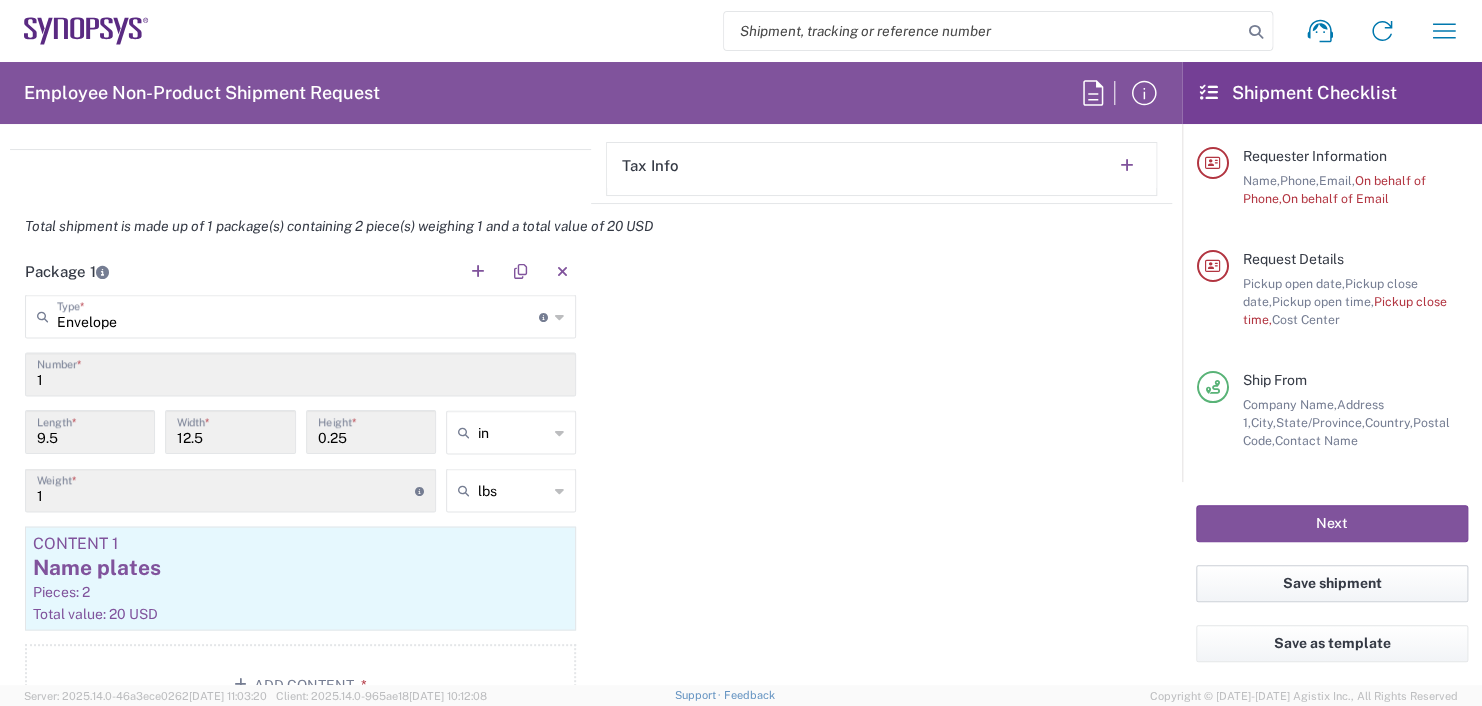 scroll, scrollTop: 1753, scrollLeft: 0, axis: vertical 